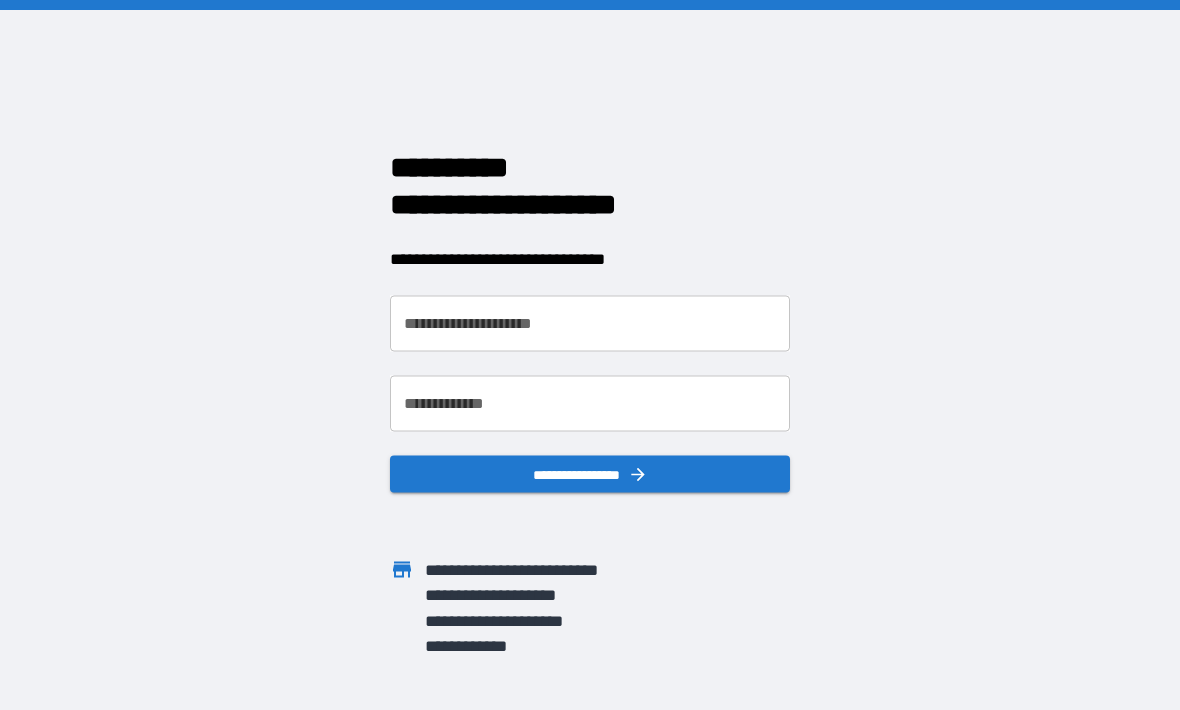 scroll, scrollTop: 0, scrollLeft: 0, axis: both 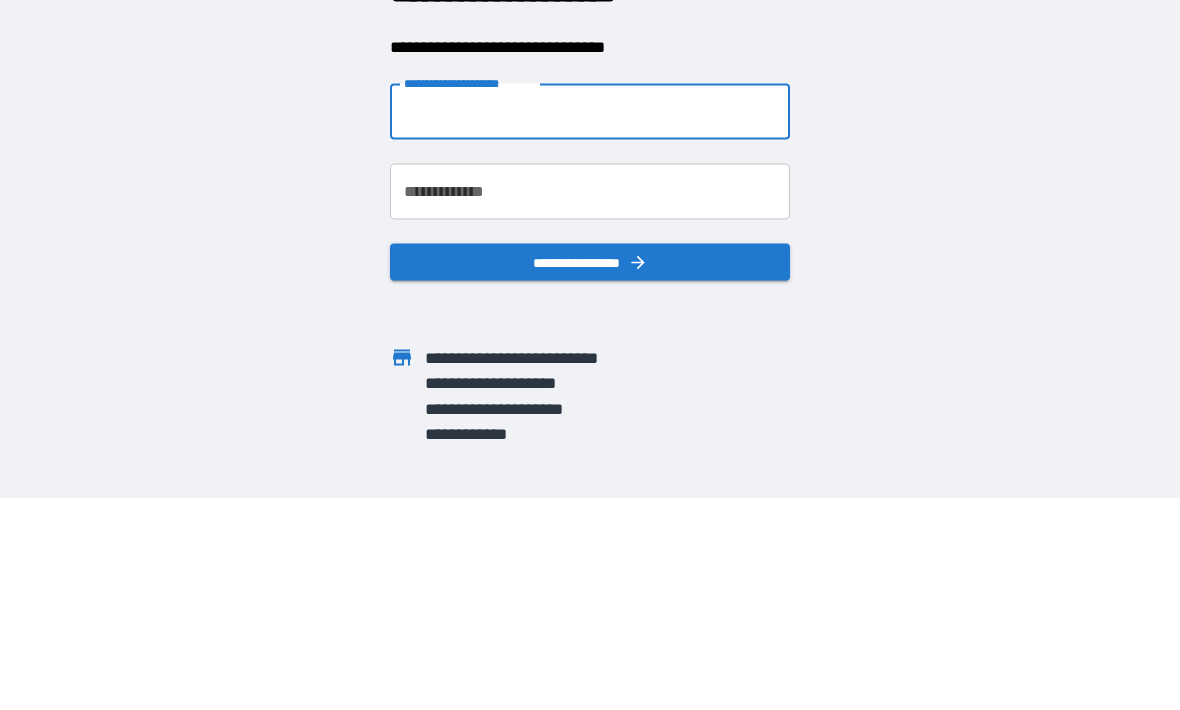 type on "**********" 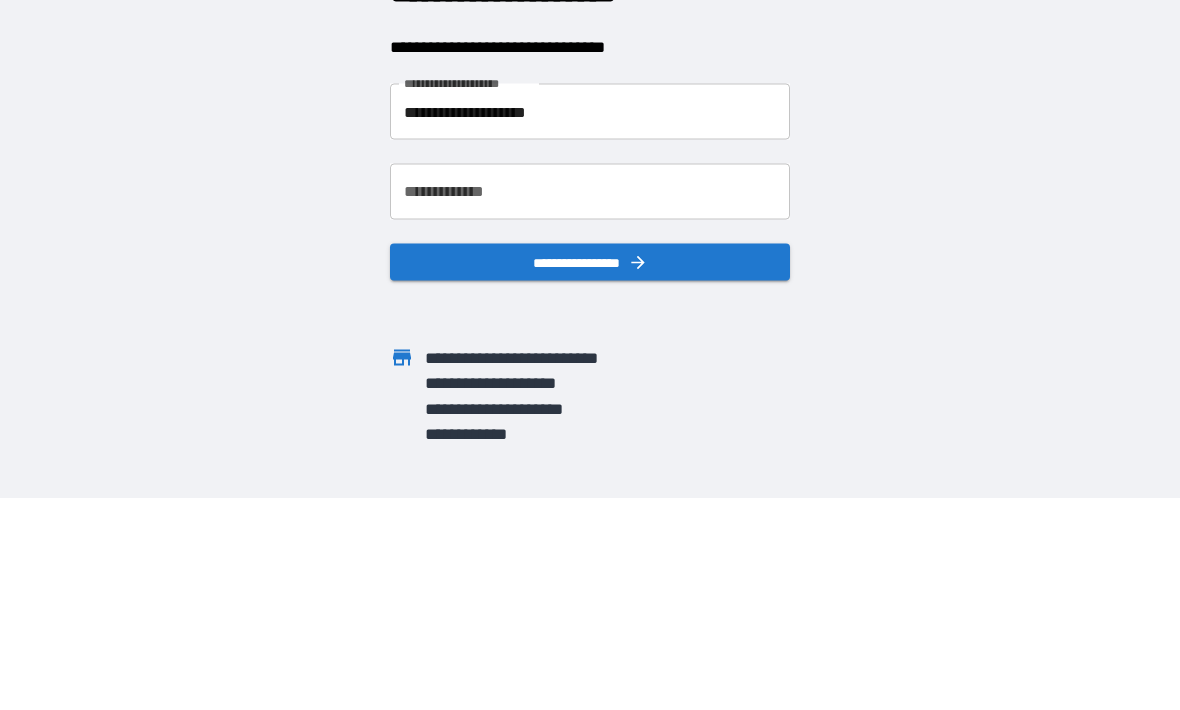 scroll, scrollTop: 66, scrollLeft: 0, axis: vertical 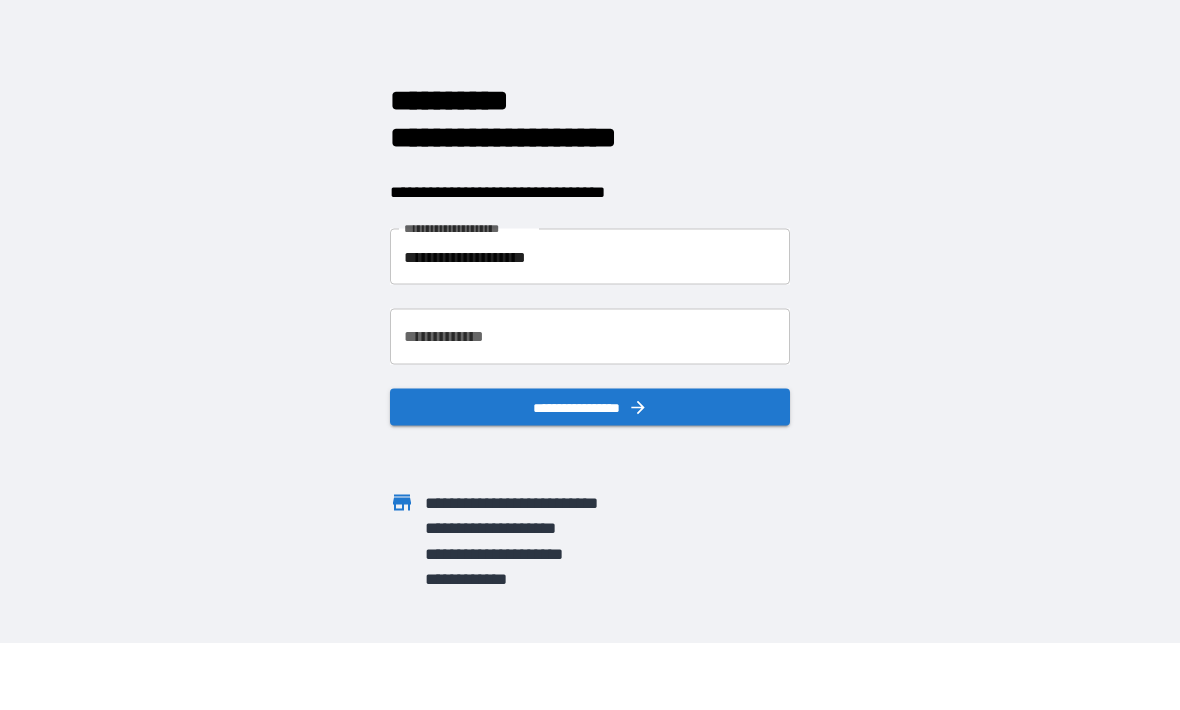 click on "**********" at bounding box center (590, 338) 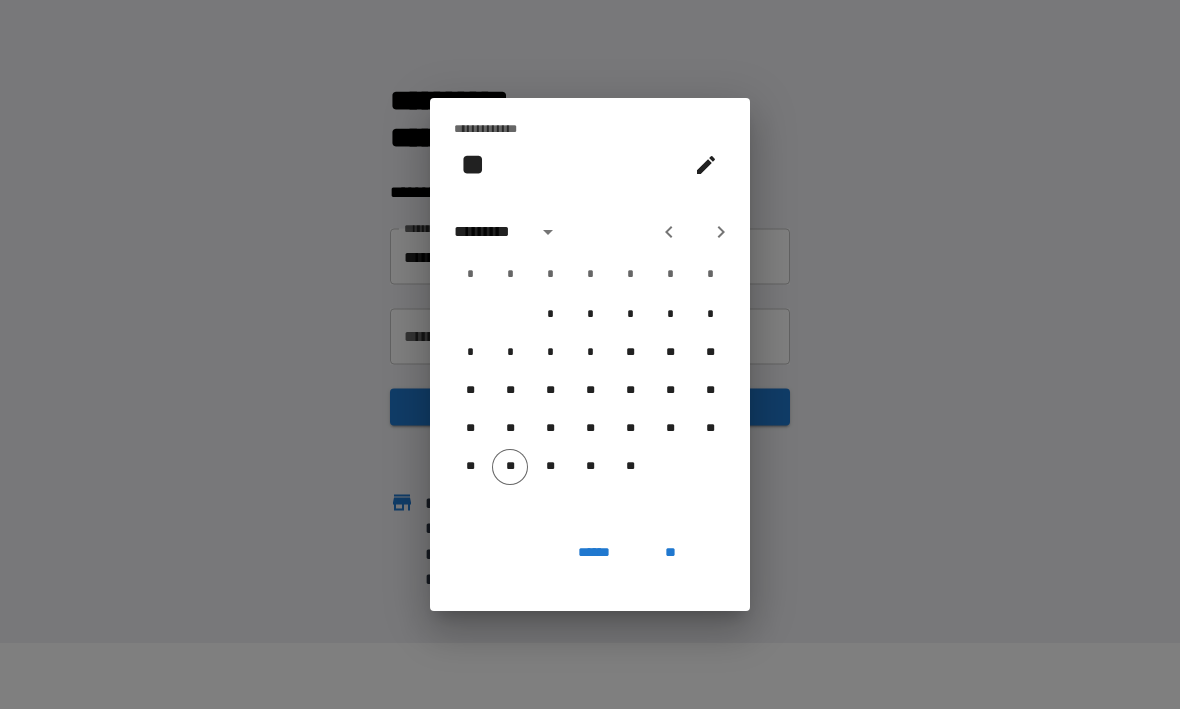 click on "*********" at bounding box center (489, 233) 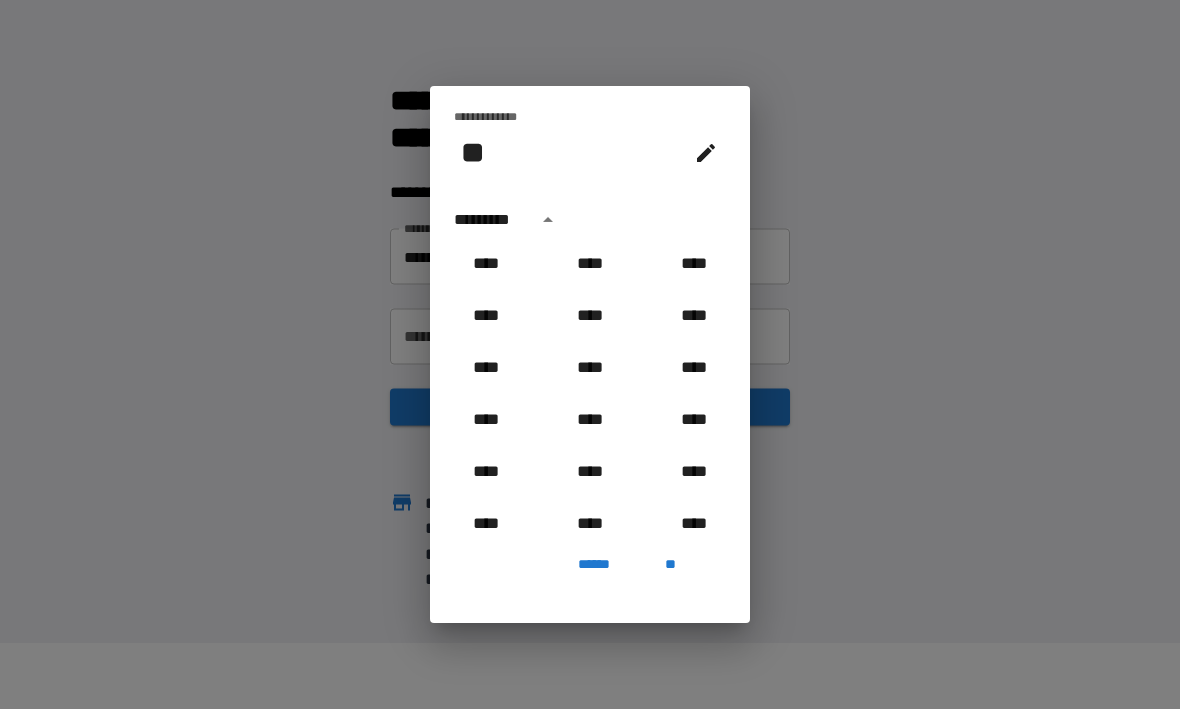 scroll, scrollTop: 1258, scrollLeft: 0, axis: vertical 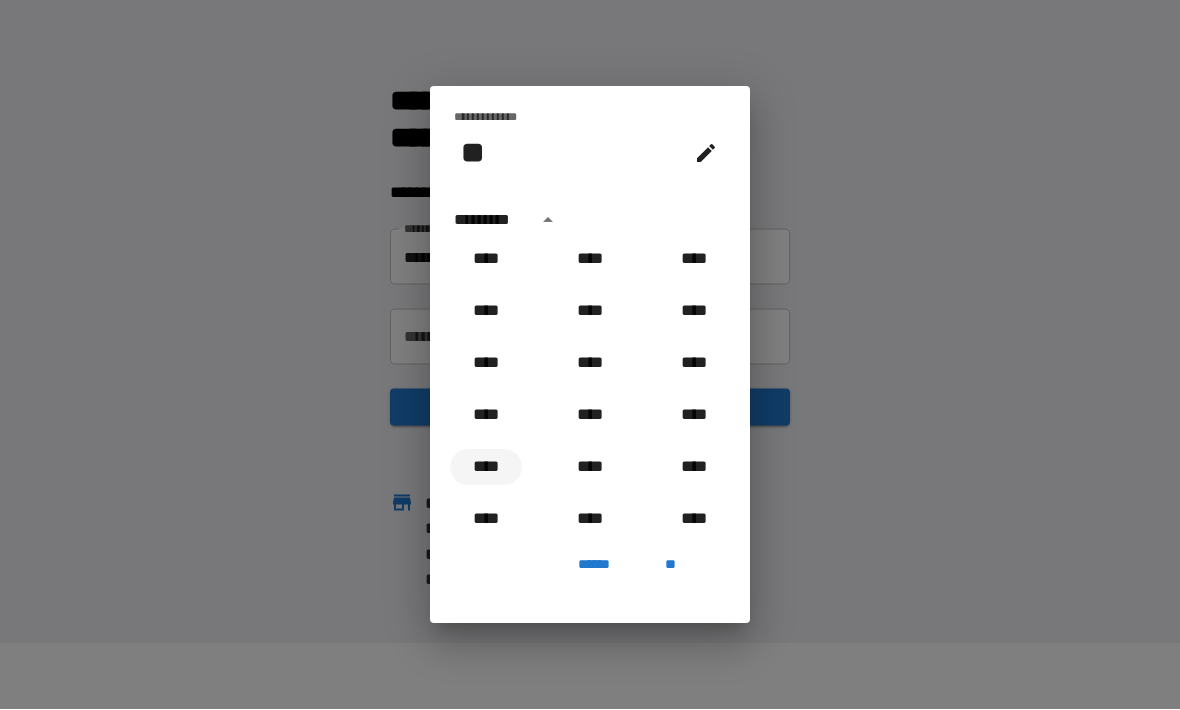 click on "****" at bounding box center [486, 468] 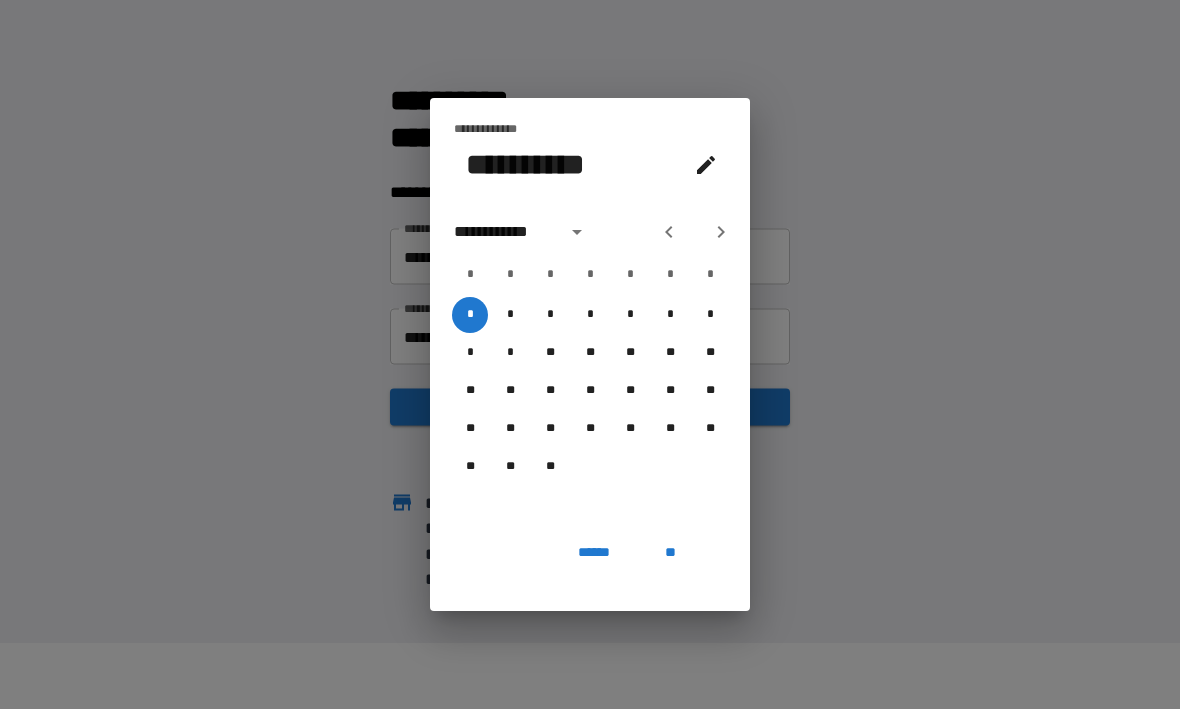 click at bounding box center (577, 233) 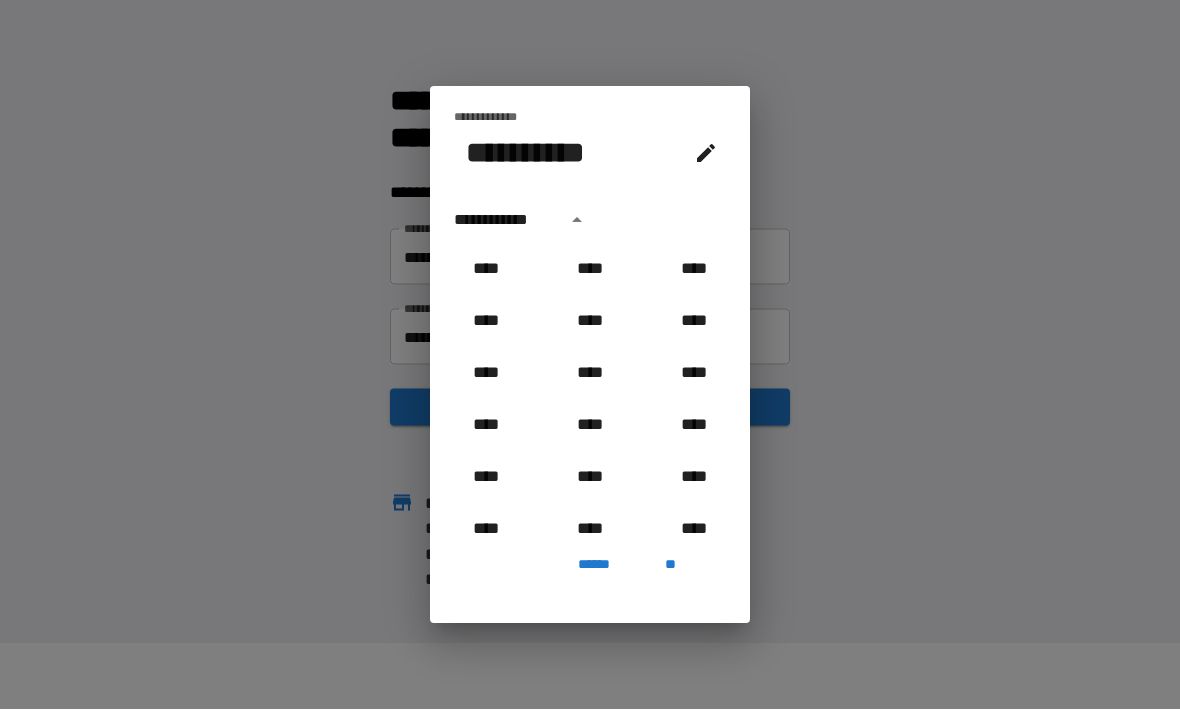 scroll, scrollTop: 1330, scrollLeft: 0, axis: vertical 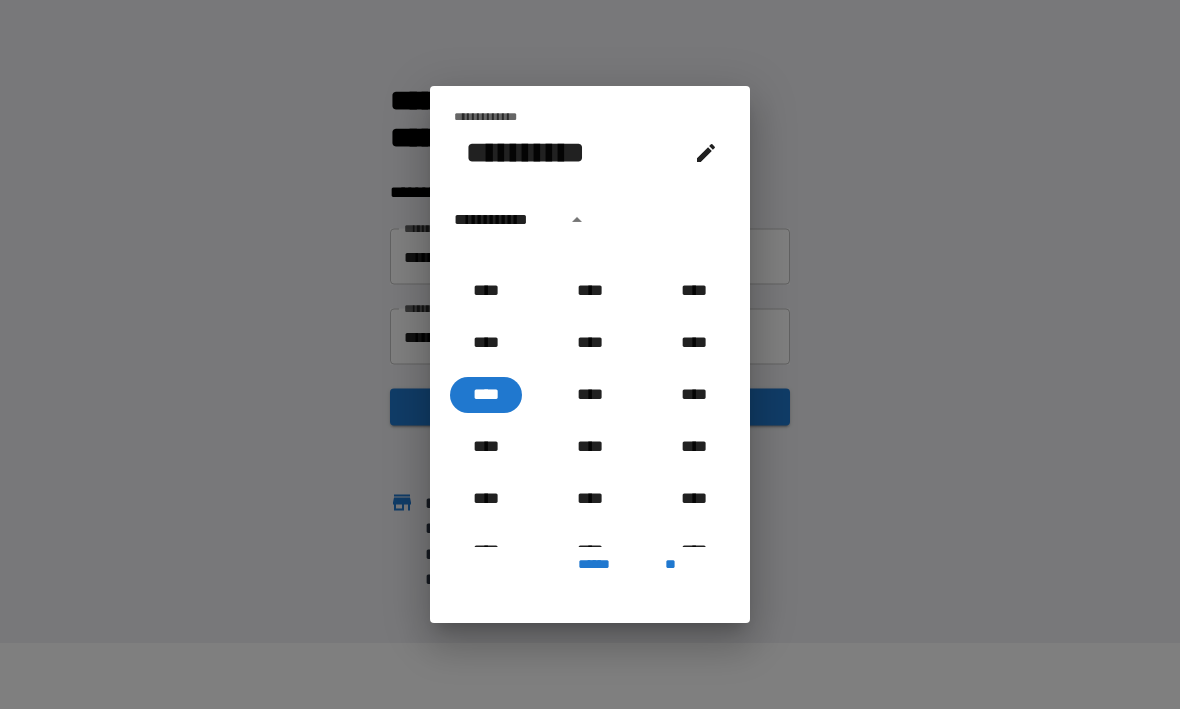 click on "**********" at bounding box center (504, 221) 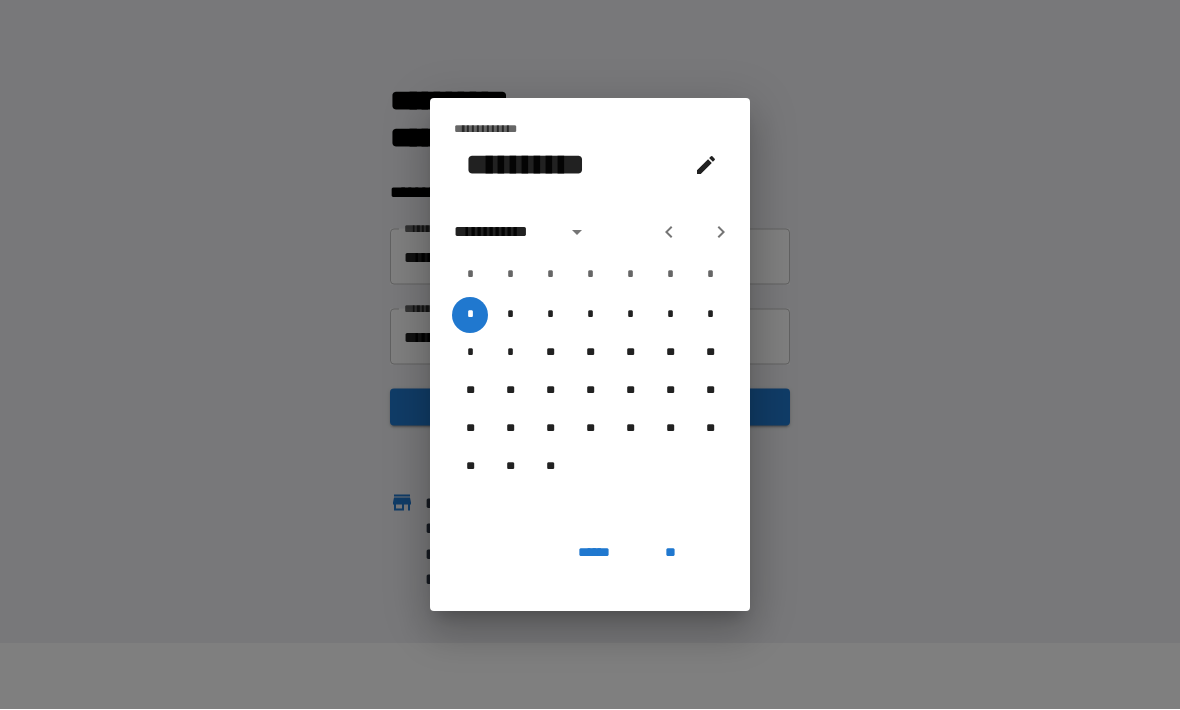 click 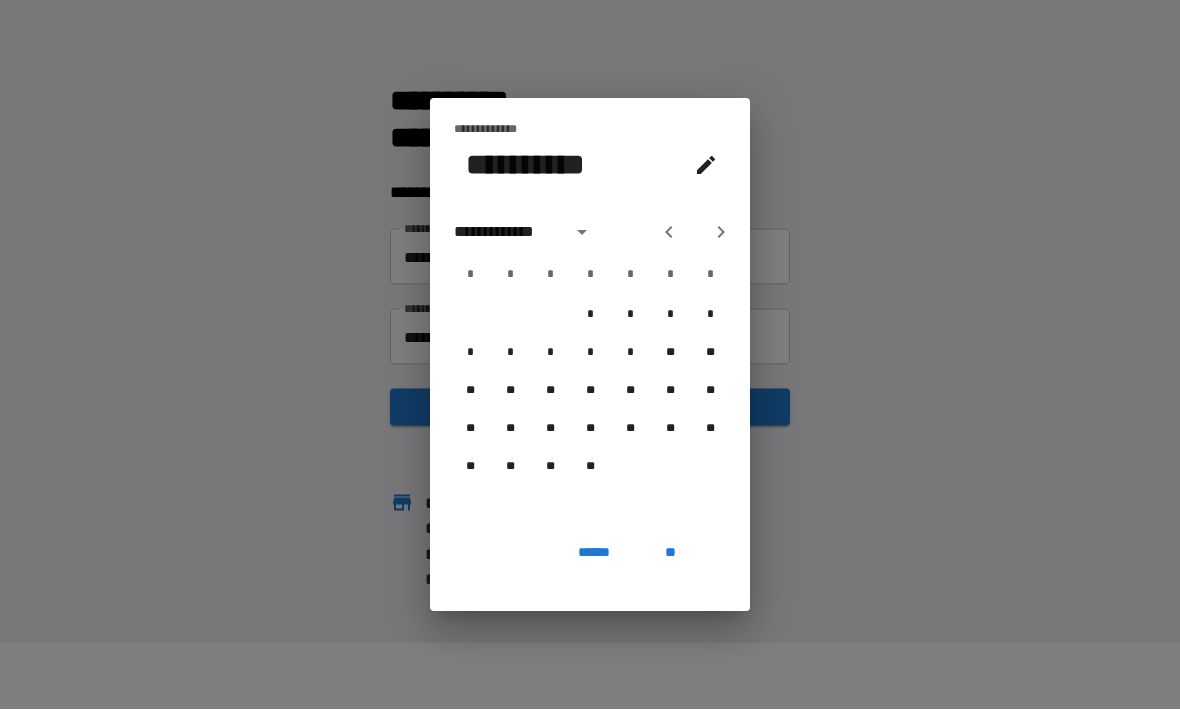 click 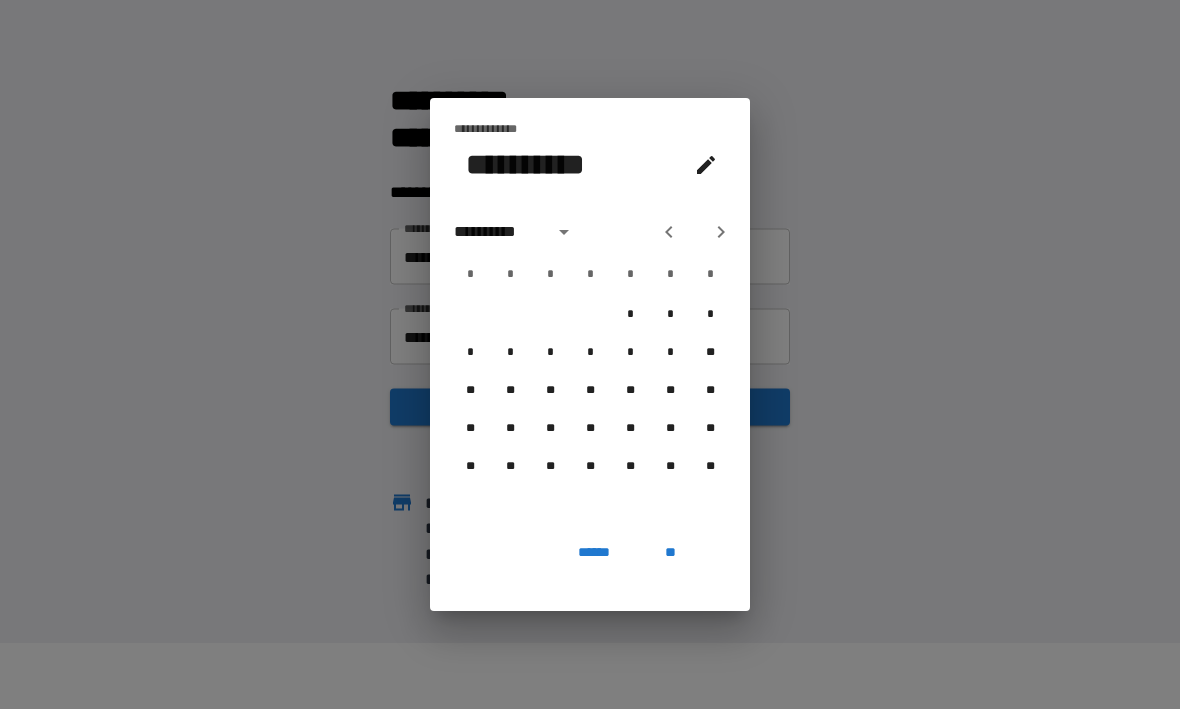 click 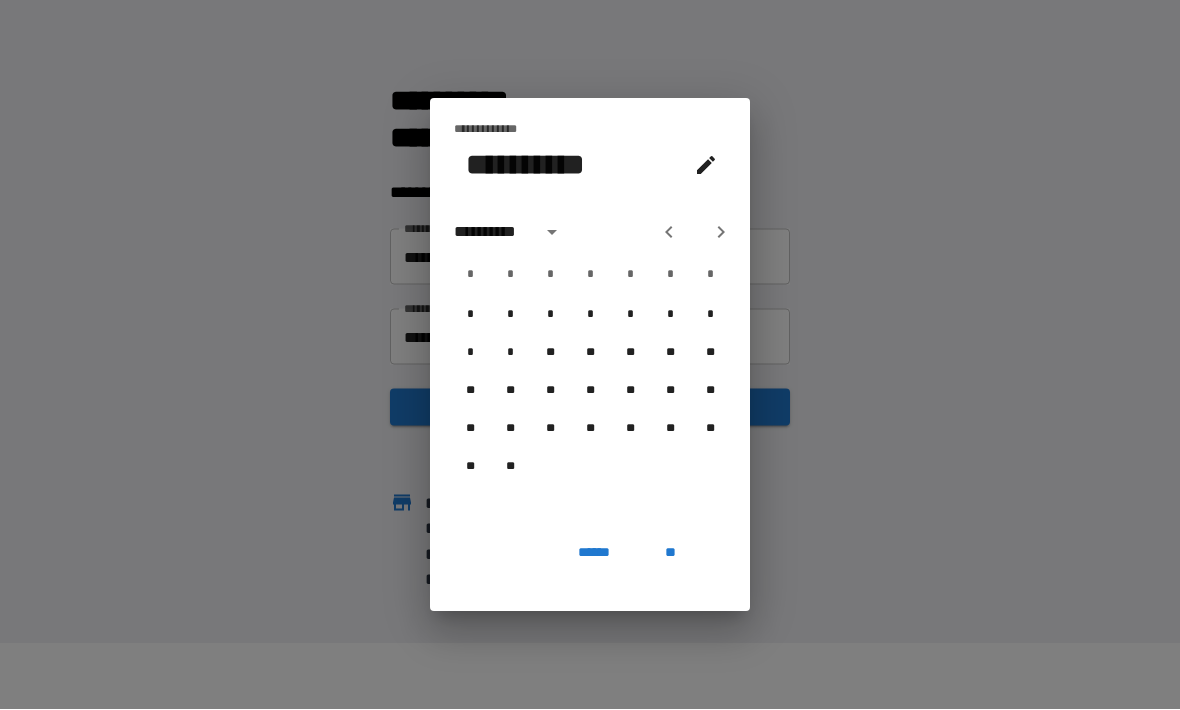 click 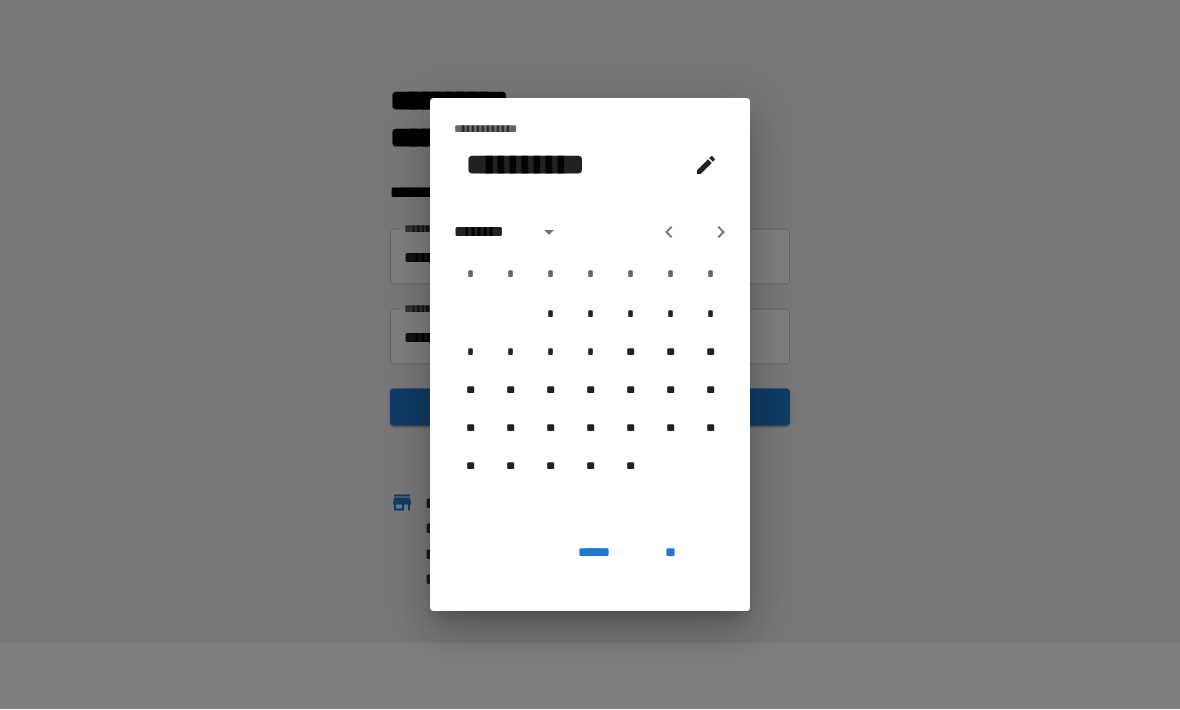 click 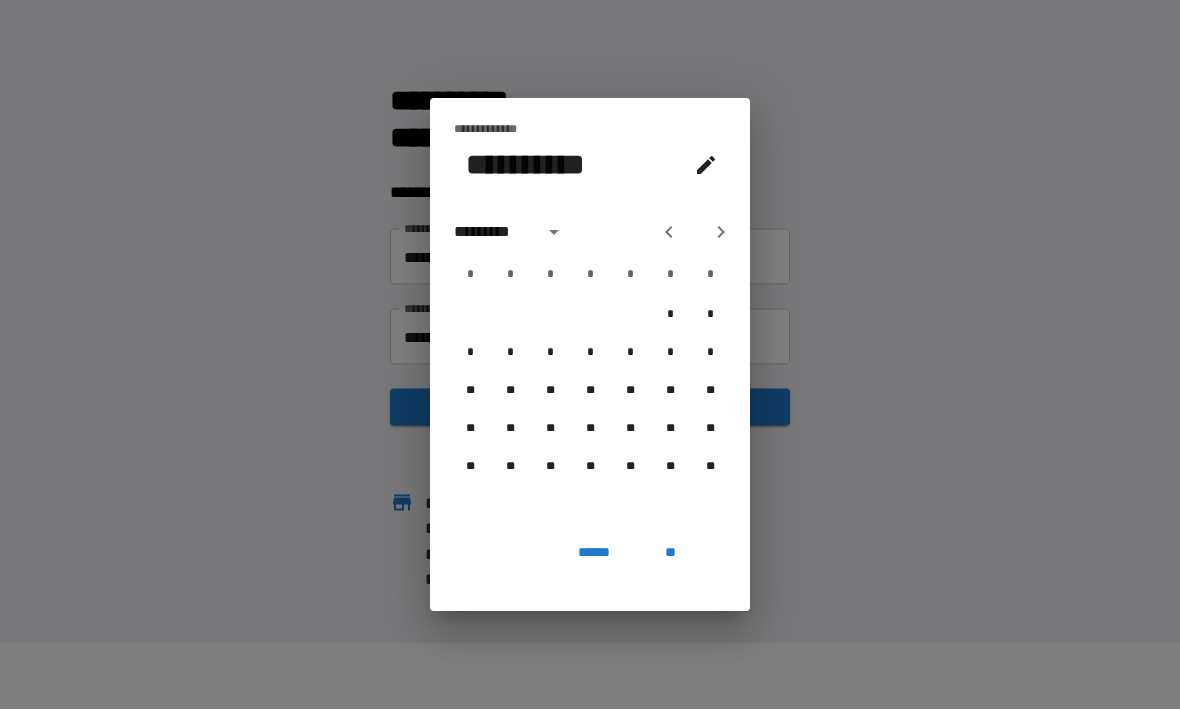 click 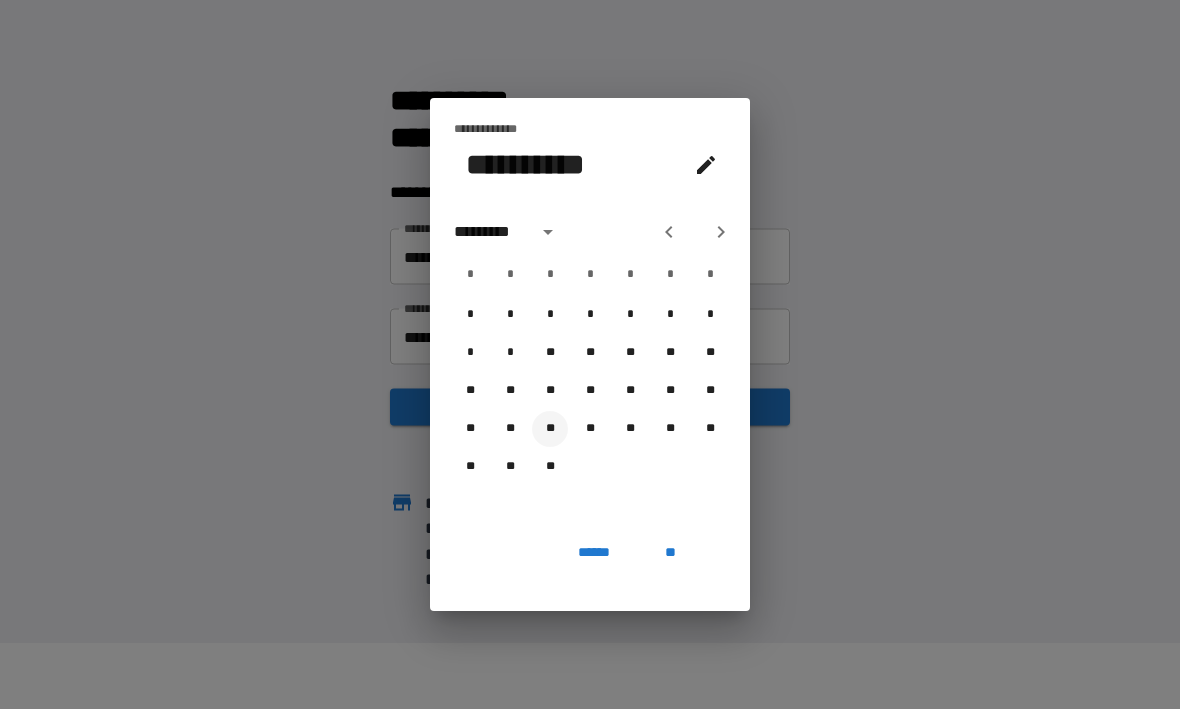 click on "**" at bounding box center [550, 430] 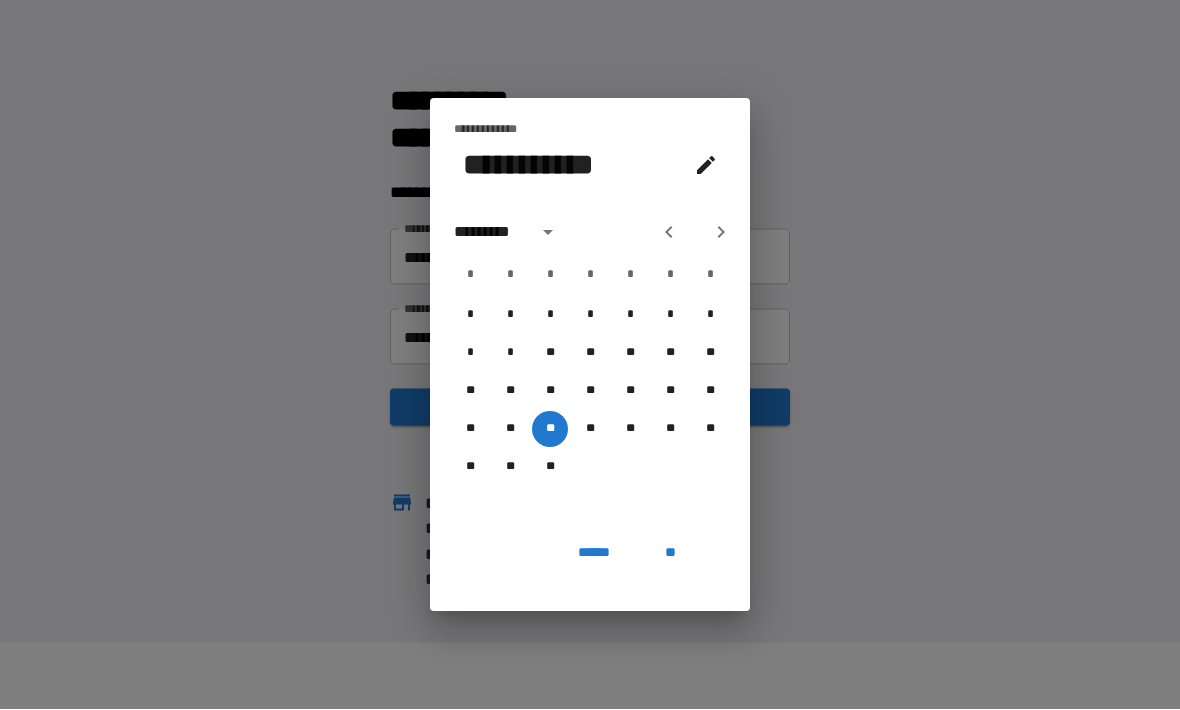 click on "**" at bounding box center (670, 554) 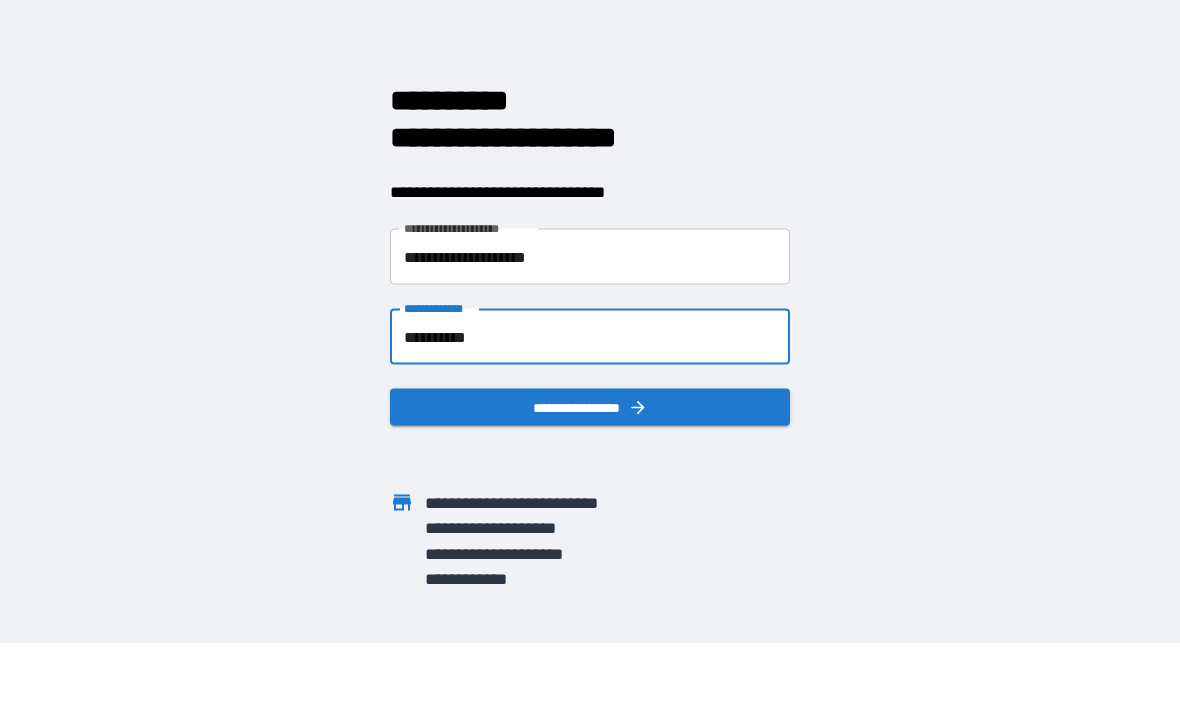 click on "**********" at bounding box center [590, 408] 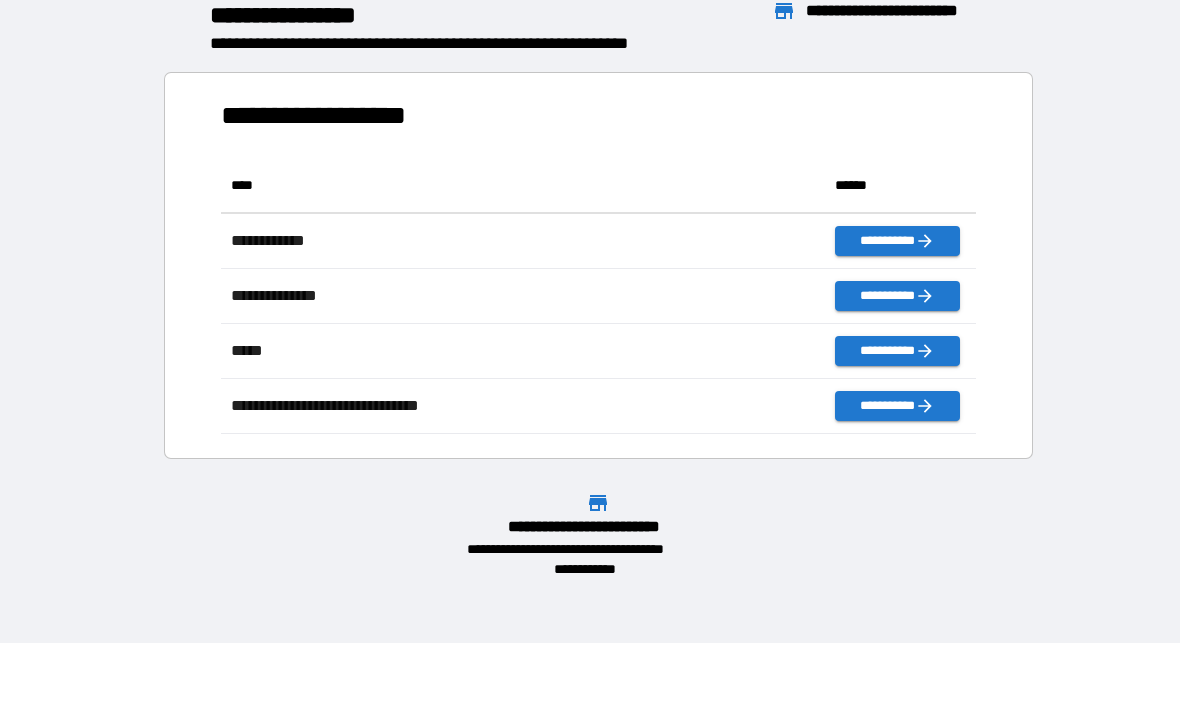 scroll, scrollTop: 276, scrollLeft: 755, axis: both 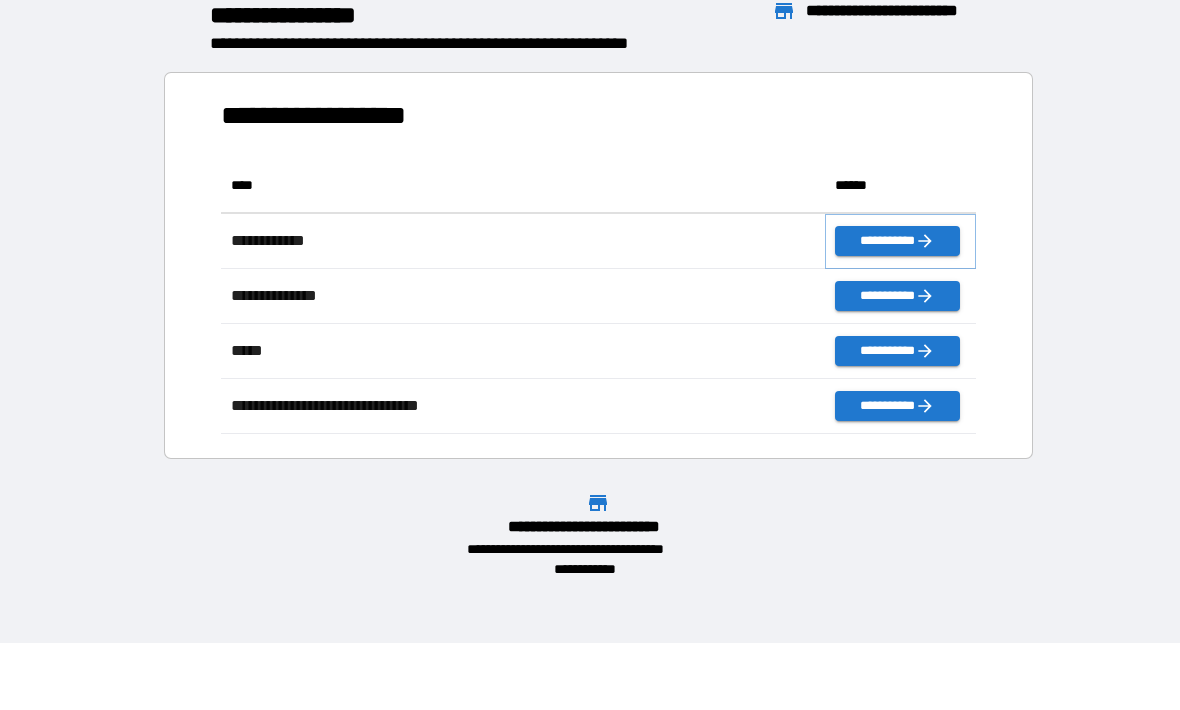 click on "**********" at bounding box center [897, 242] 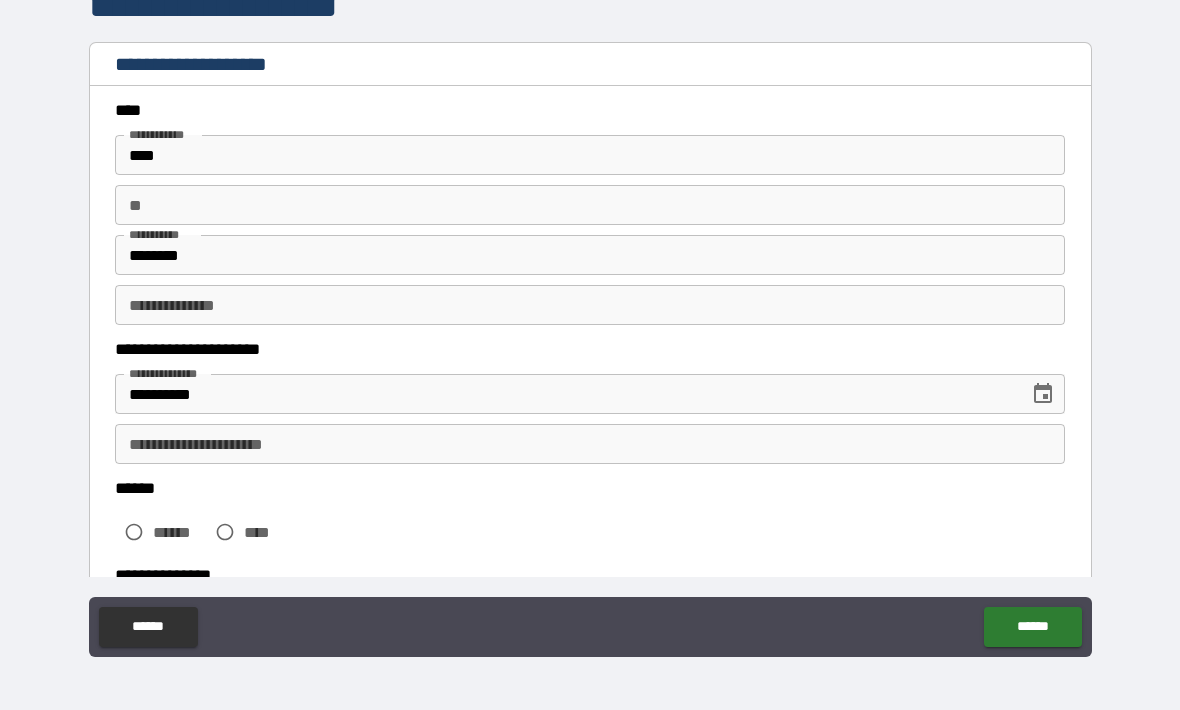 click on "**********" at bounding box center (590, 444) 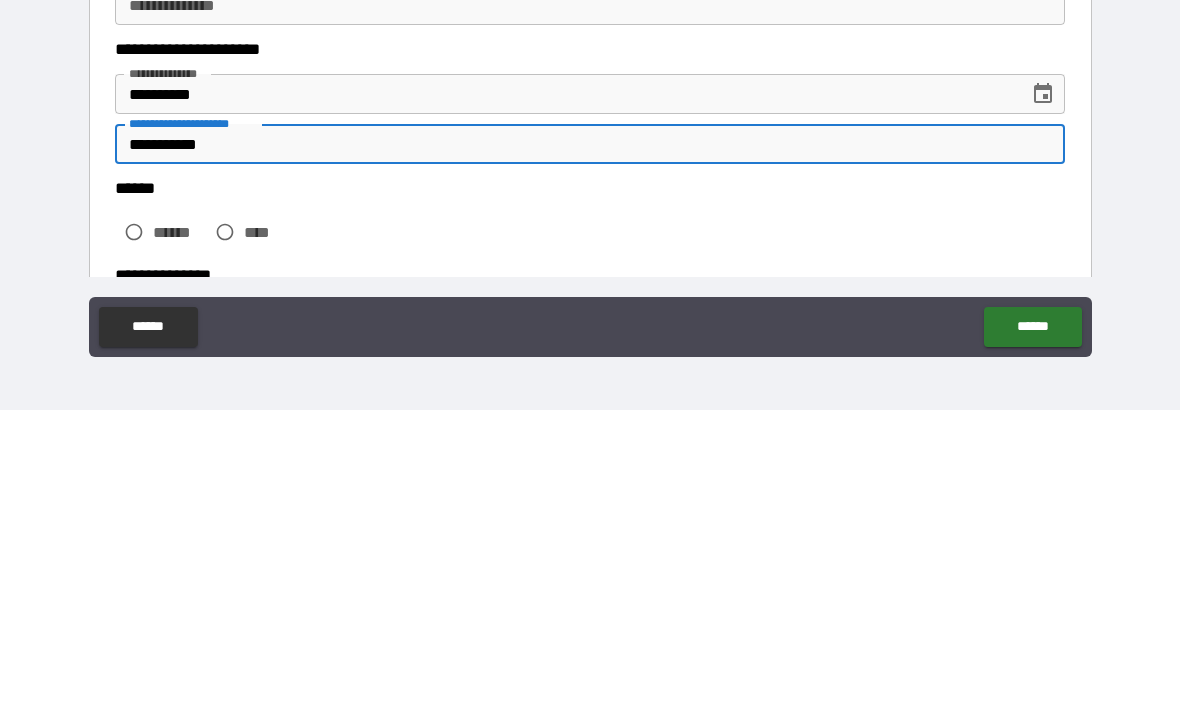 type on "**********" 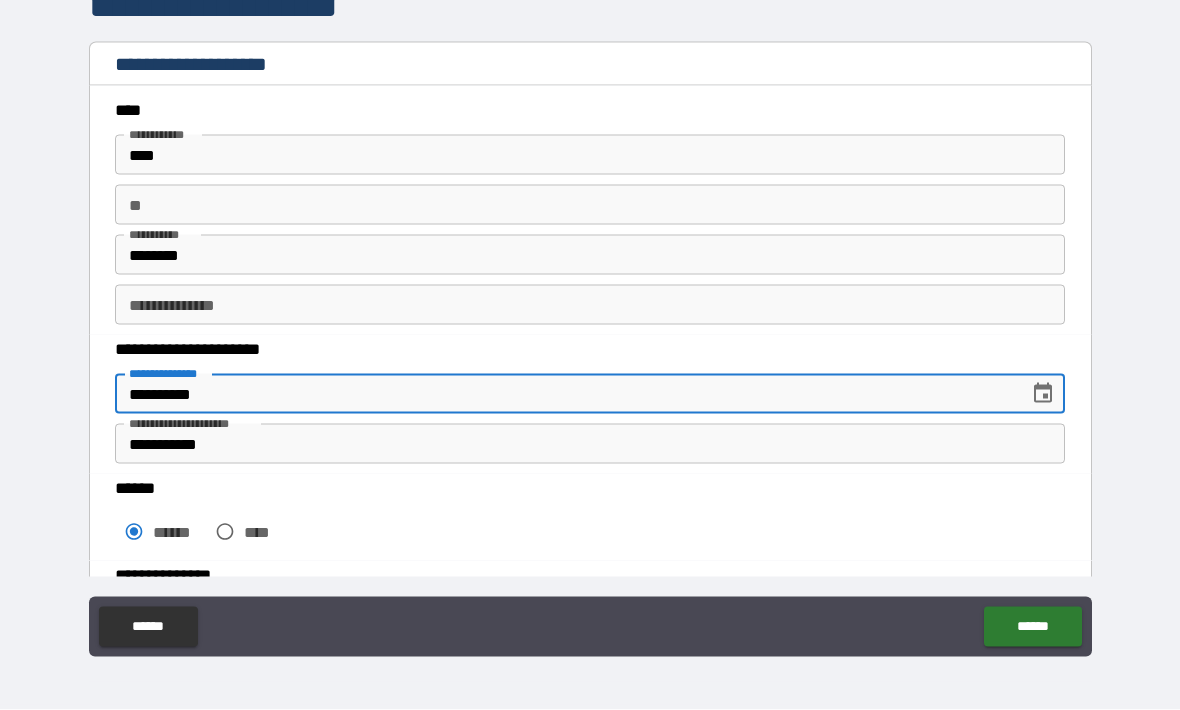 type on "**********" 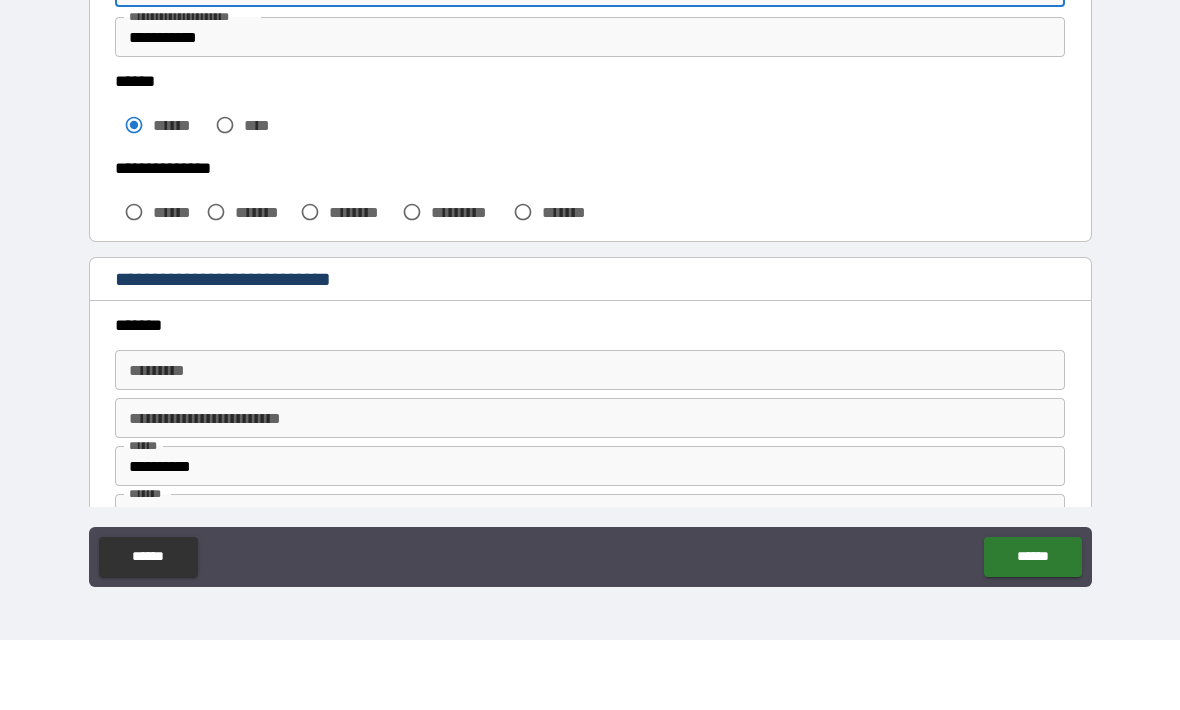 scroll, scrollTop: 343, scrollLeft: 0, axis: vertical 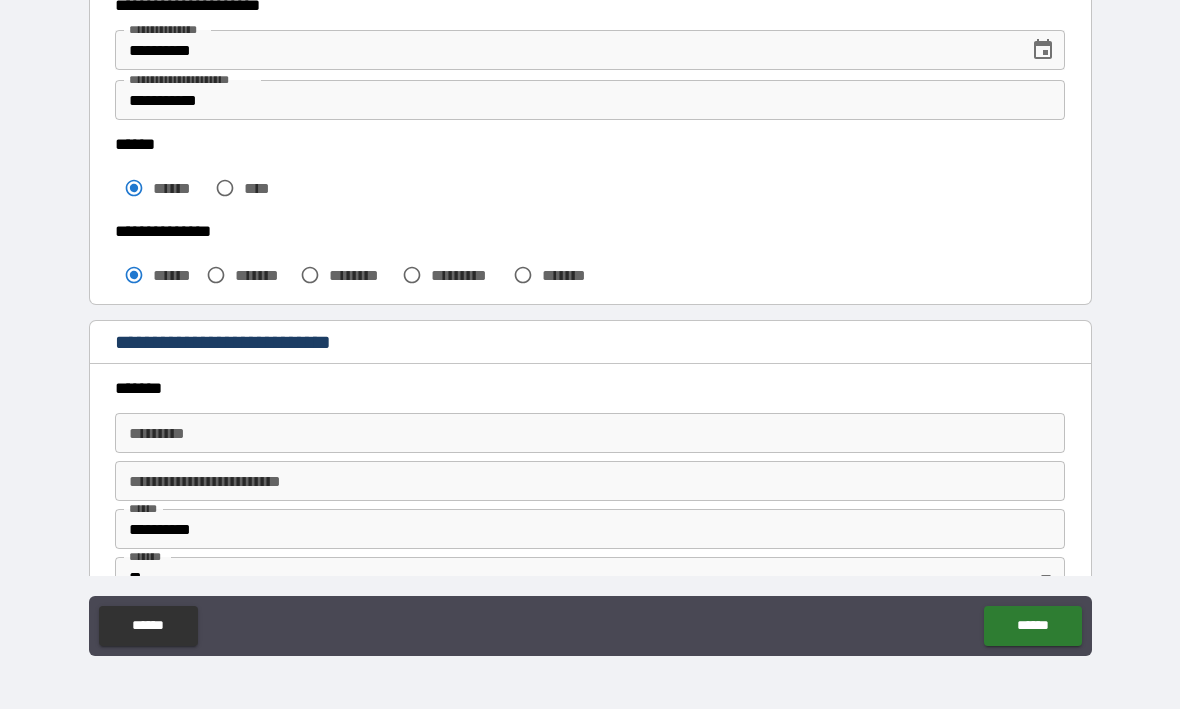 click on "*******   *" at bounding box center (590, 434) 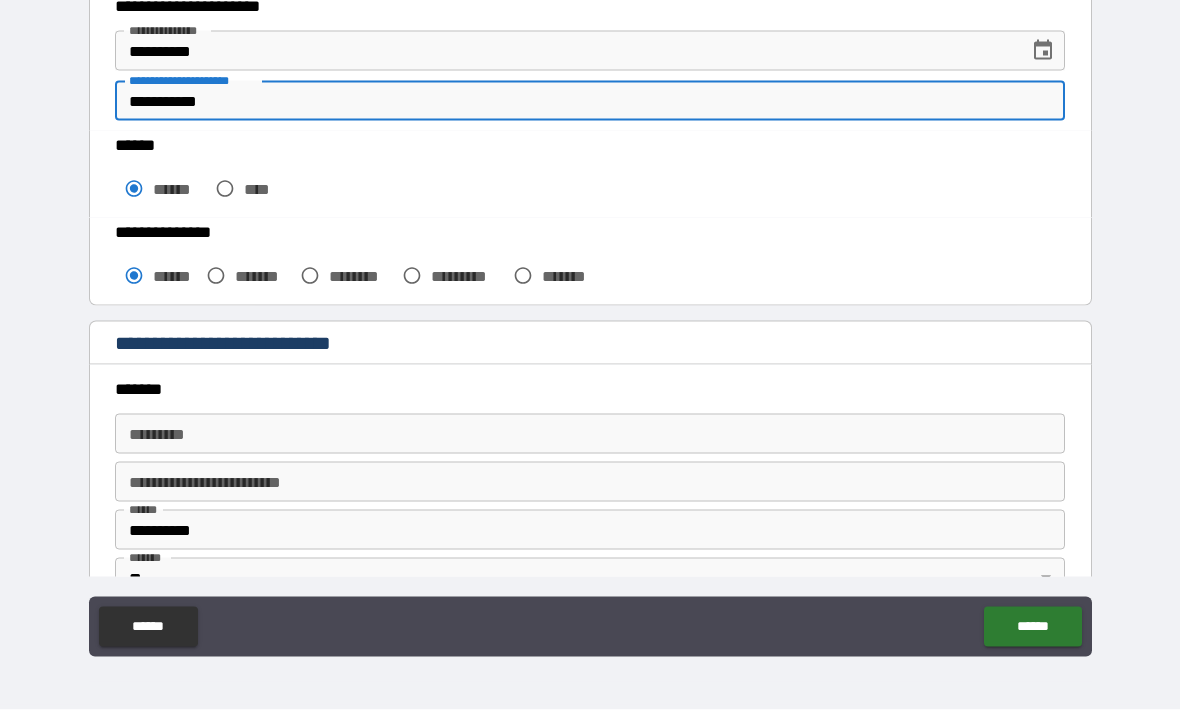 click on "*******   *" at bounding box center [590, 434] 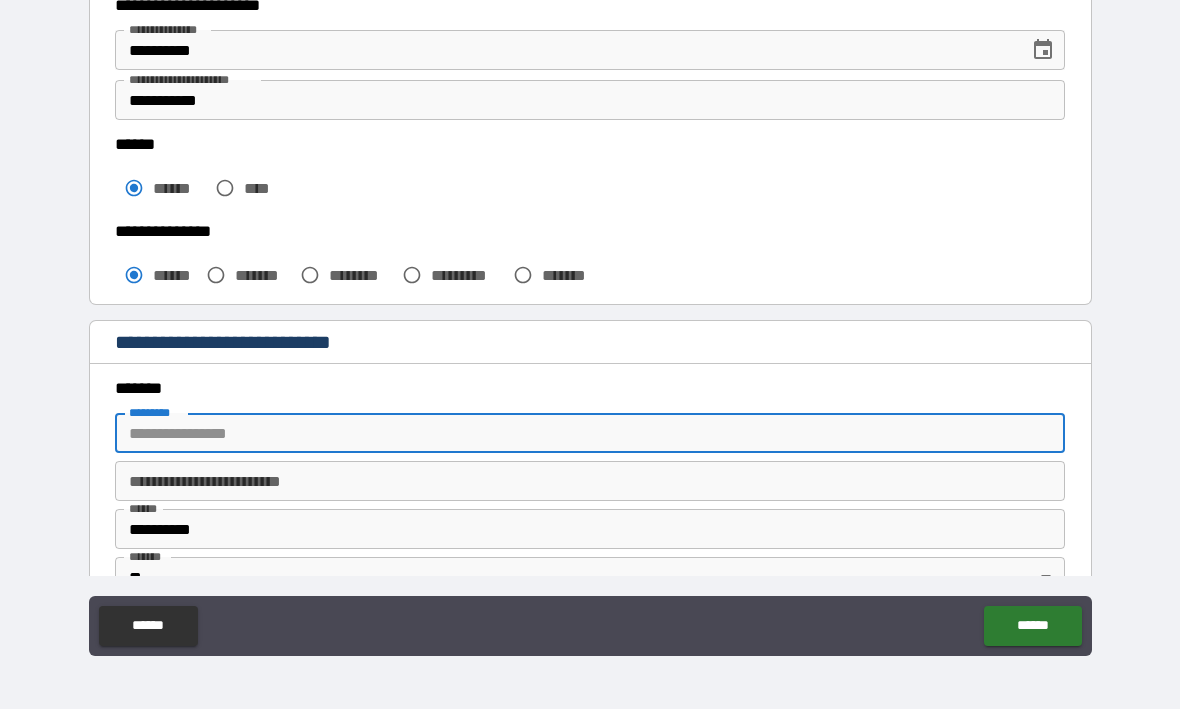 type on "**********" 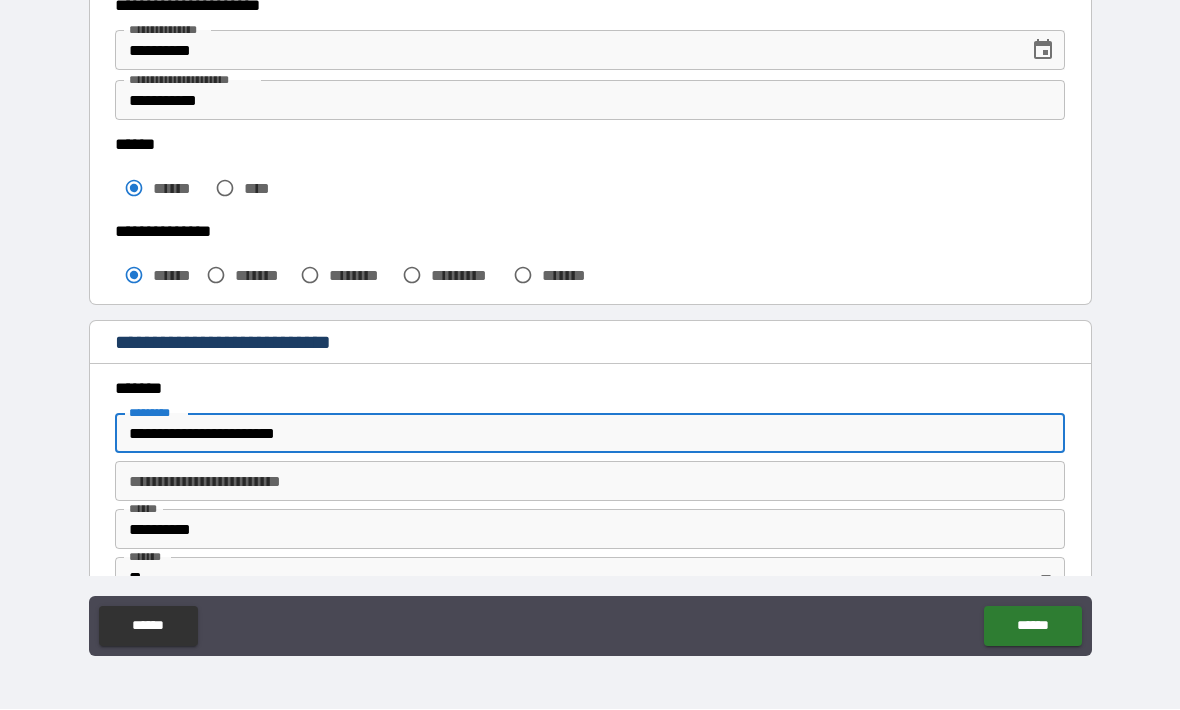 type on "***" 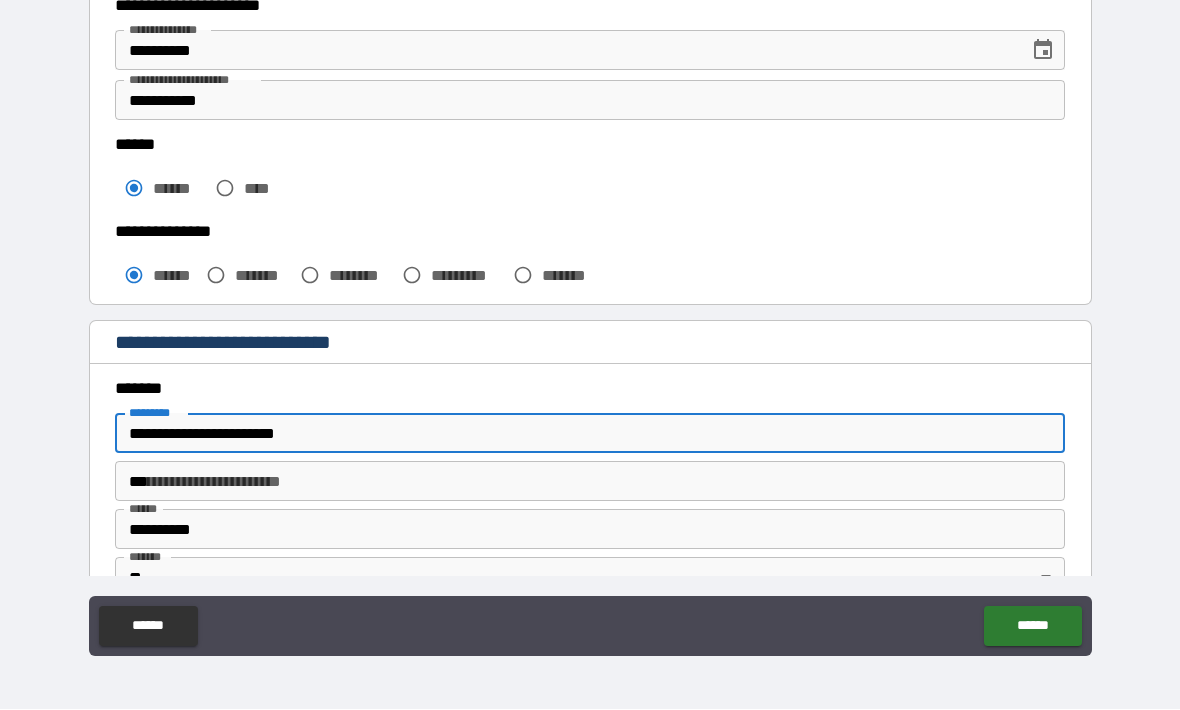 type on "*" 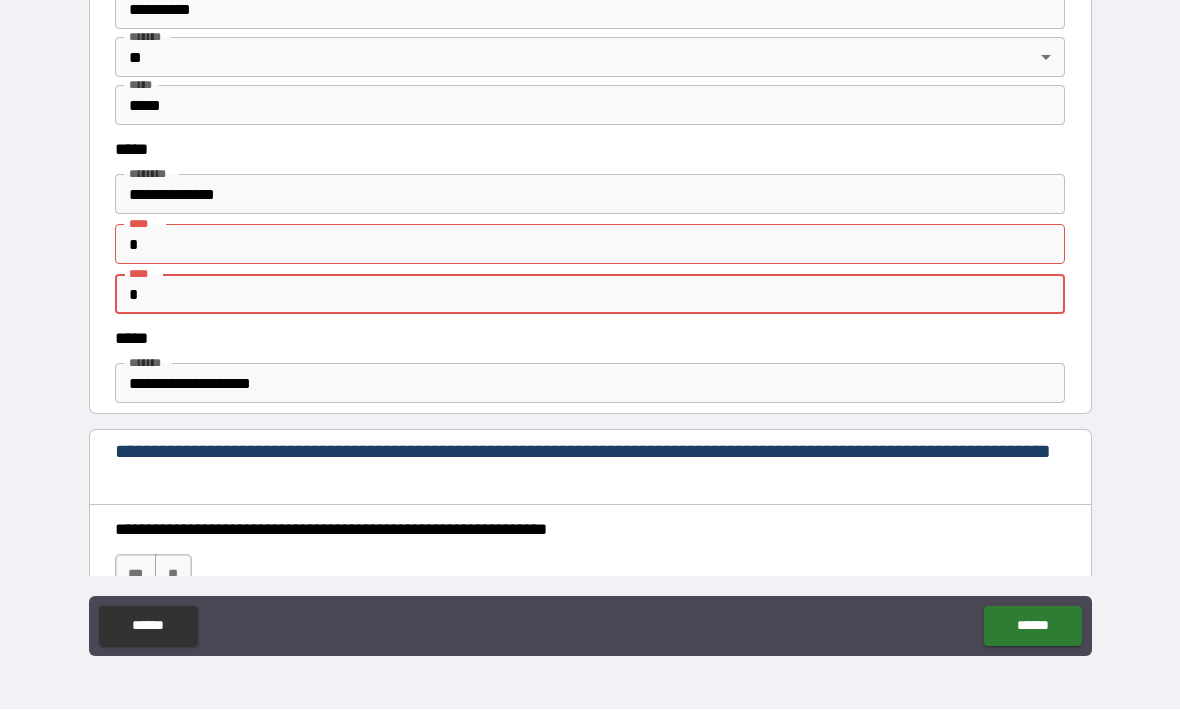 scroll, scrollTop: 868, scrollLeft: 0, axis: vertical 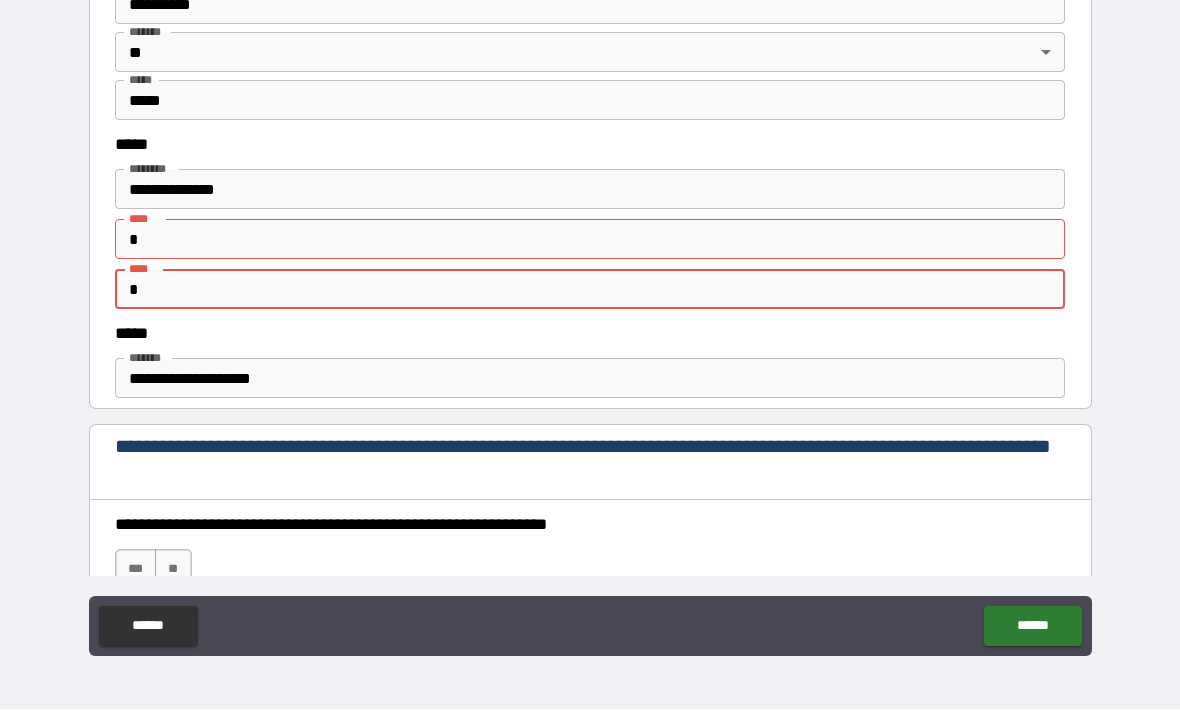 click on "*" at bounding box center [590, 240] 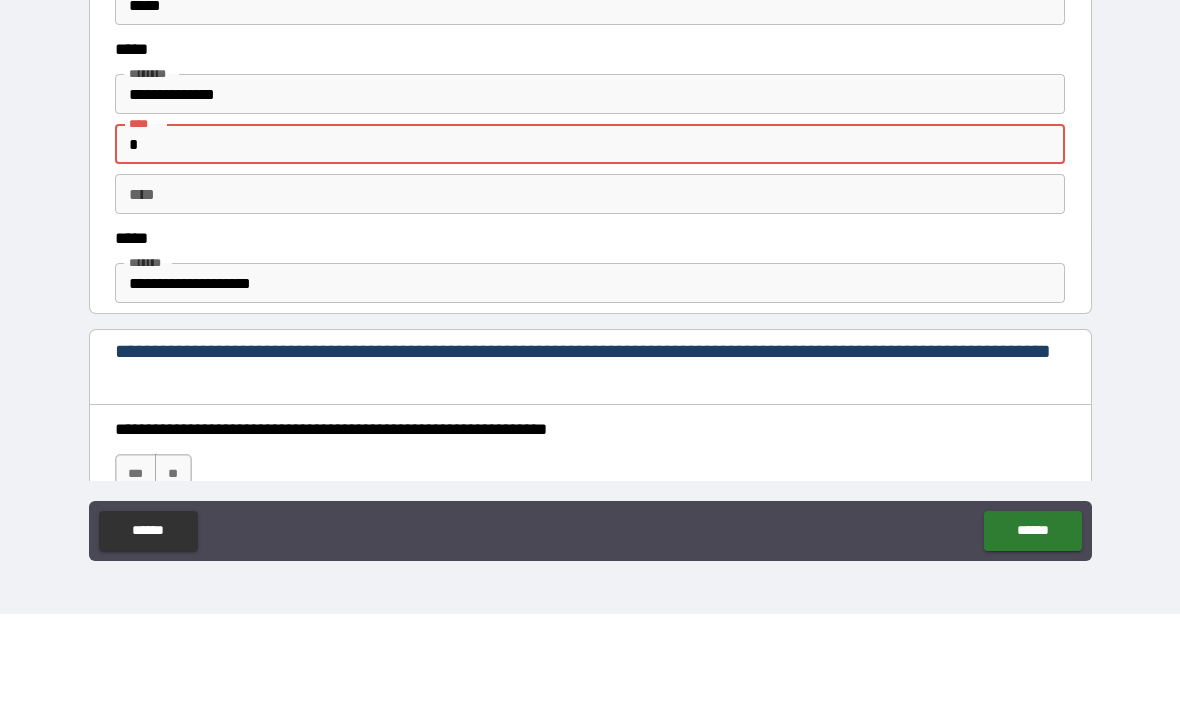 type on "*" 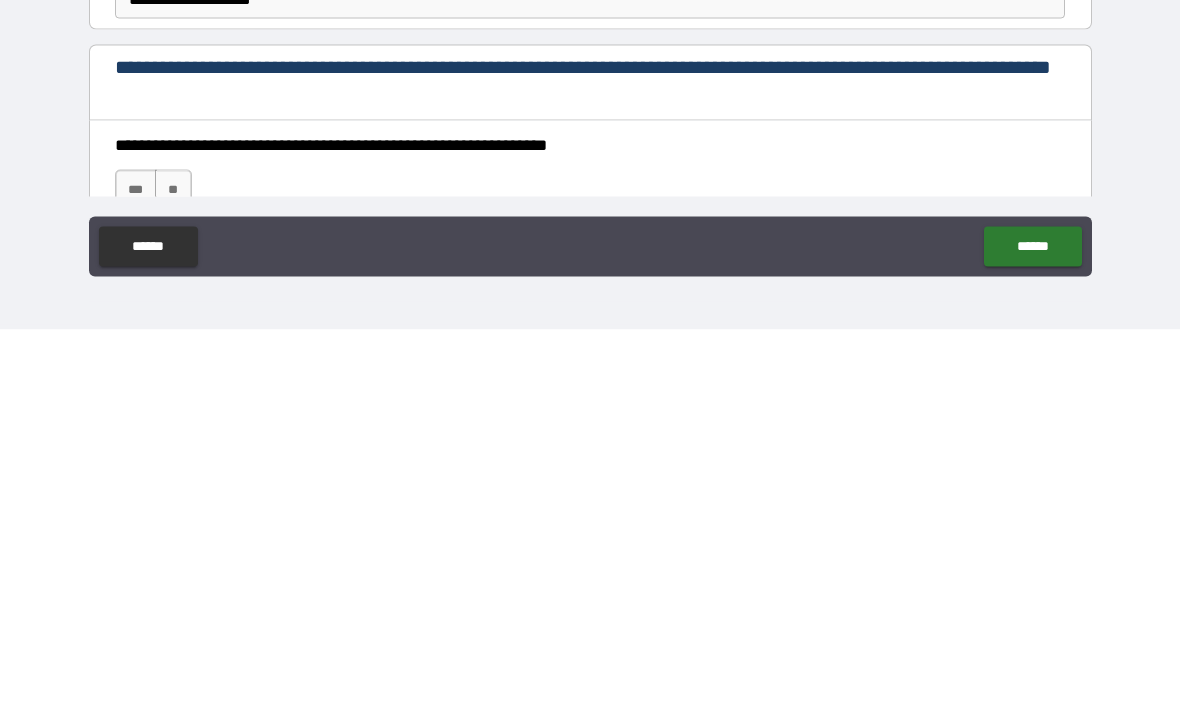 click on "***" at bounding box center [136, 570] 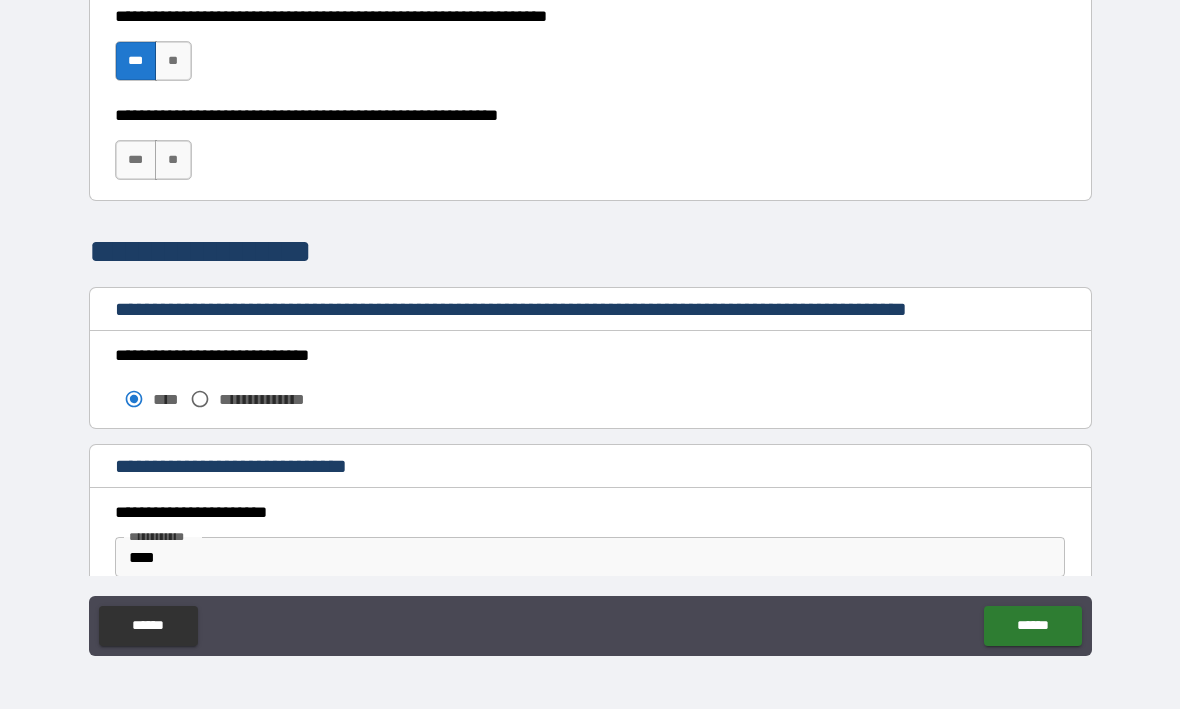 scroll, scrollTop: 1375, scrollLeft: 0, axis: vertical 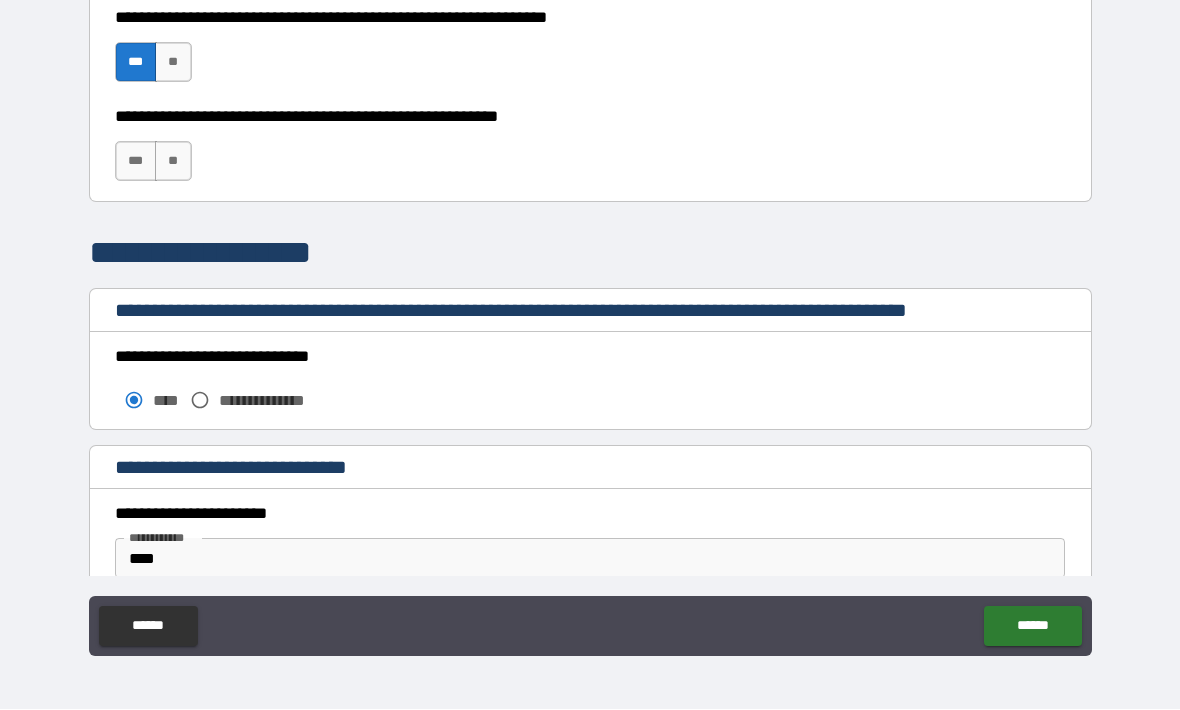 click on "***" at bounding box center (136, 162) 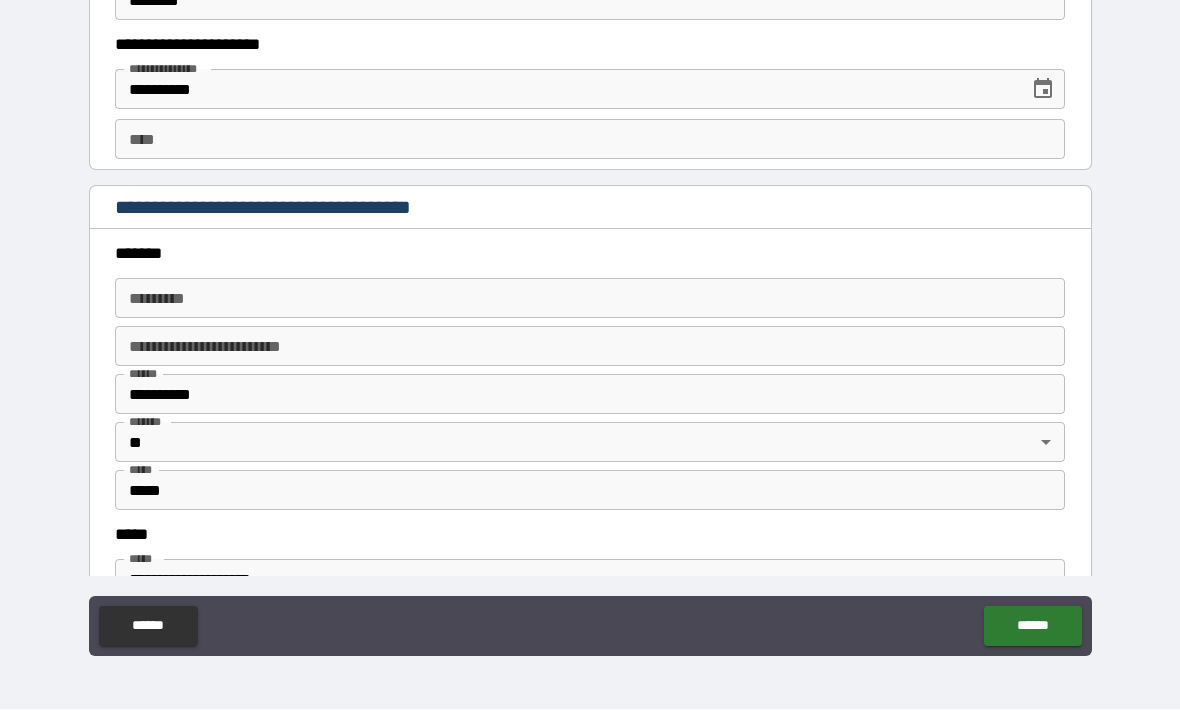 scroll, scrollTop: 2034, scrollLeft: 0, axis: vertical 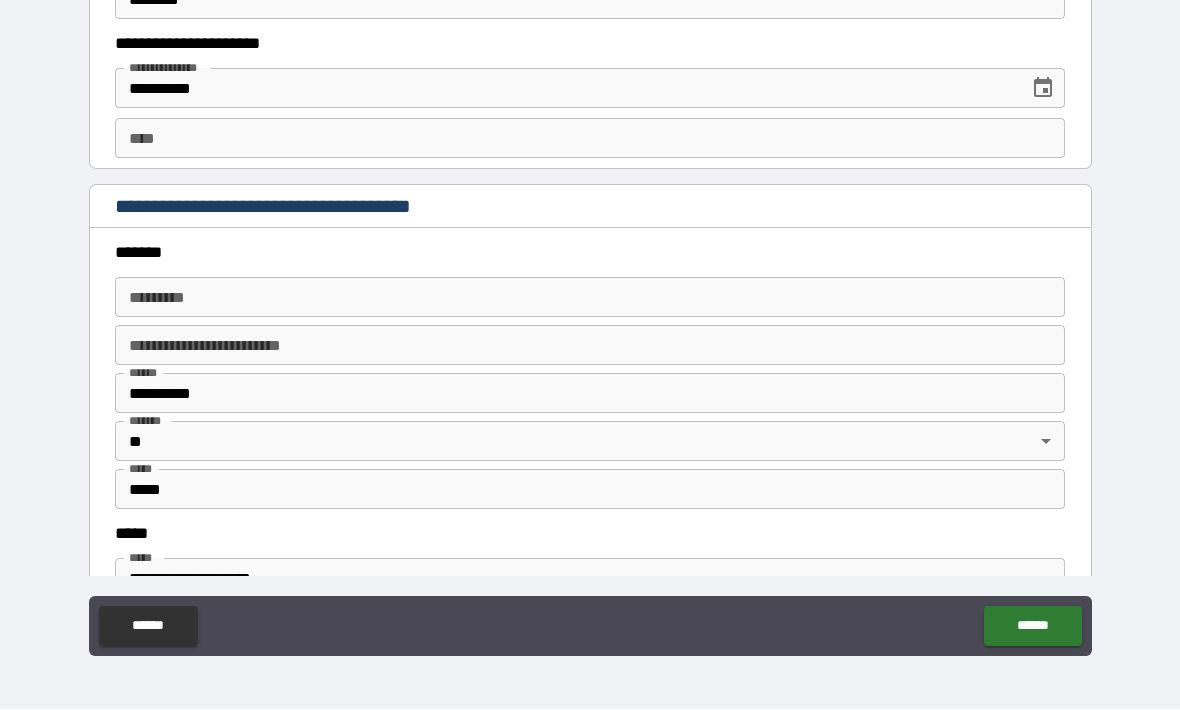 click on "*******   *" at bounding box center [590, 298] 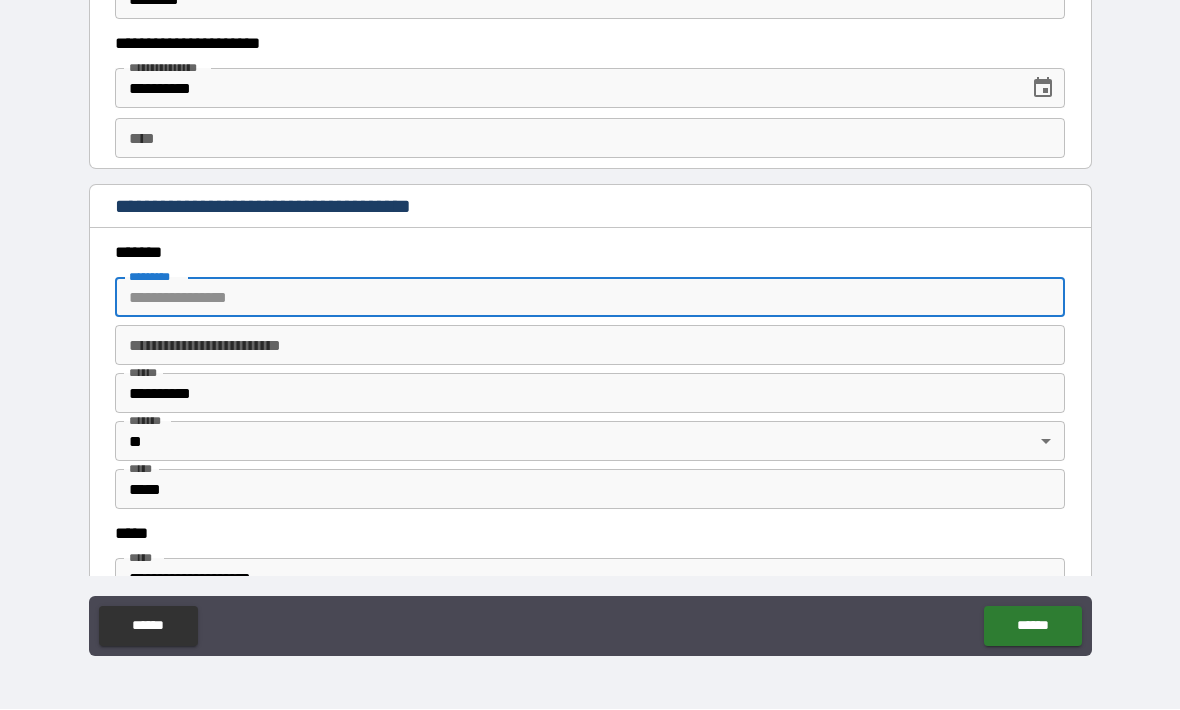 type on "**********" 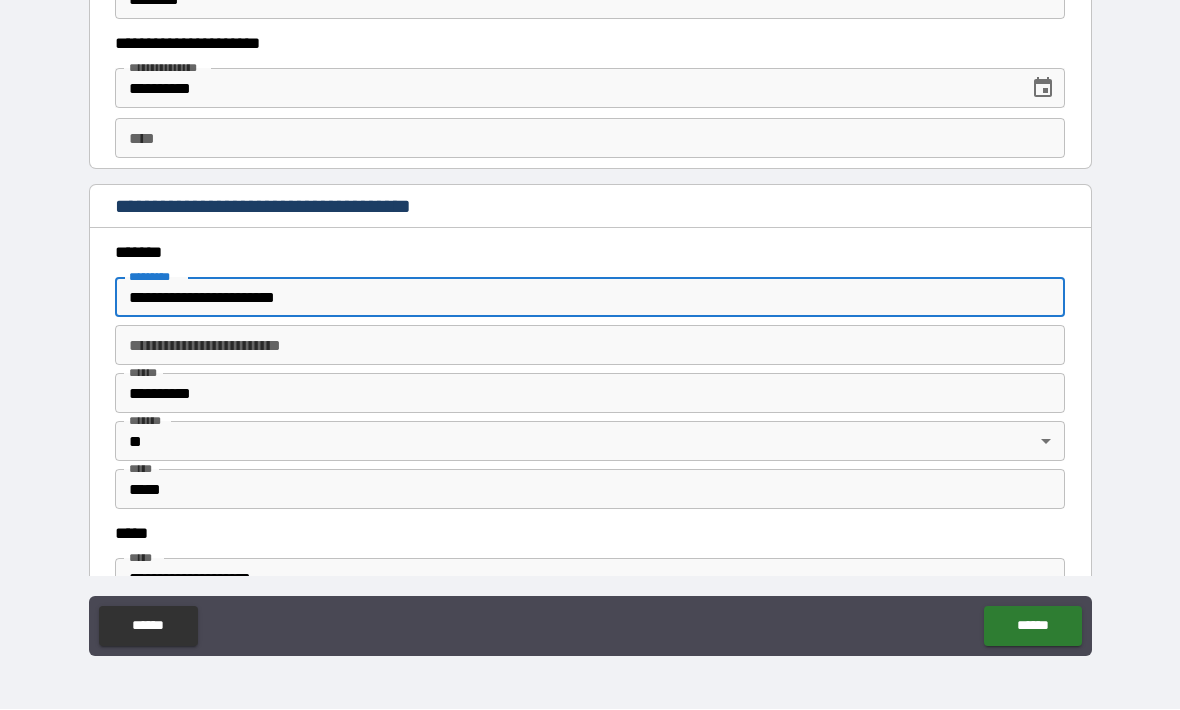 type on "***" 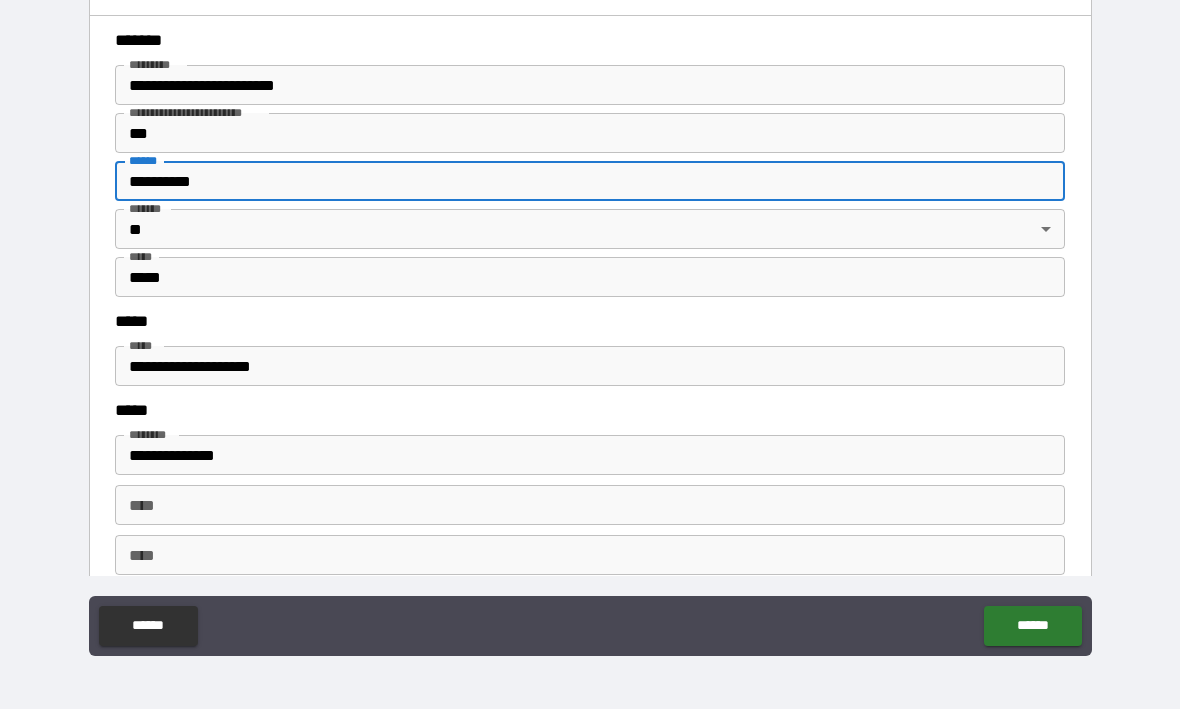 scroll, scrollTop: 2248, scrollLeft: 0, axis: vertical 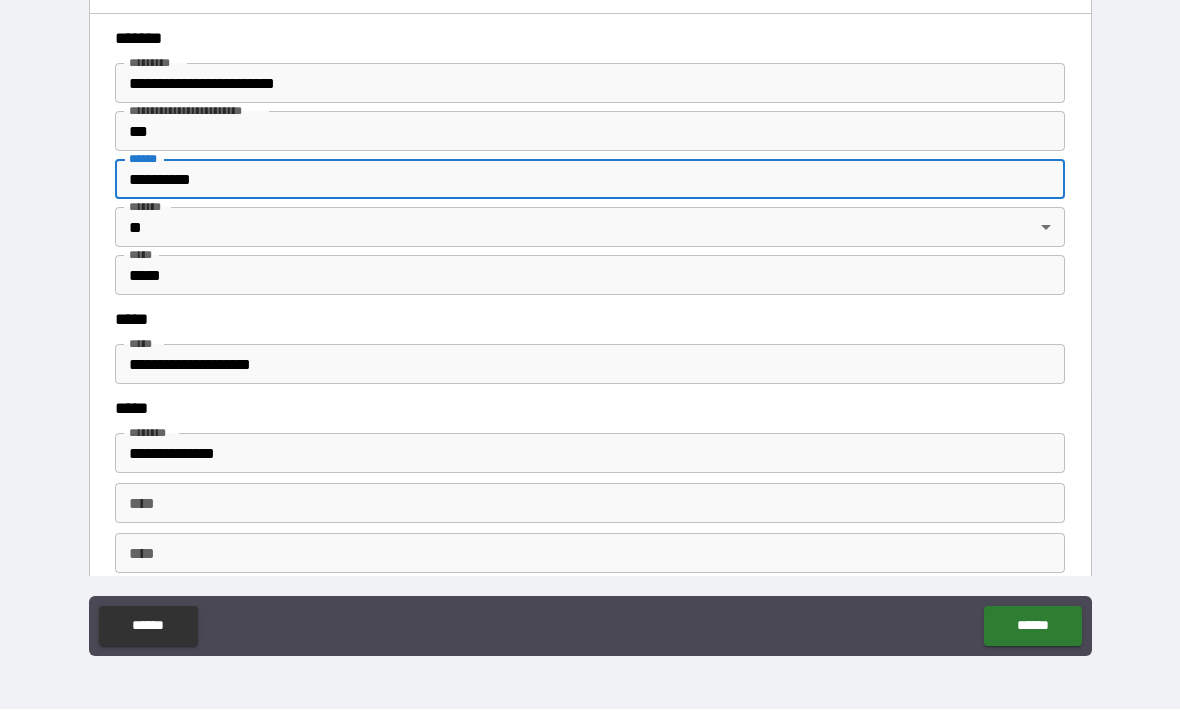 click on "*****" at bounding box center (590, 276) 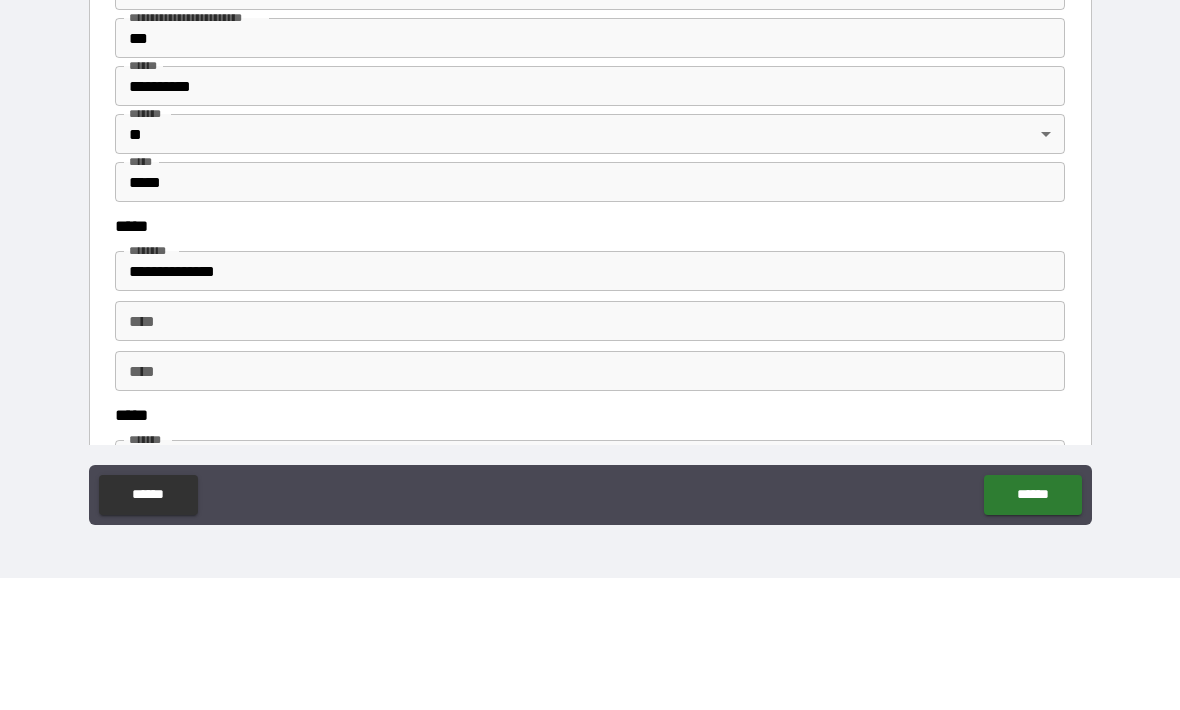 scroll, scrollTop: 657, scrollLeft: 0, axis: vertical 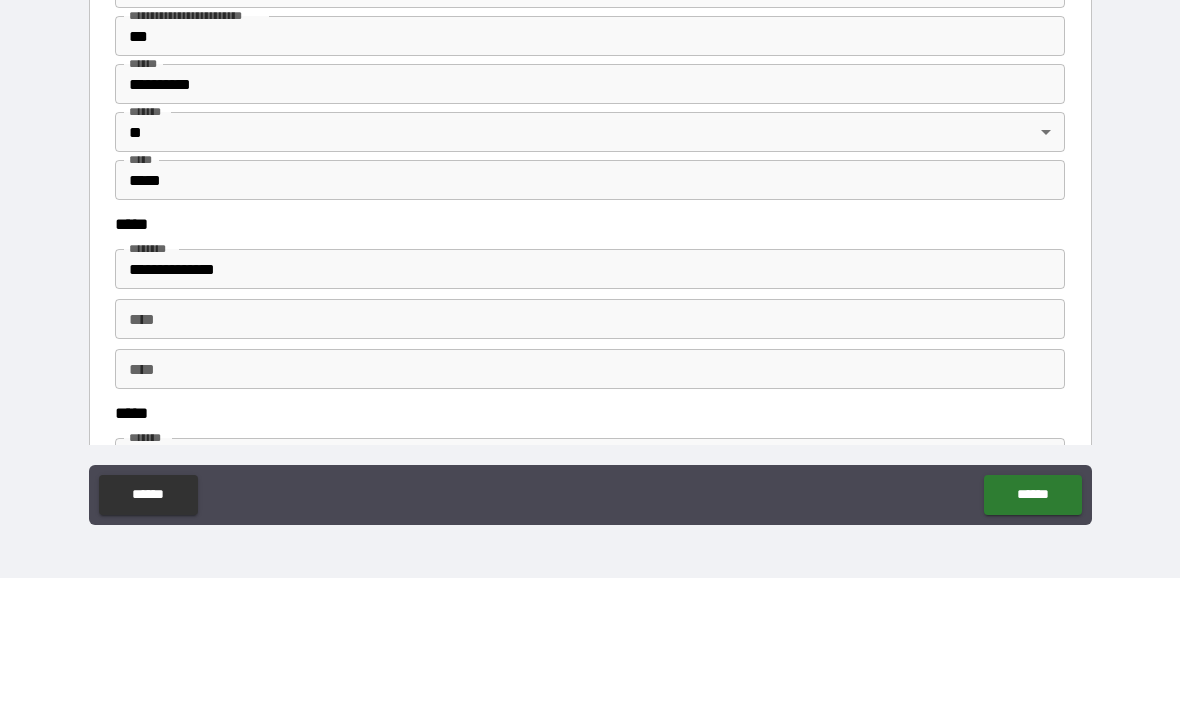 type on "*****" 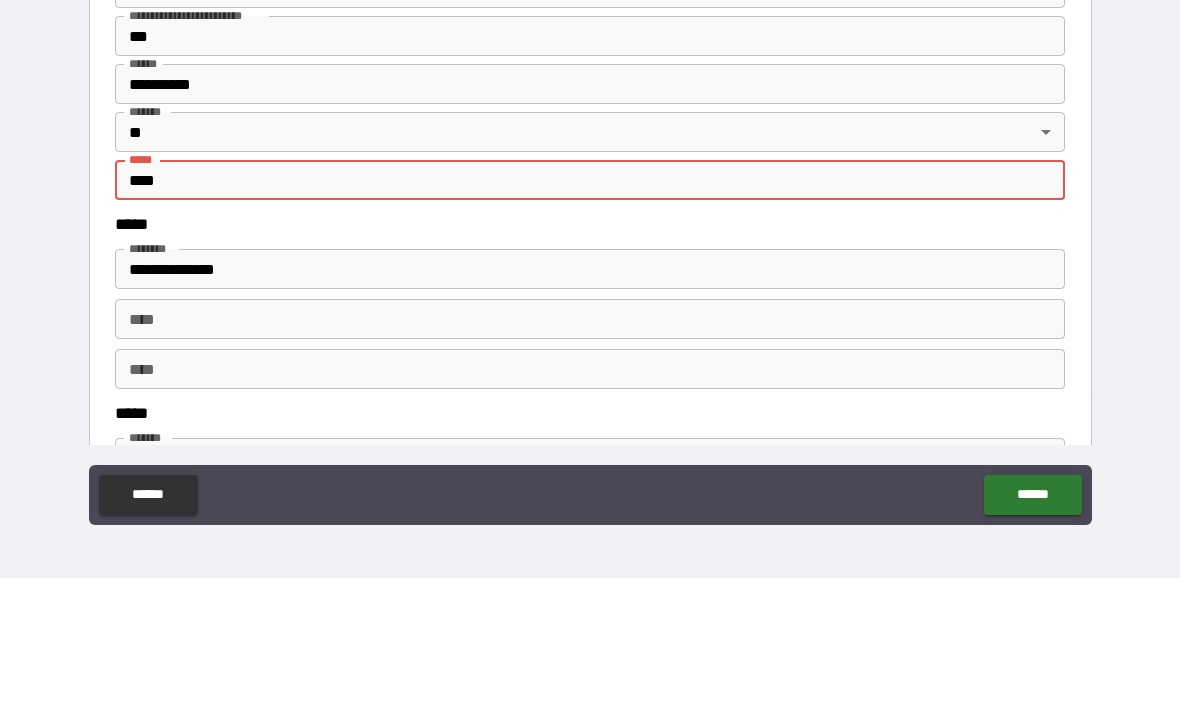 type on "*****" 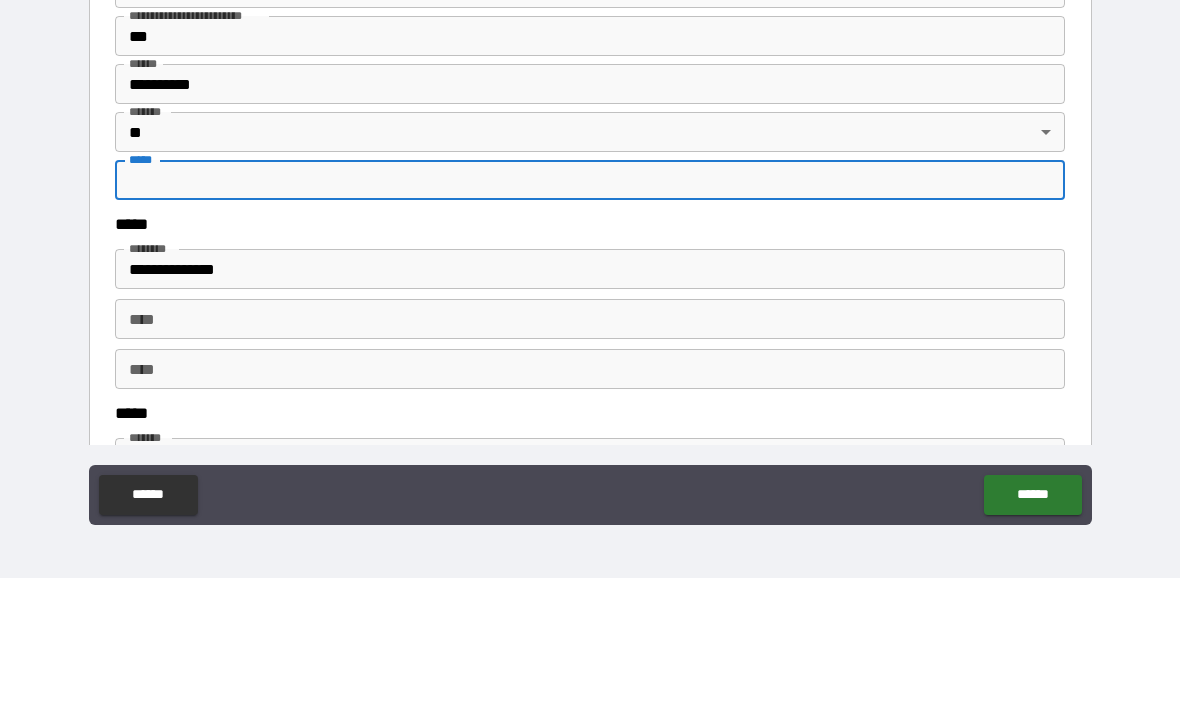 type on "*****" 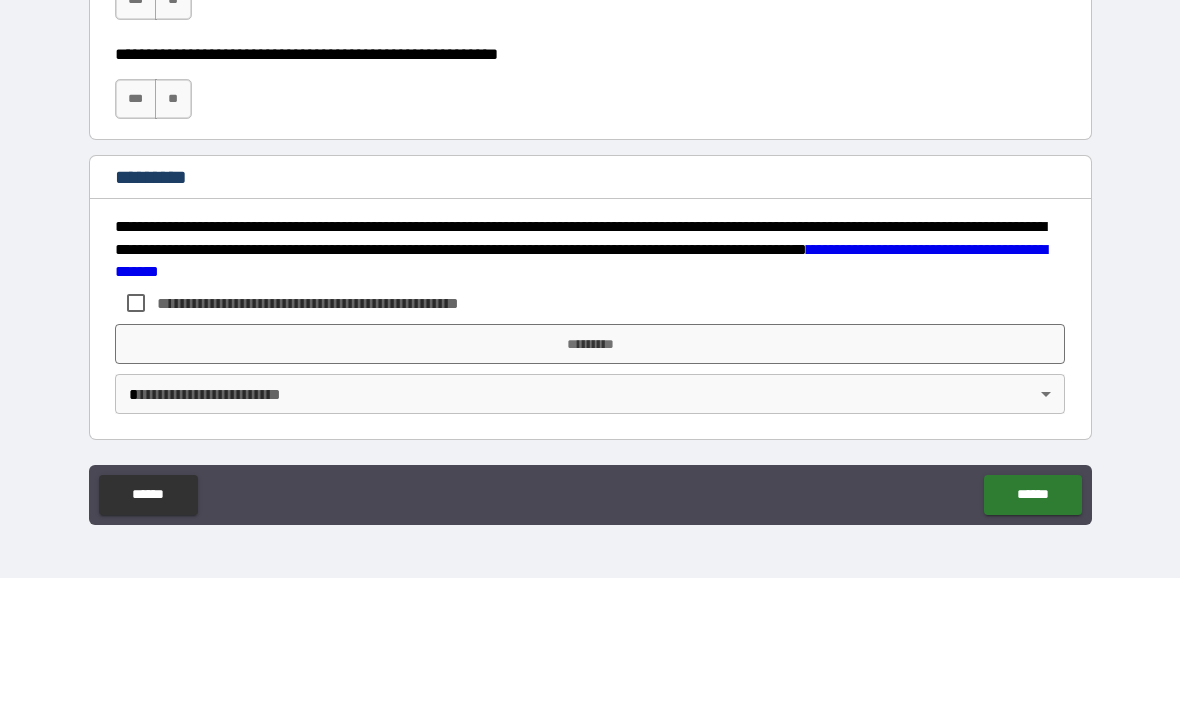 scroll, scrollTop: 2861, scrollLeft: 0, axis: vertical 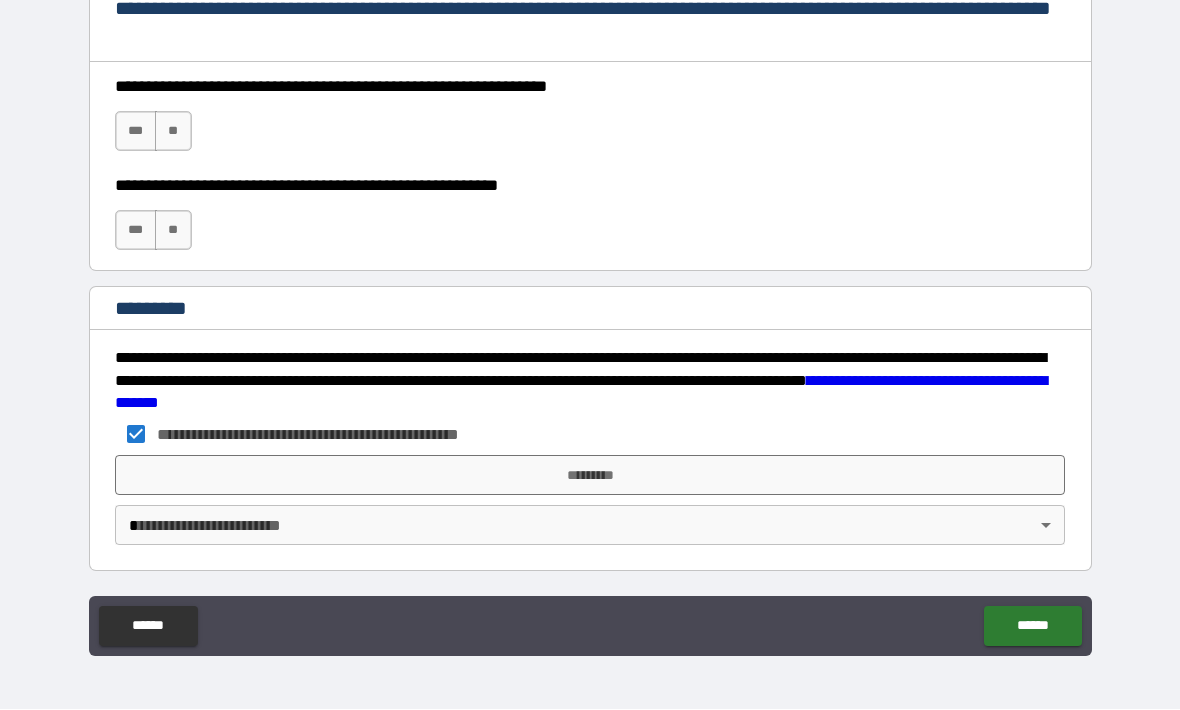 click on "**********" at bounding box center [341, 435] 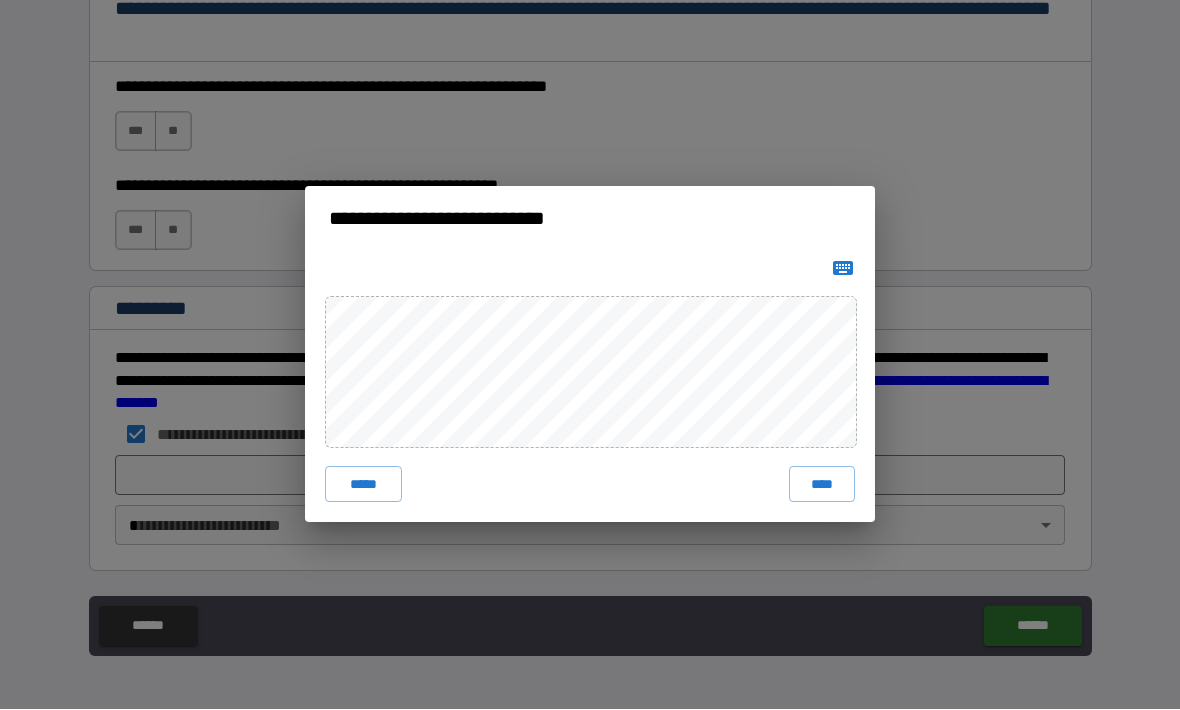 click on "****" at bounding box center (822, 485) 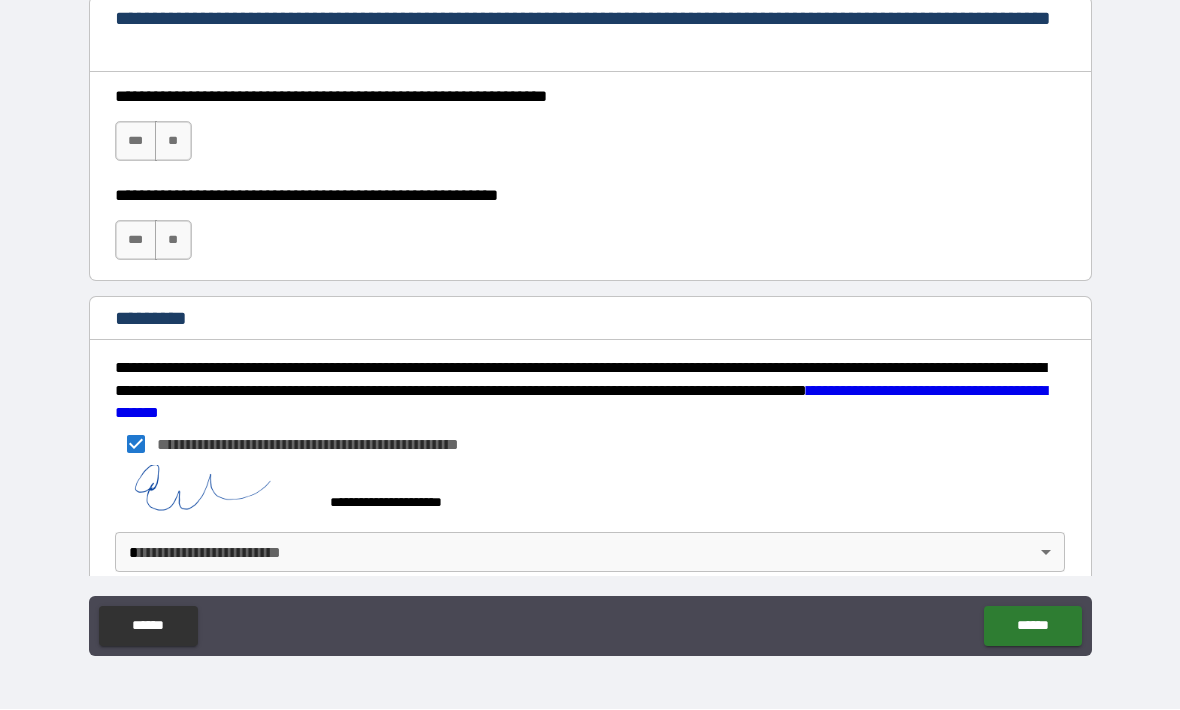 scroll, scrollTop: 2850, scrollLeft: 0, axis: vertical 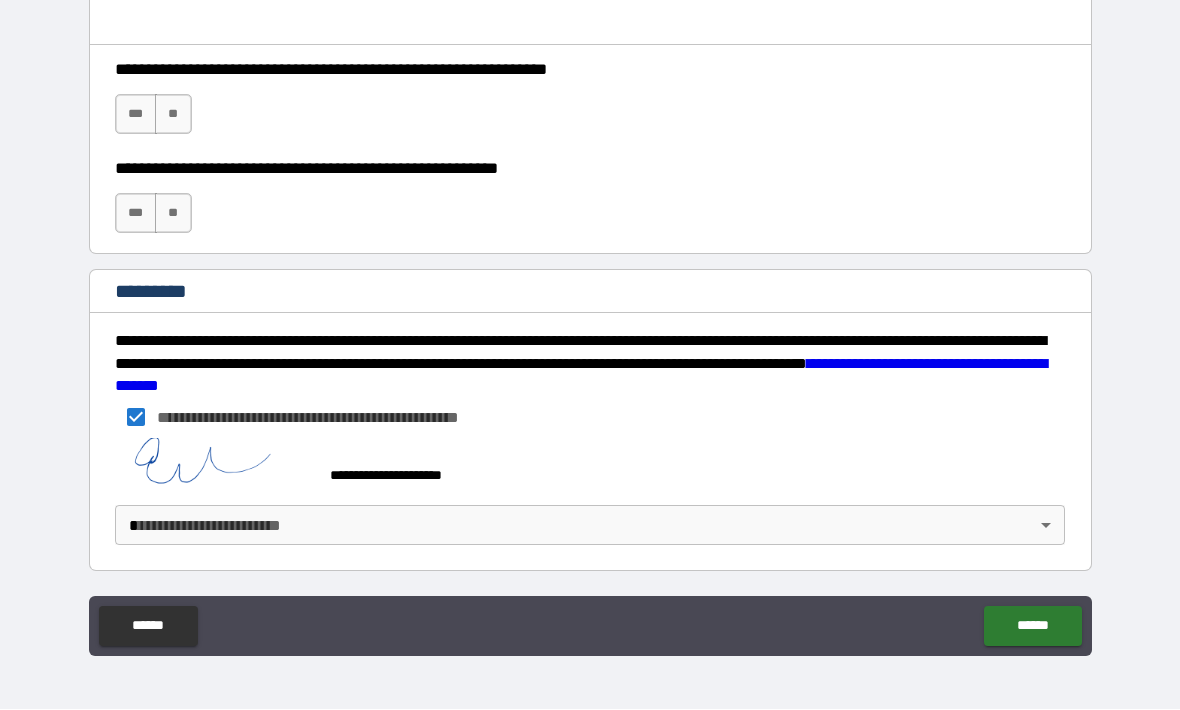 click on "**********" at bounding box center [590, 322] 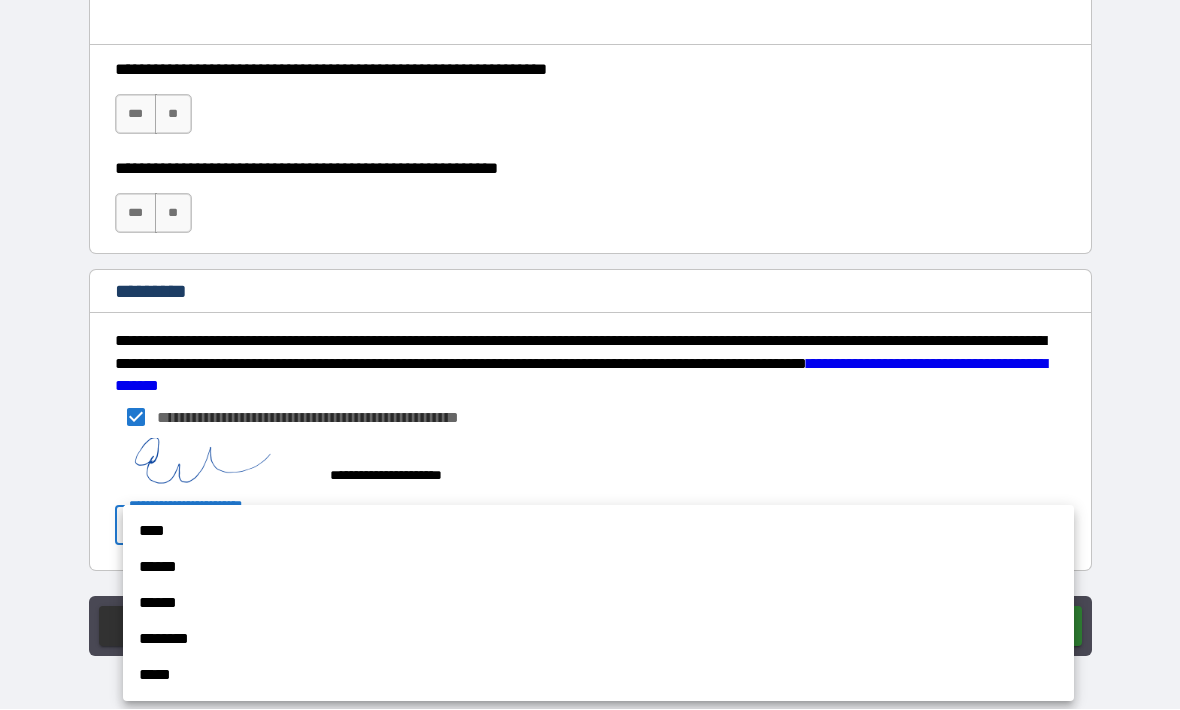 click on "****" at bounding box center (598, 532) 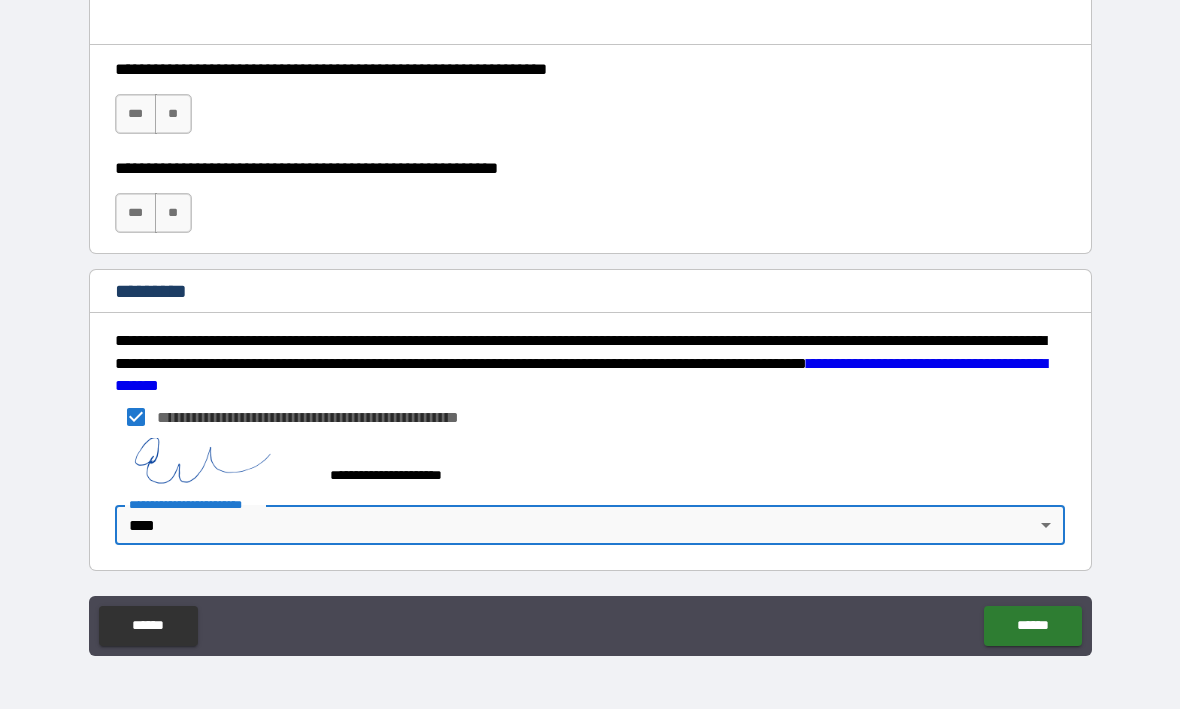 click on "******" at bounding box center (1032, 627) 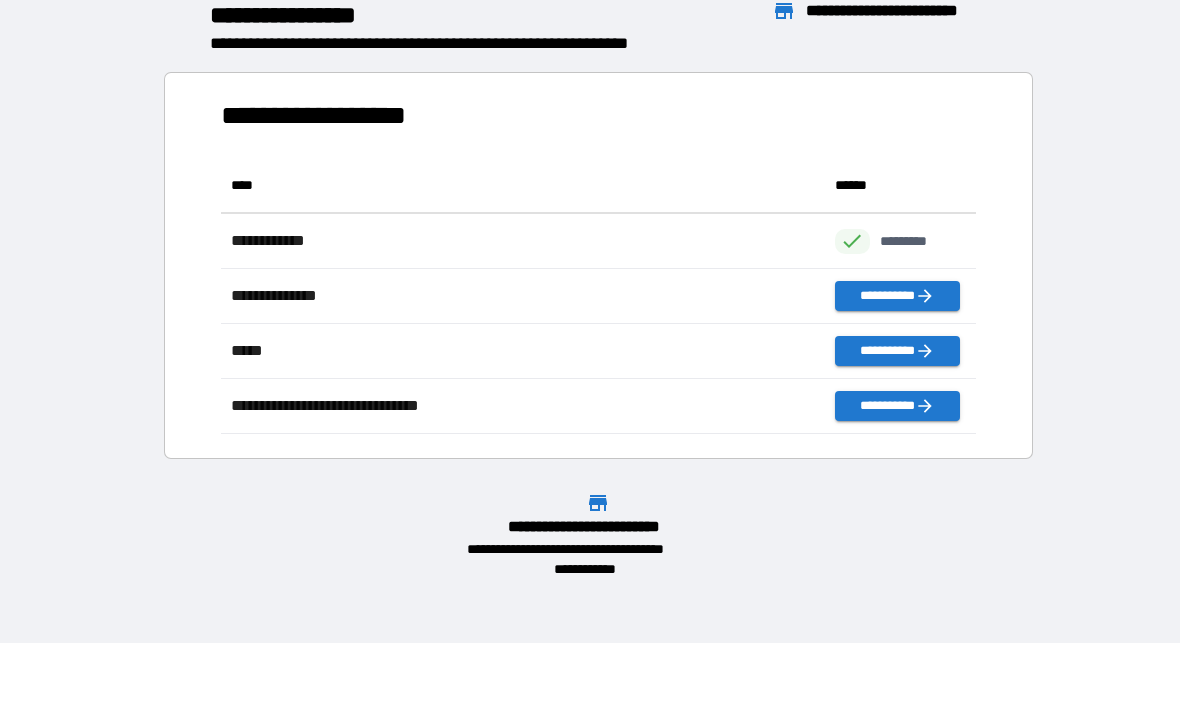 scroll, scrollTop: 1, scrollLeft: 1, axis: both 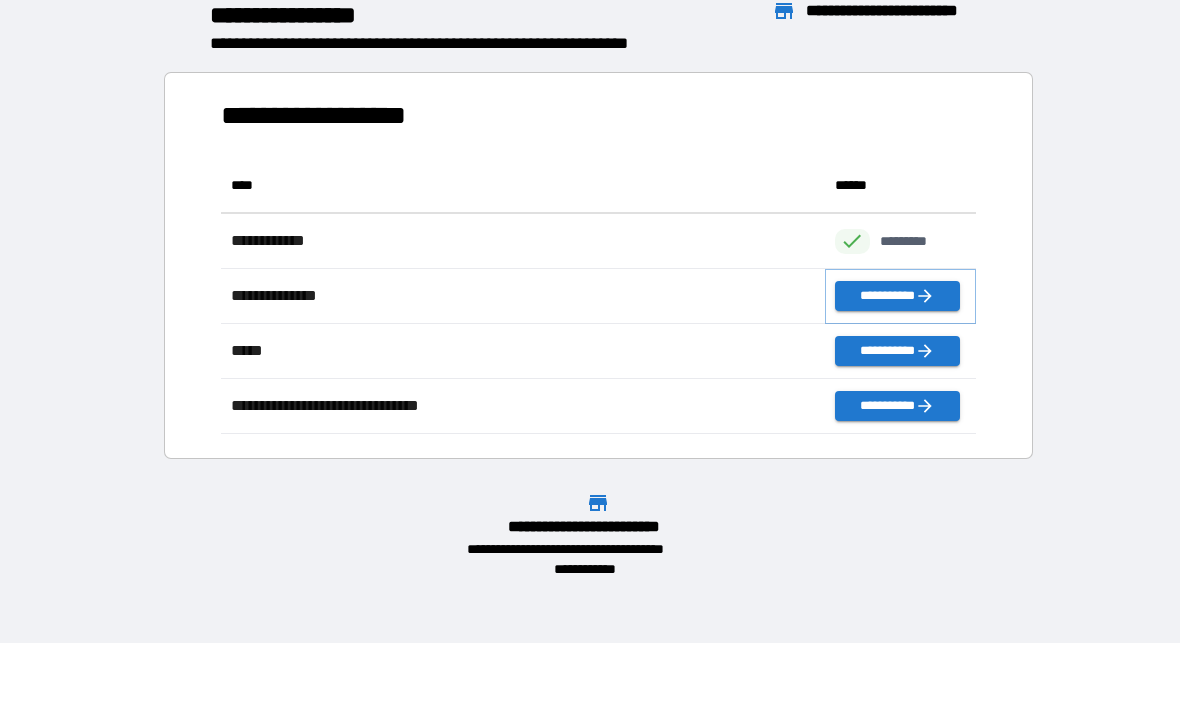 click on "**********" at bounding box center [897, 297] 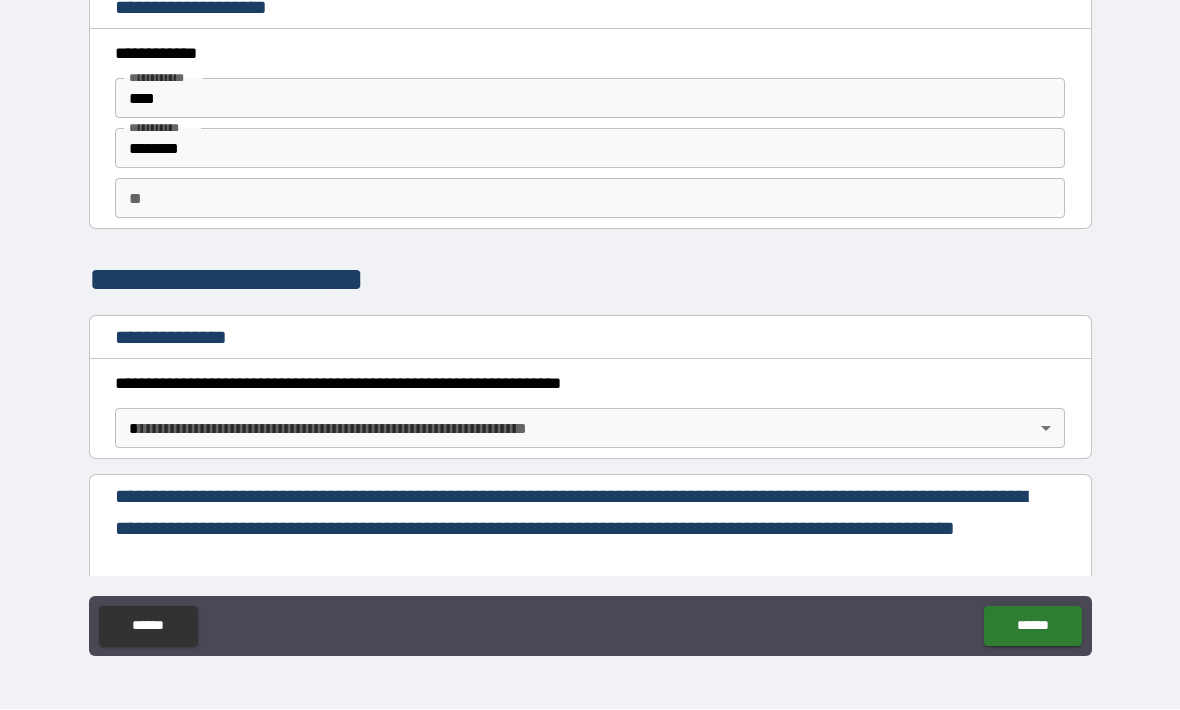 click on "**********" at bounding box center [590, 322] 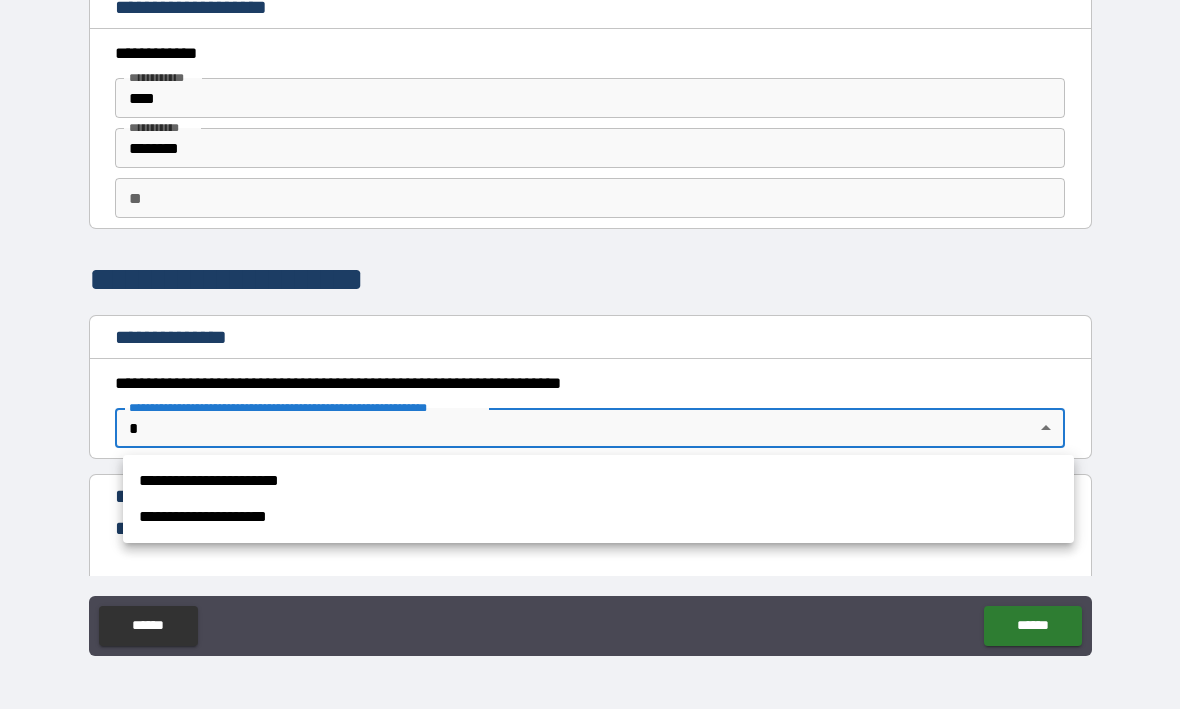 click on "**********" at bounding box center [598, 482] 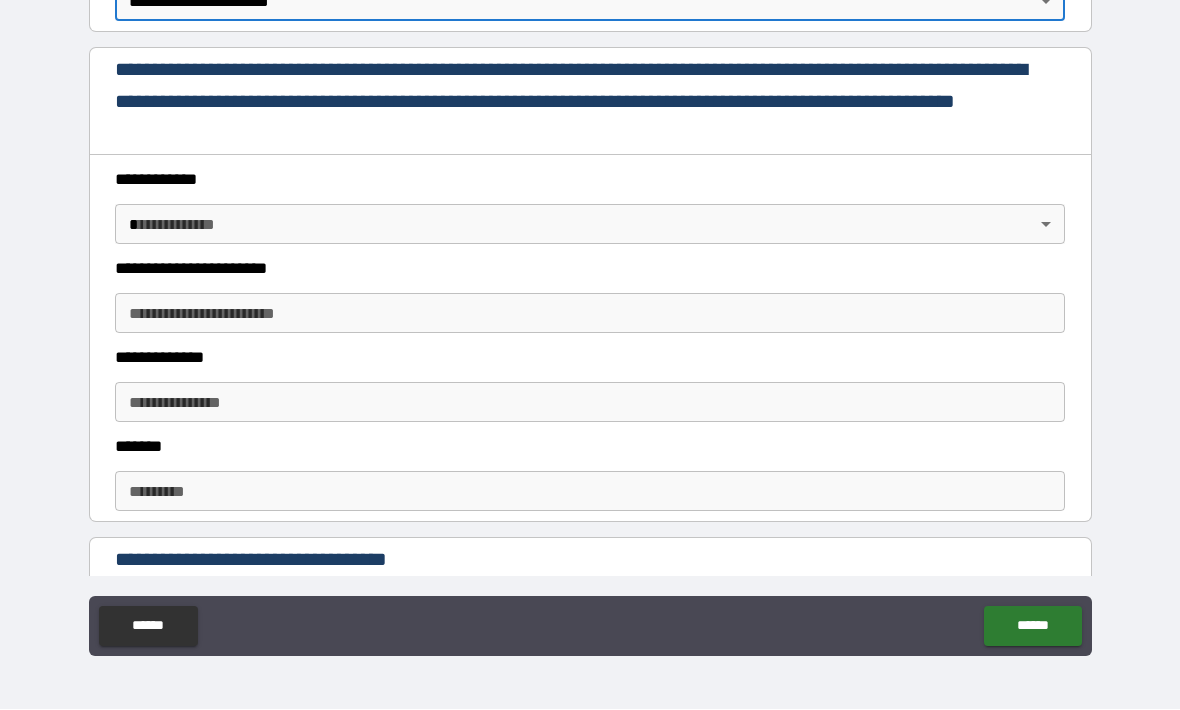 scroll, scrollTop: 426, scrollLeft: 0, axis: vertical 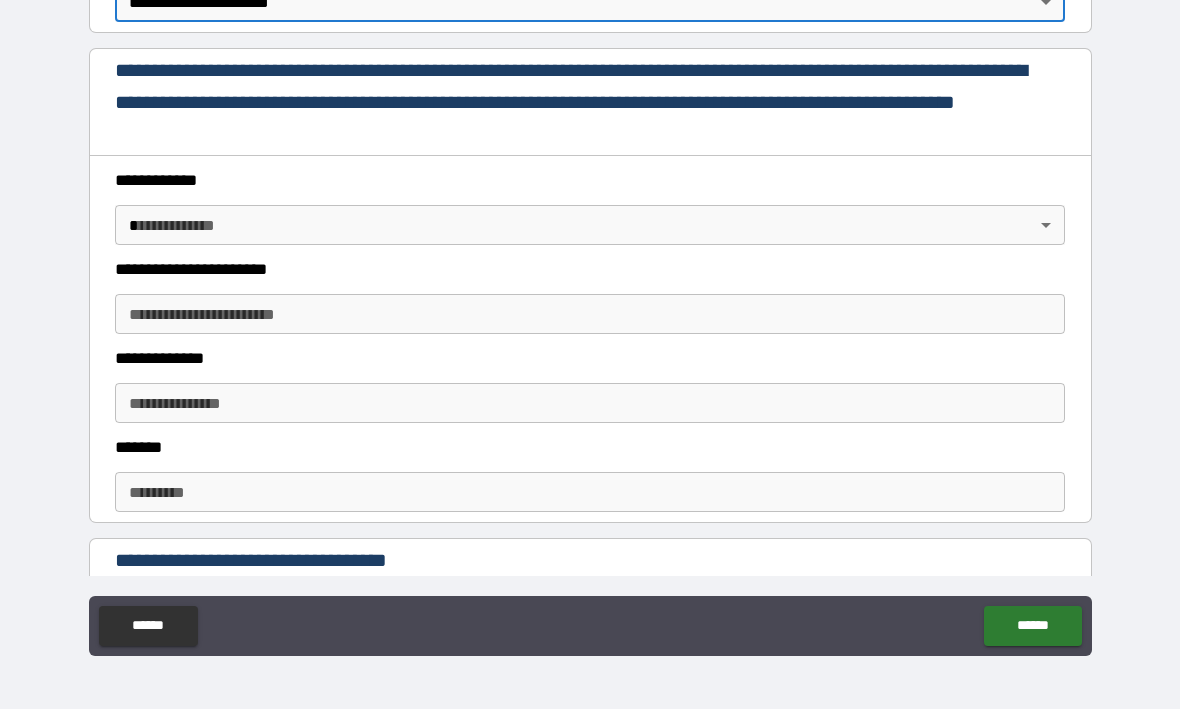 click on "**********" at bounding box center (590, 322) 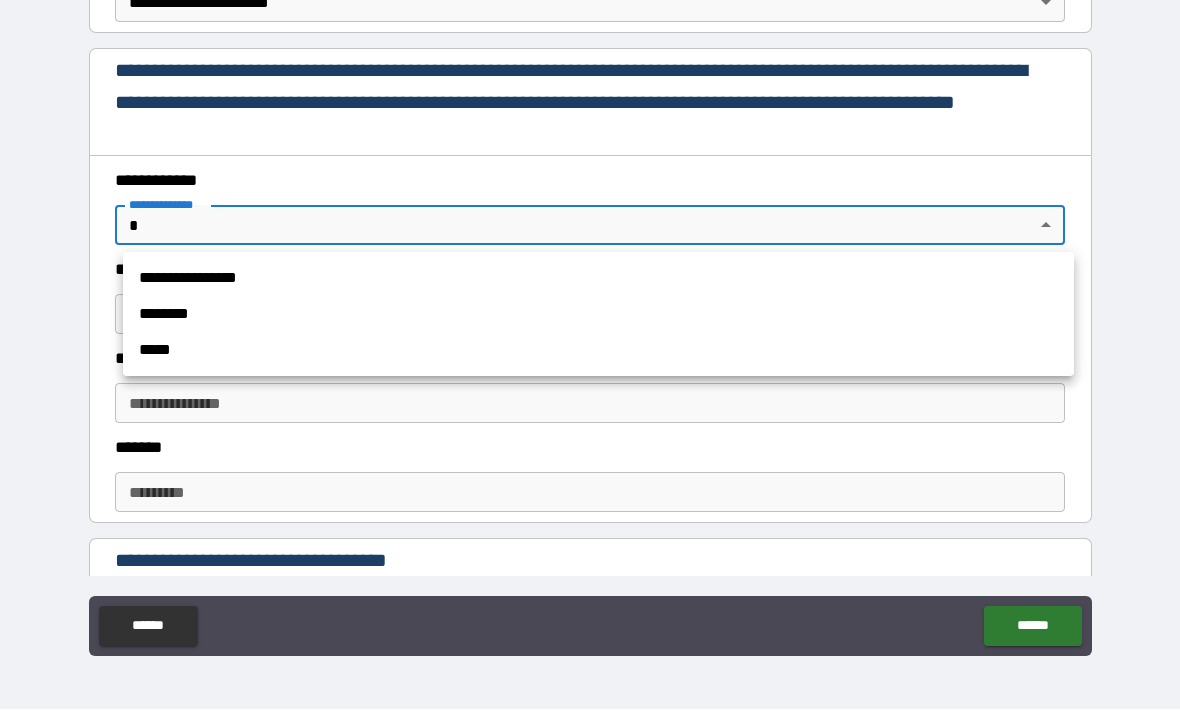 click on "**********" at bounding box center (598, 279) 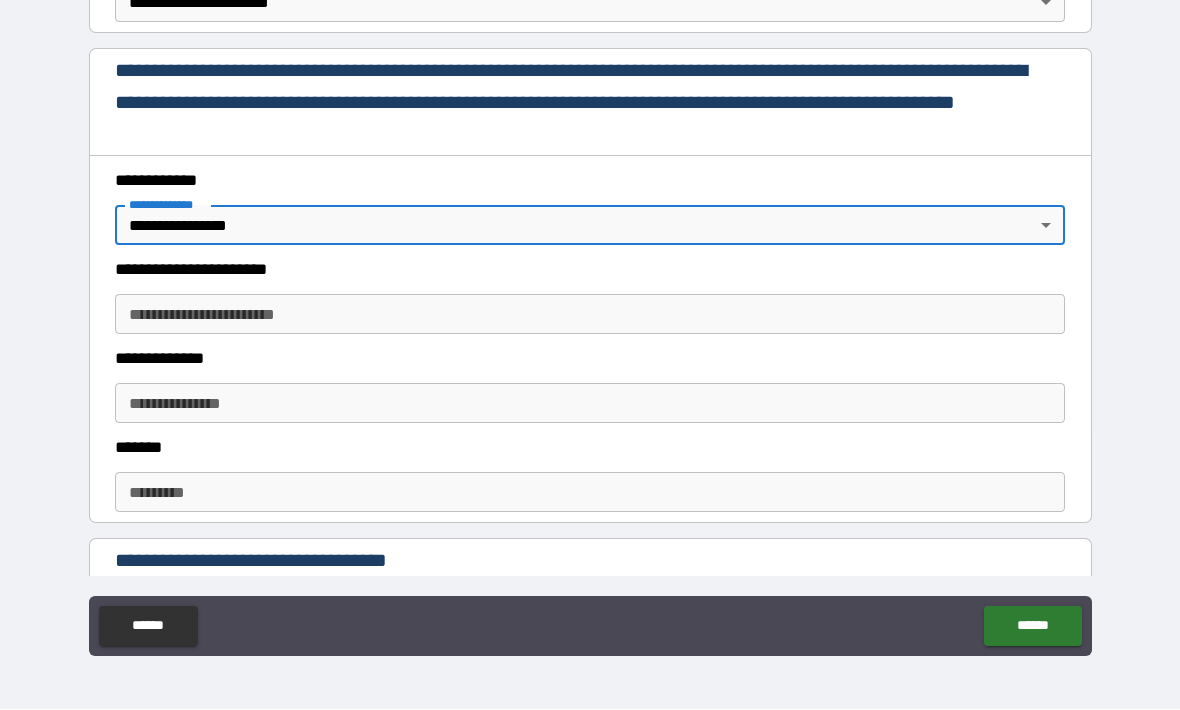 click on "**********" at bounding box center [590, 315] 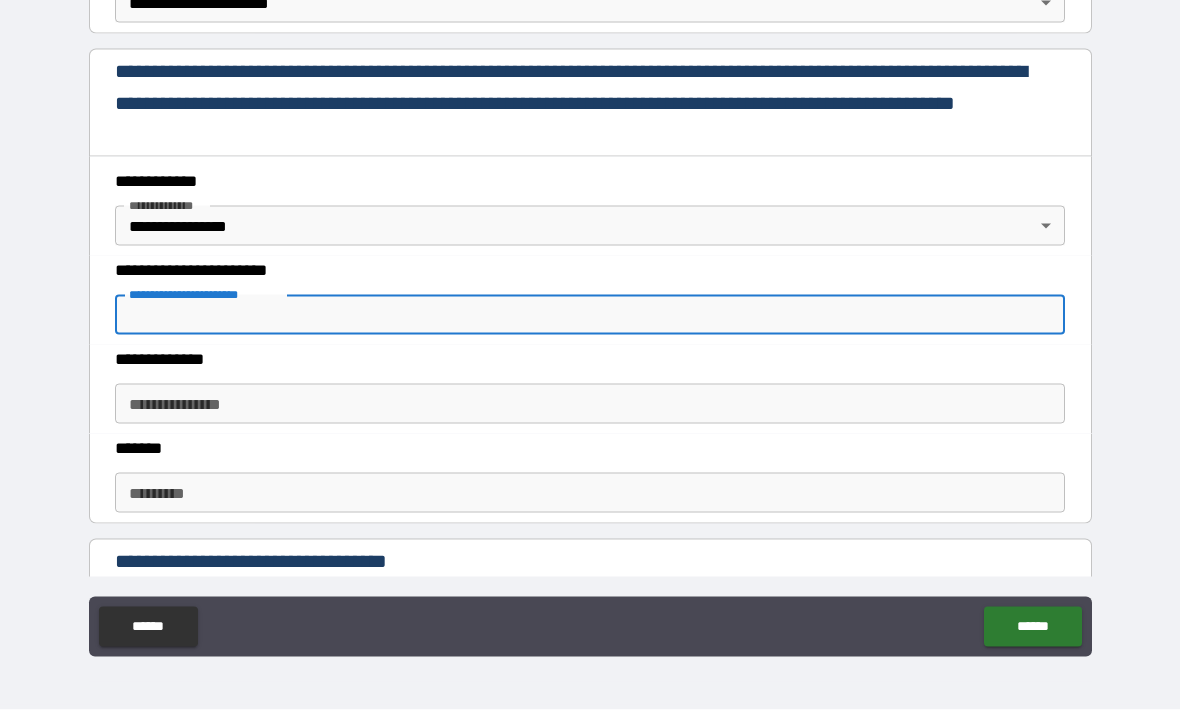 click on "**********" at bounding box center (590, 315) 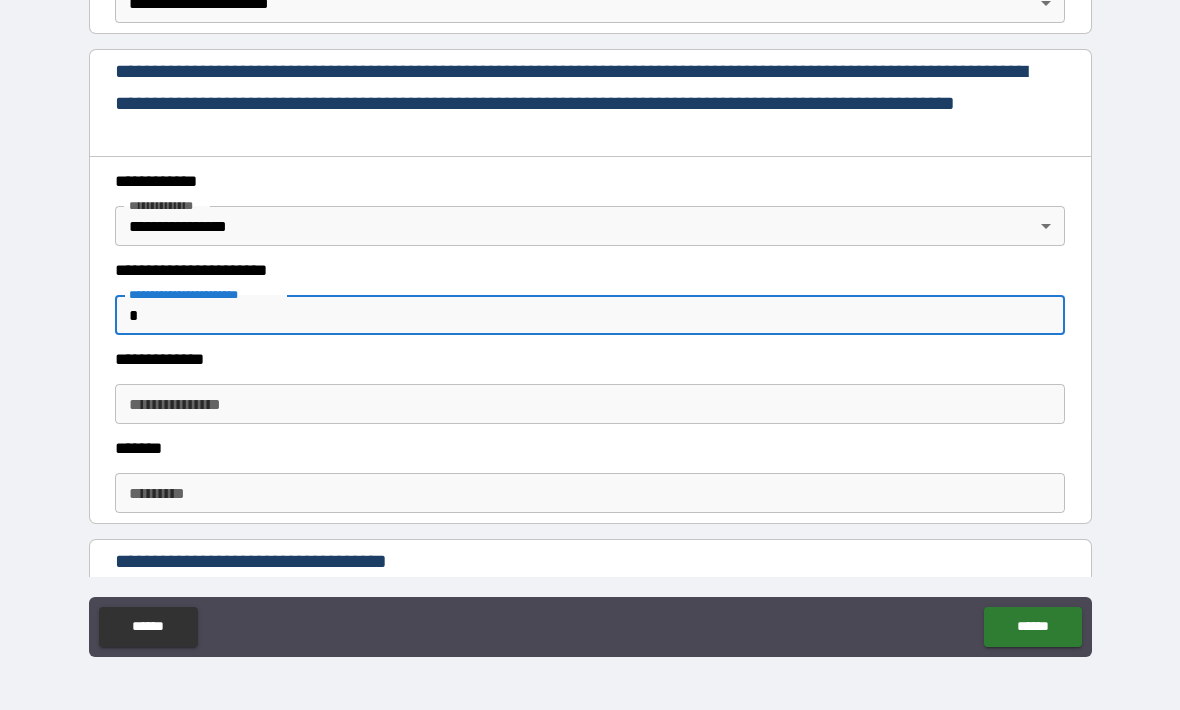 type on "*" 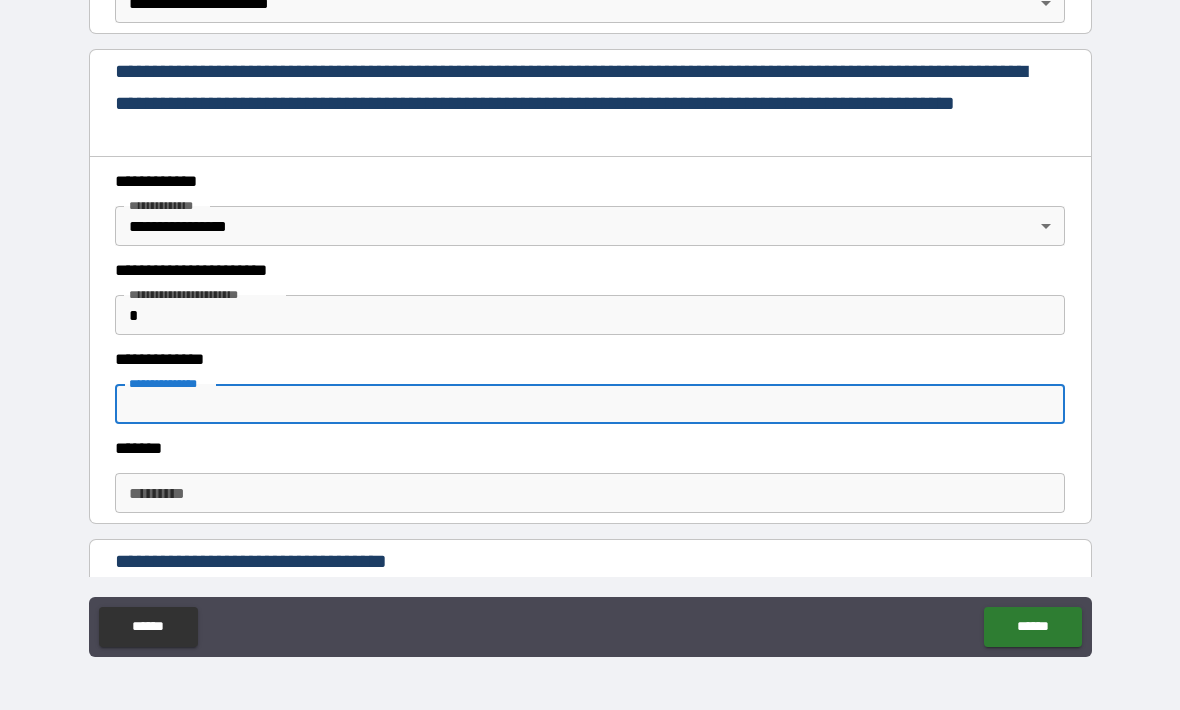 click on "**********" at bounding box center (204, 294) 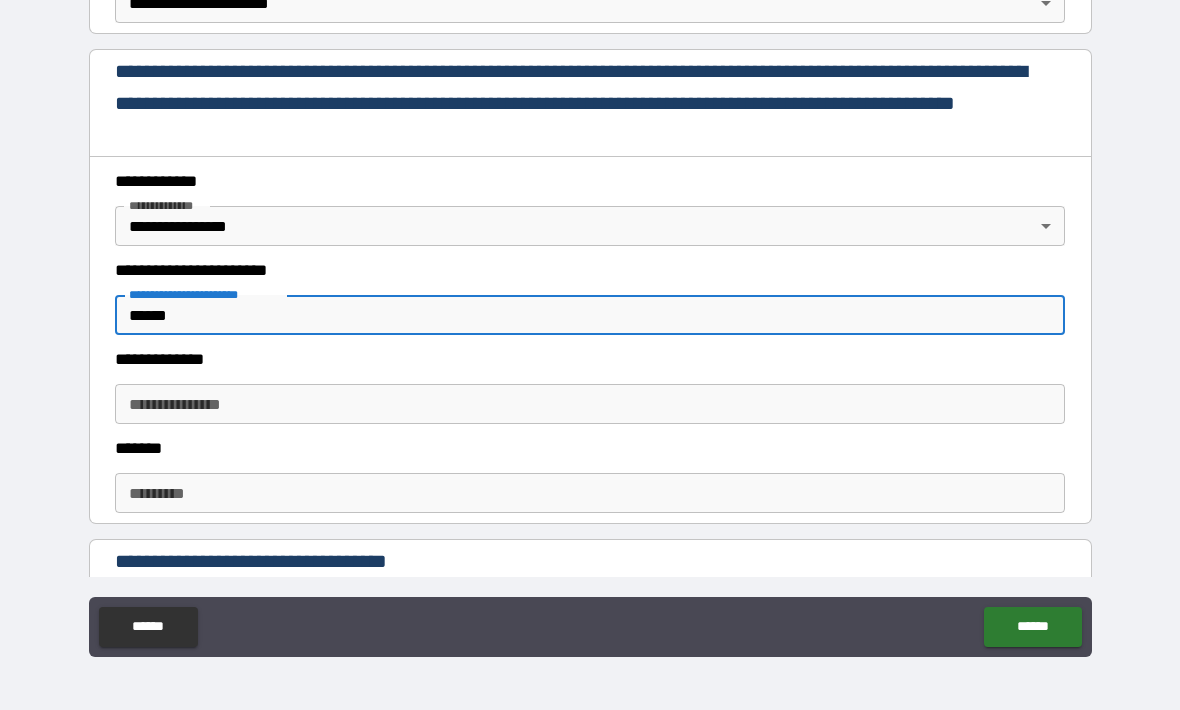 type on "******" 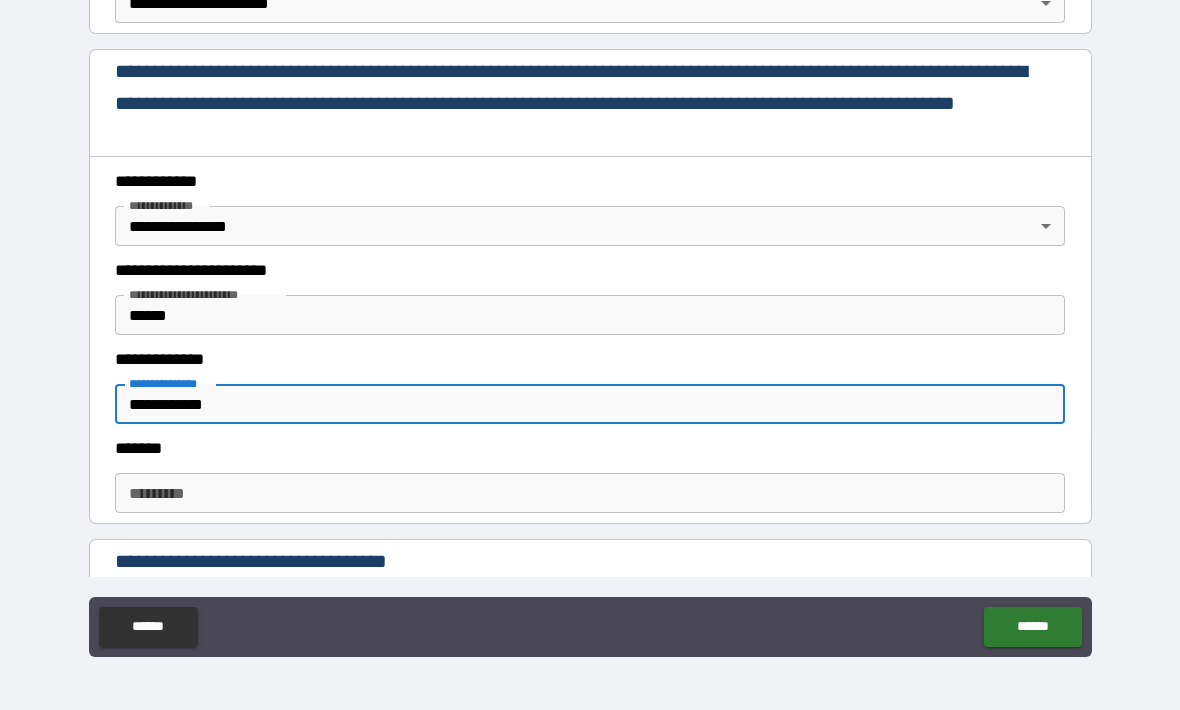 type on "**********" 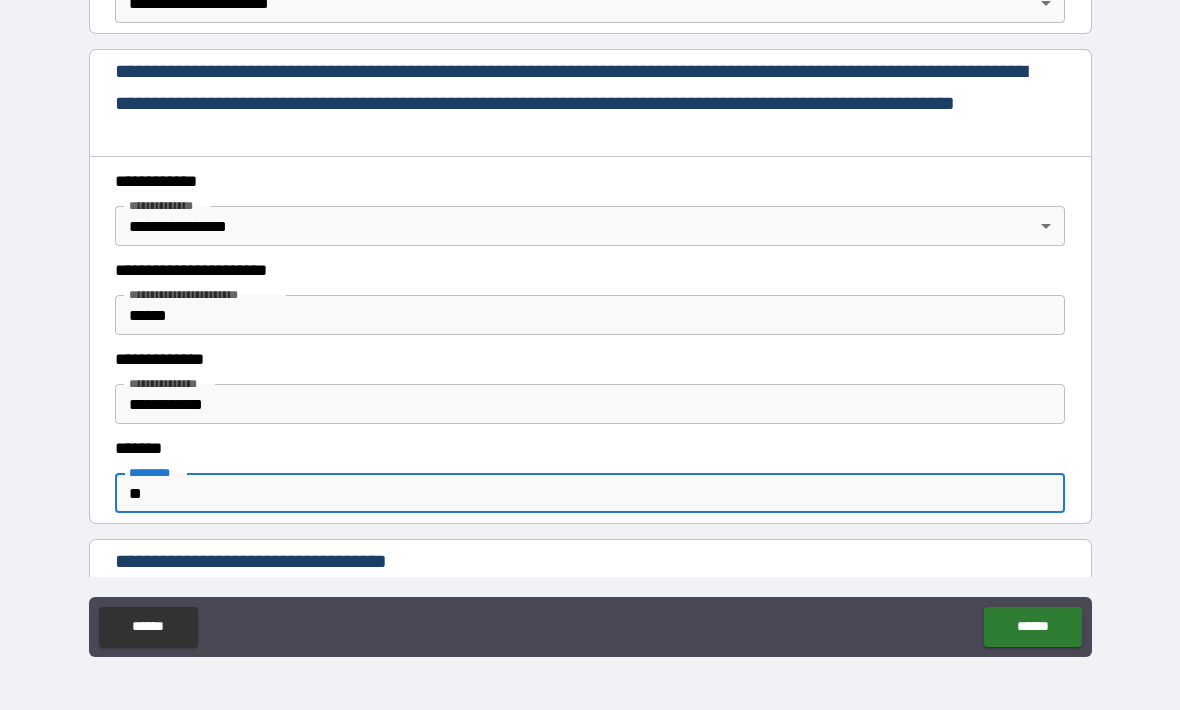 type on "*" 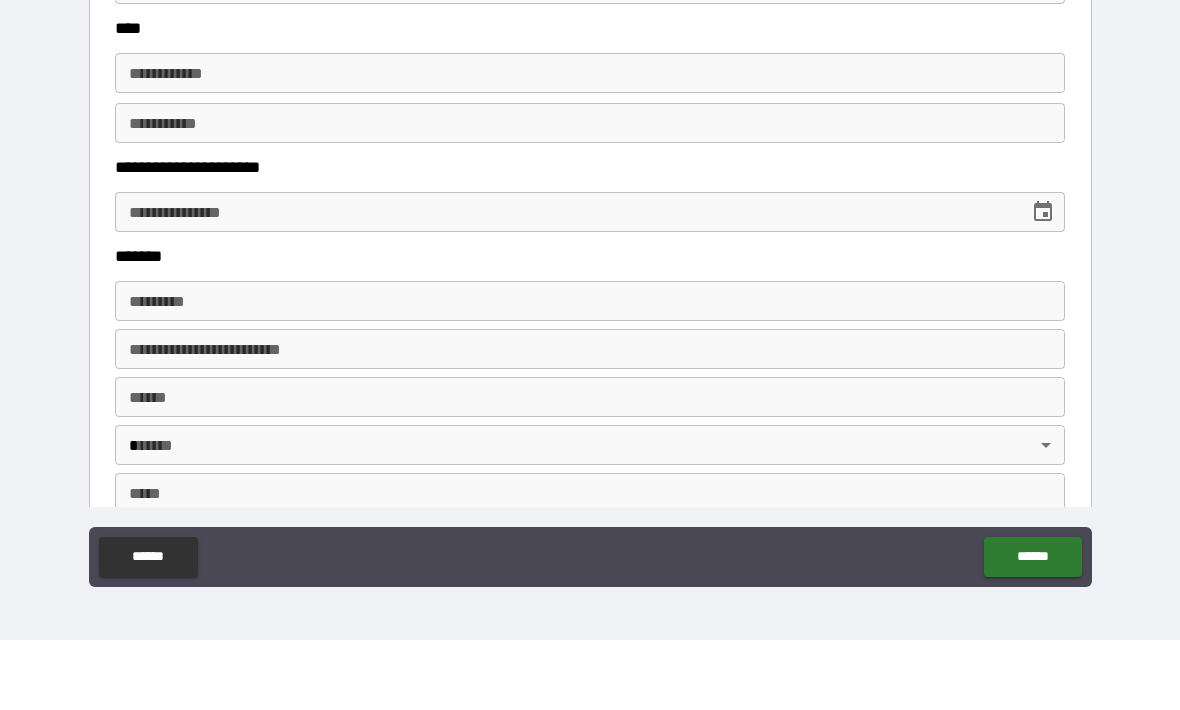 scroll, scrollTop: 986, scrollLeft: 0, axis: vertical 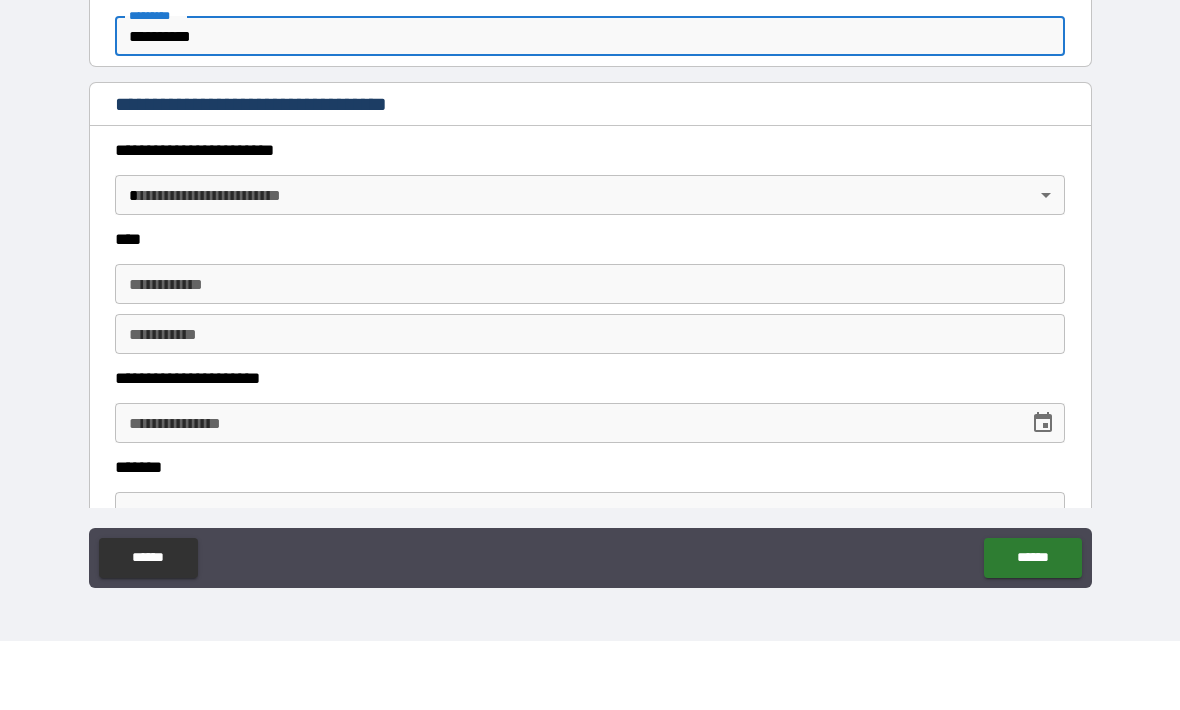 type on "**********" 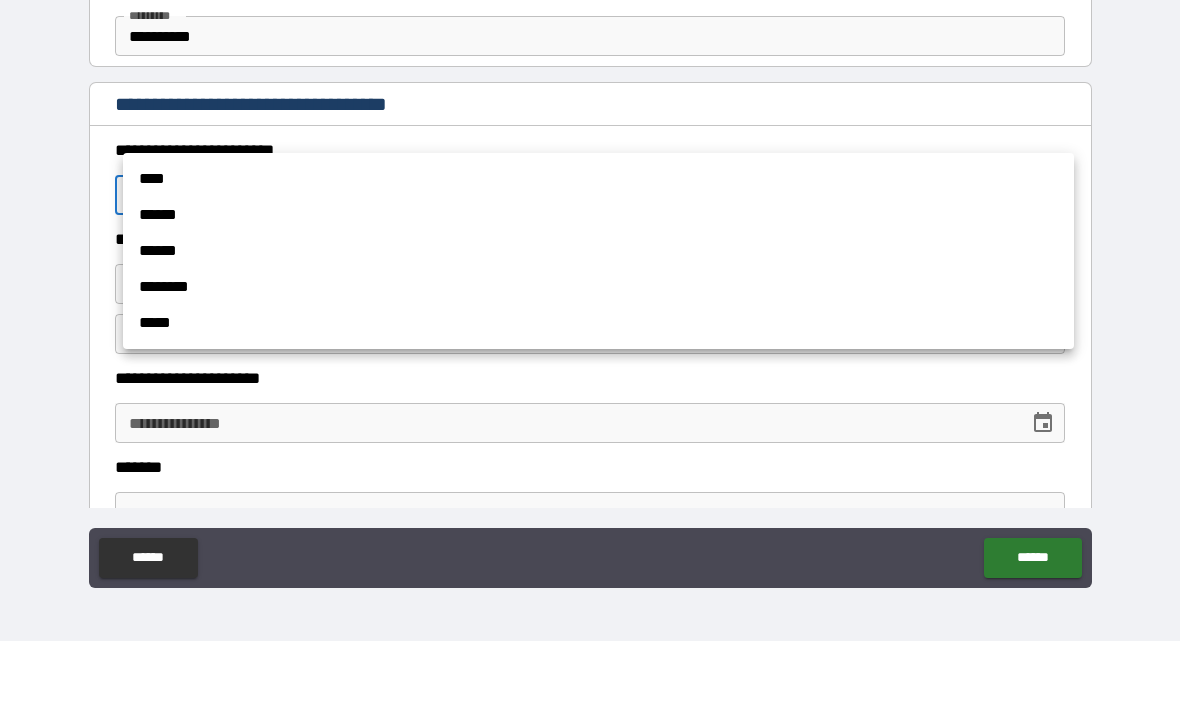 scroll, scrollTop: 66, scrollLeft: 0, axis: vertical 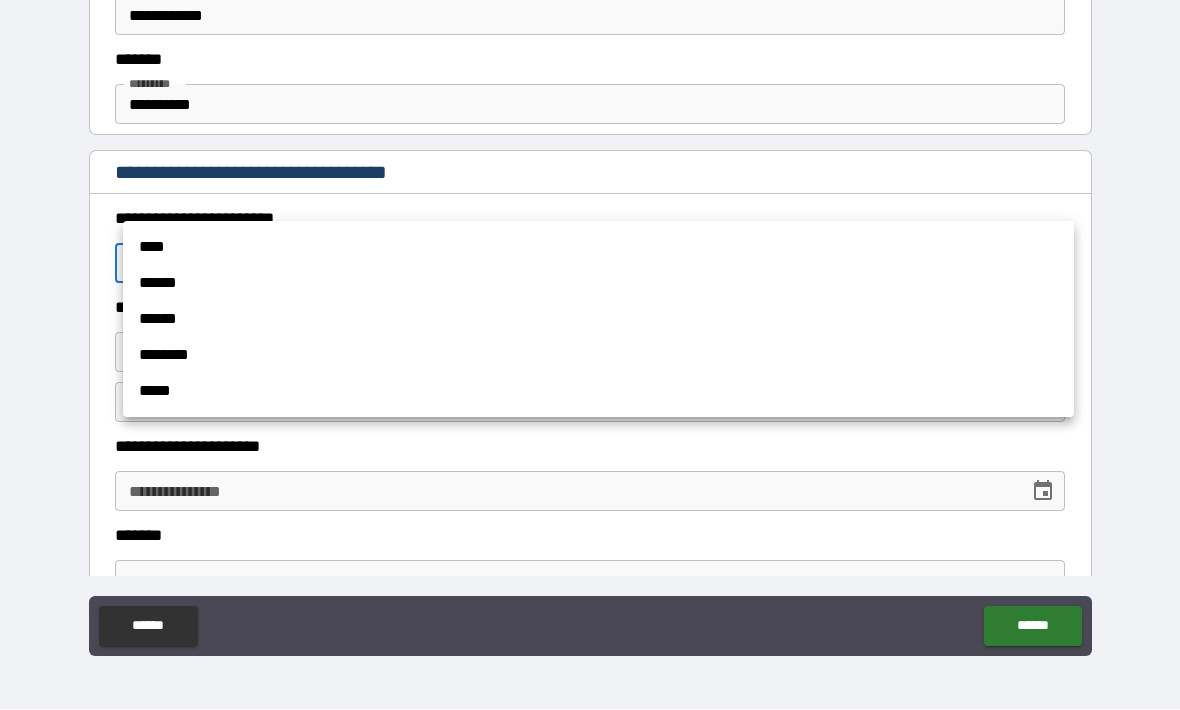 click on "****" at bounding box center [598, 248] 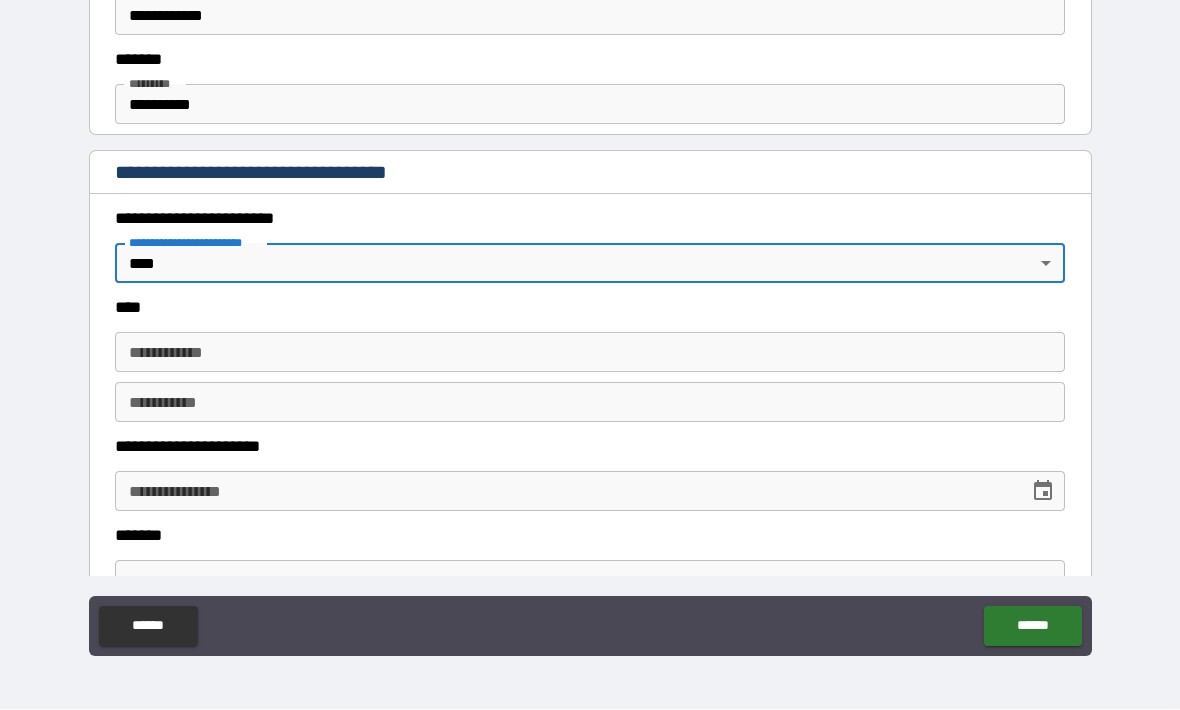 click on "**********" at bounding box center [590, 353] 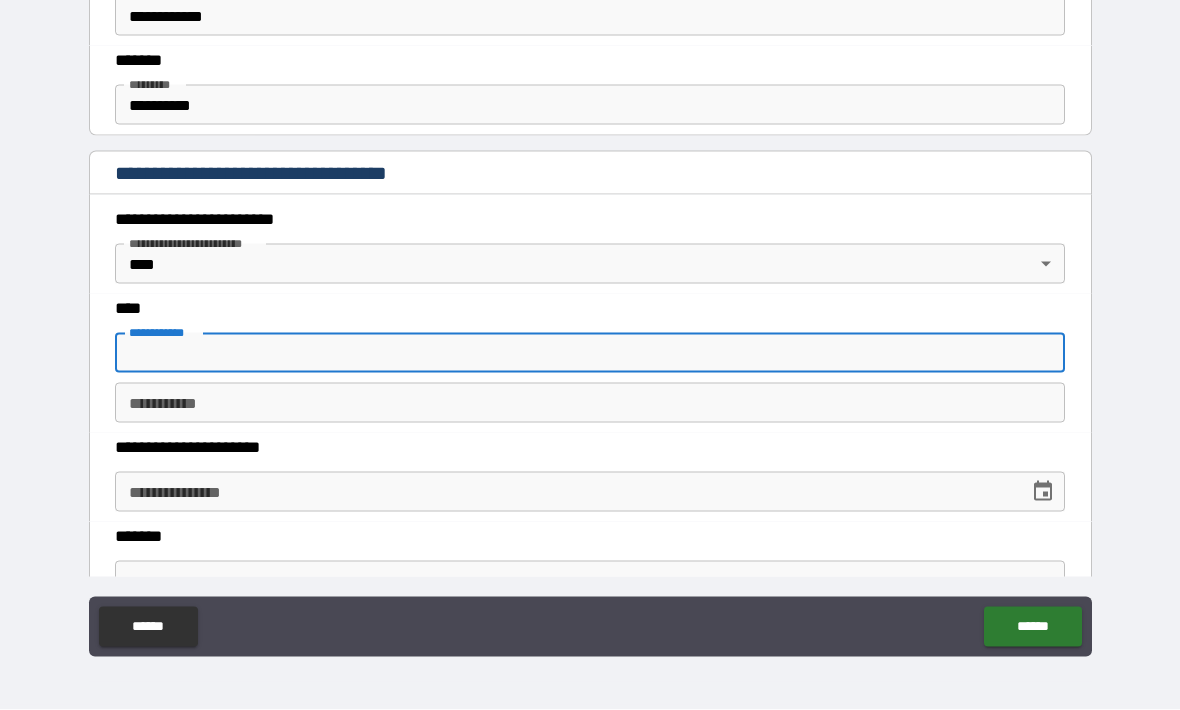 type on "****" 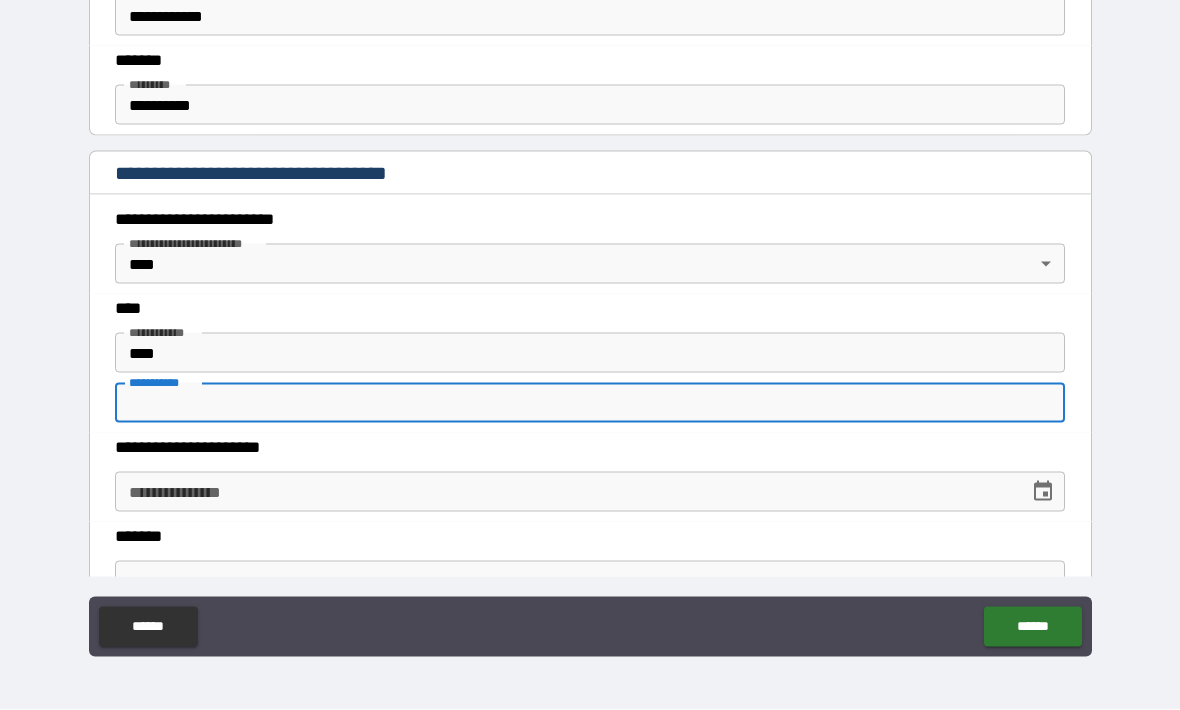type on "********" 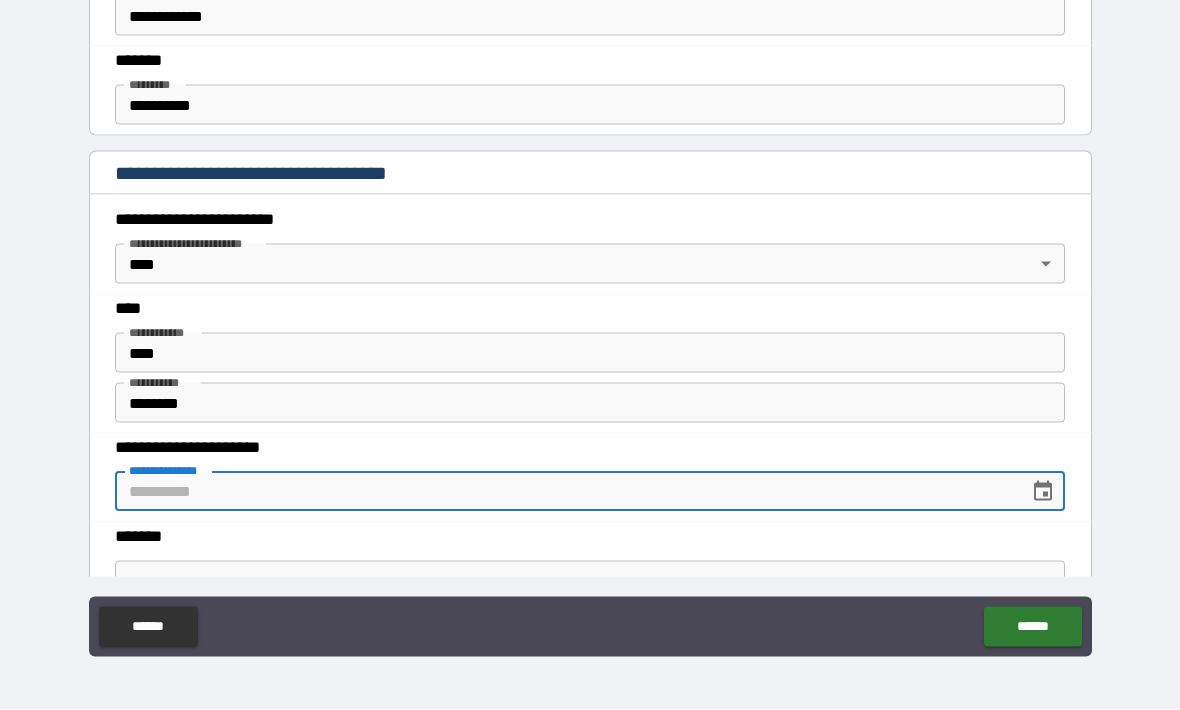 type on "**********" 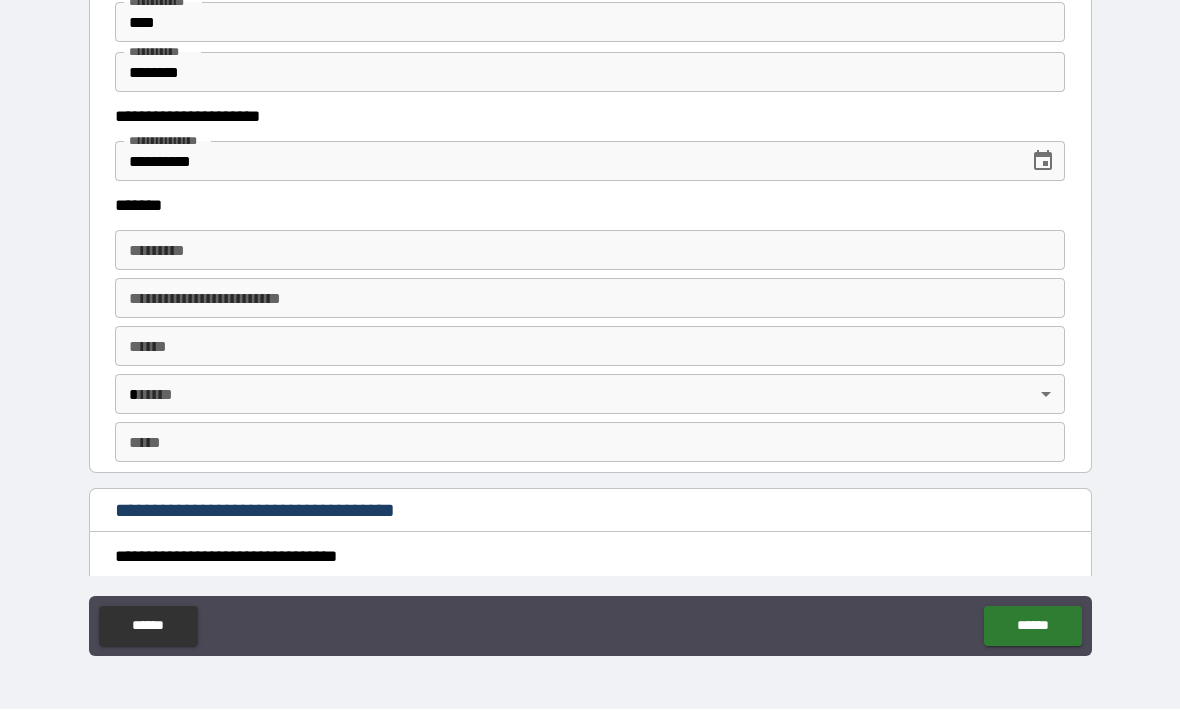 scroll, scrollTop: 1145, scrollLeft: 0, axis: vertical 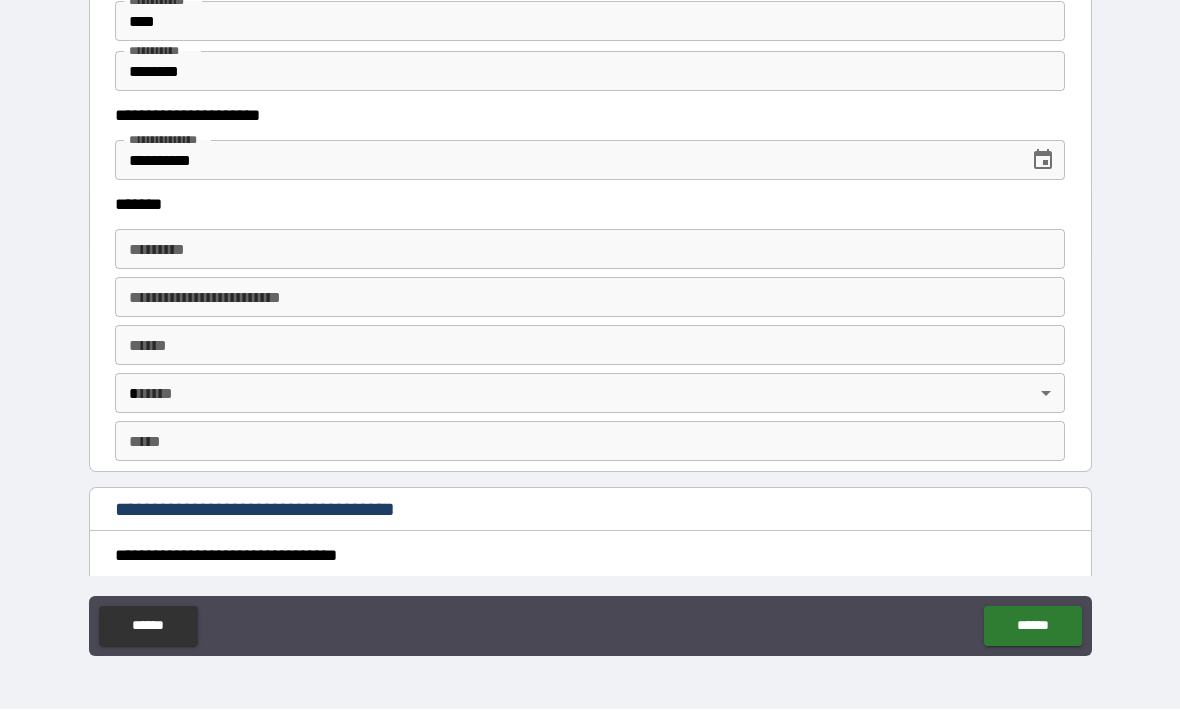 click on "*******   *" at bounding box center [590, 250] 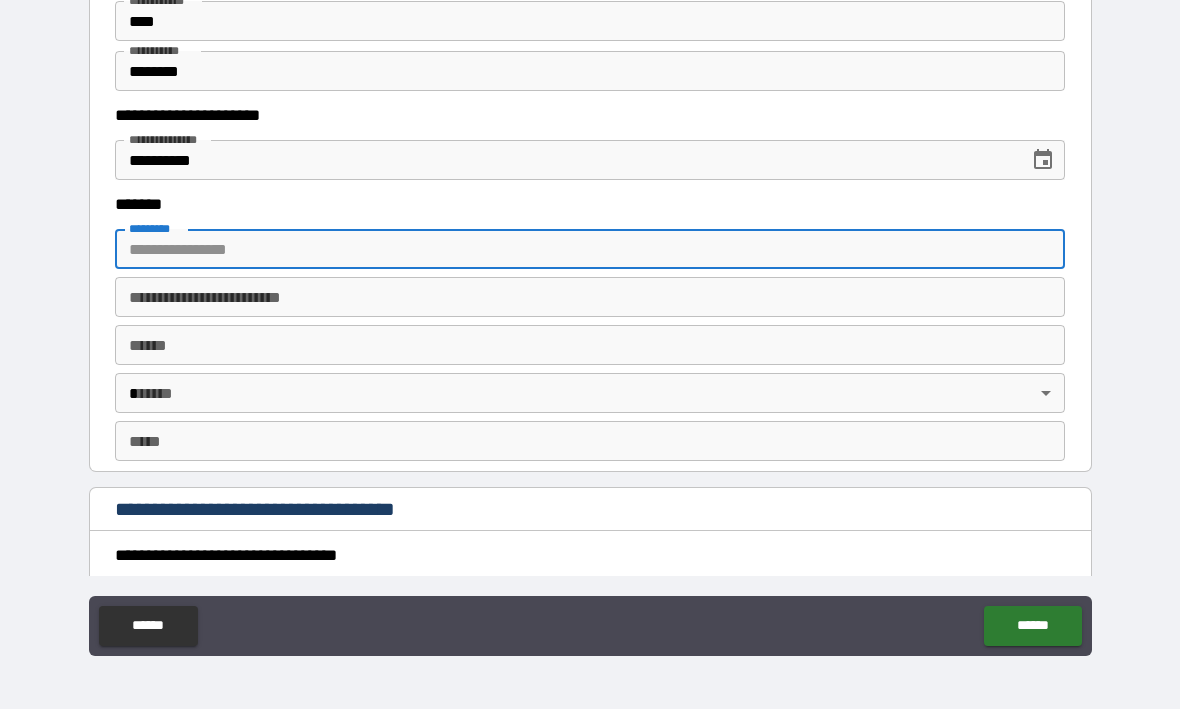 type on "**********" 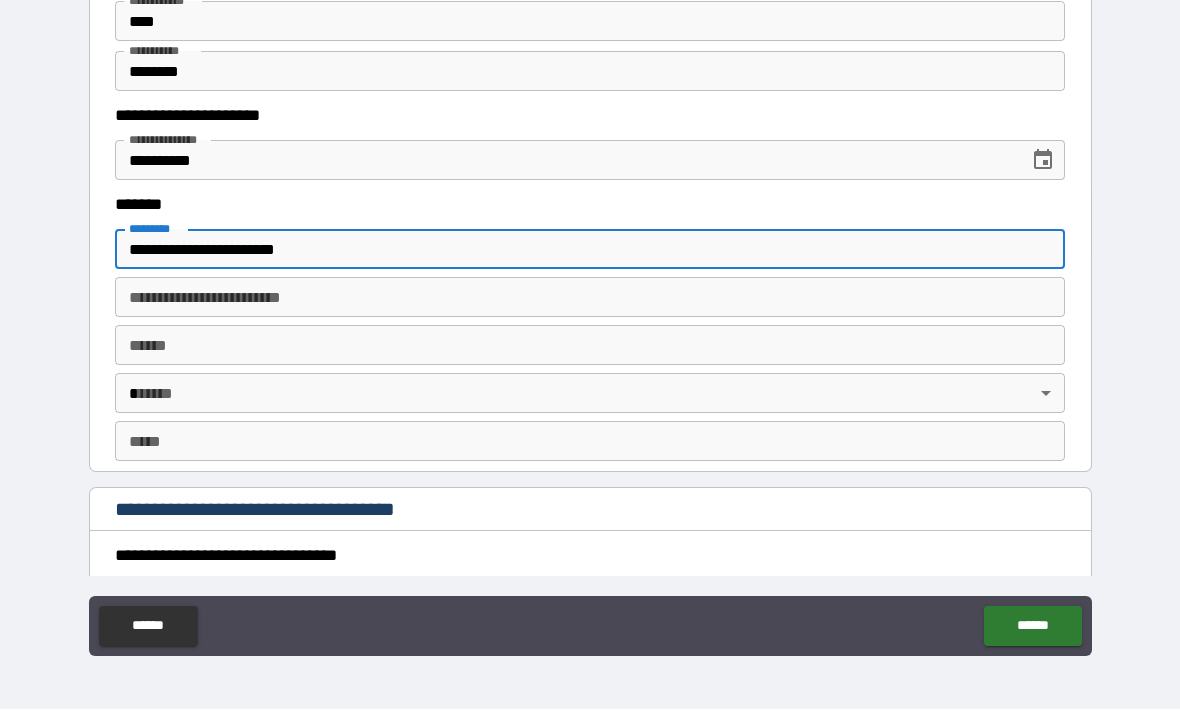 type on "***" 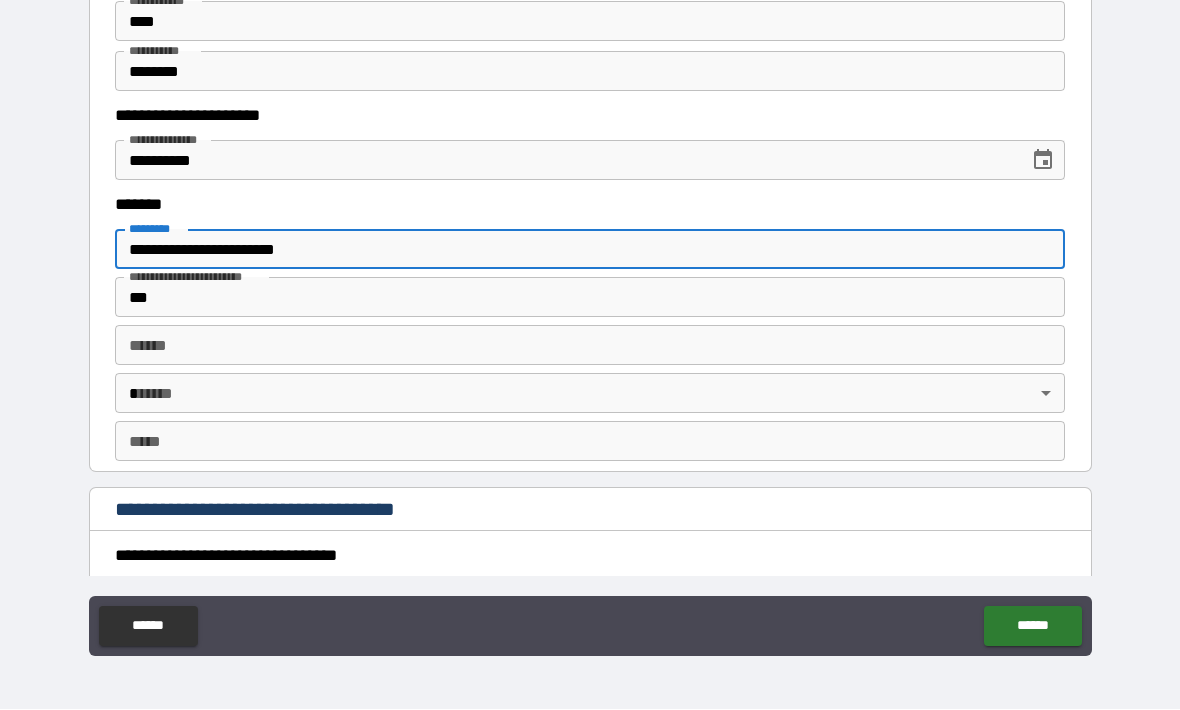 type on "**********" 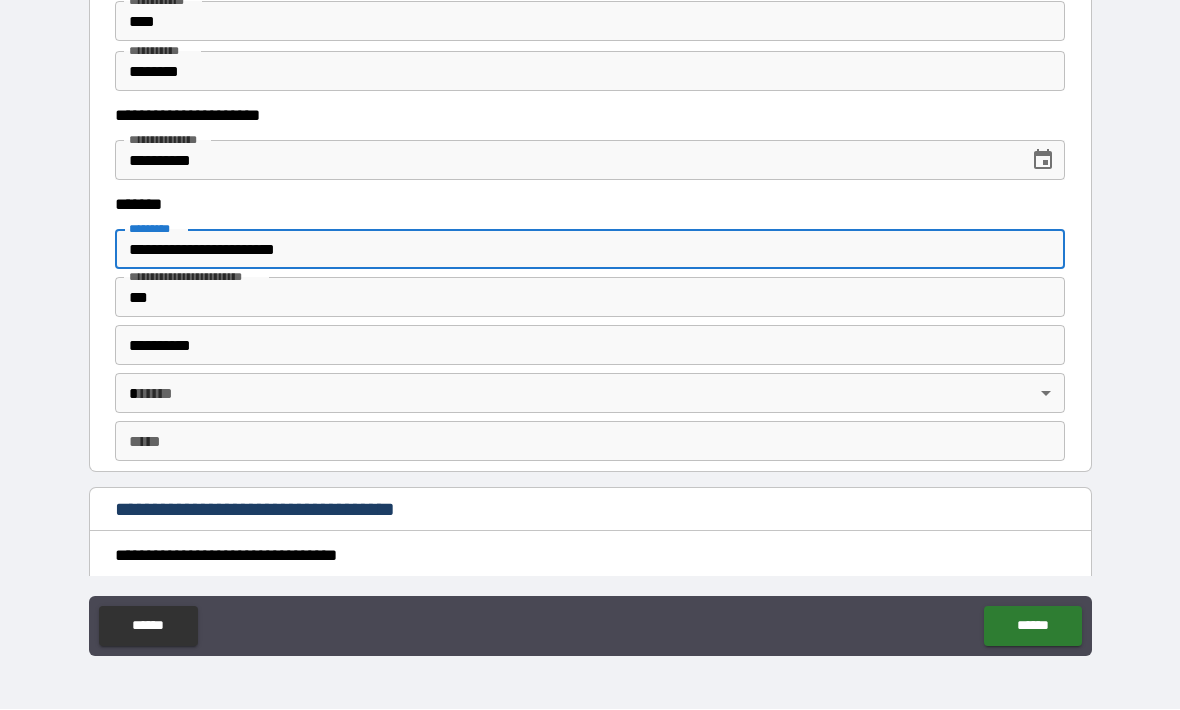 type on "**" 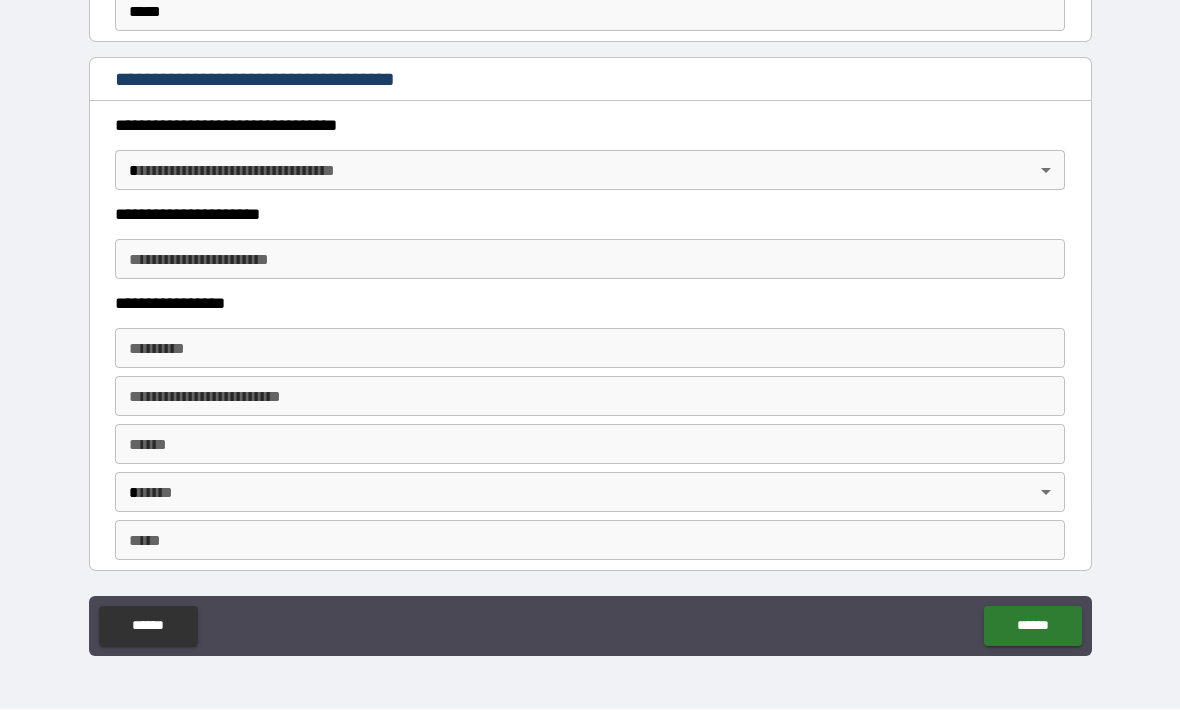 scroll, scrollTop: 1594, scrollLeft: 0, axis: vertical 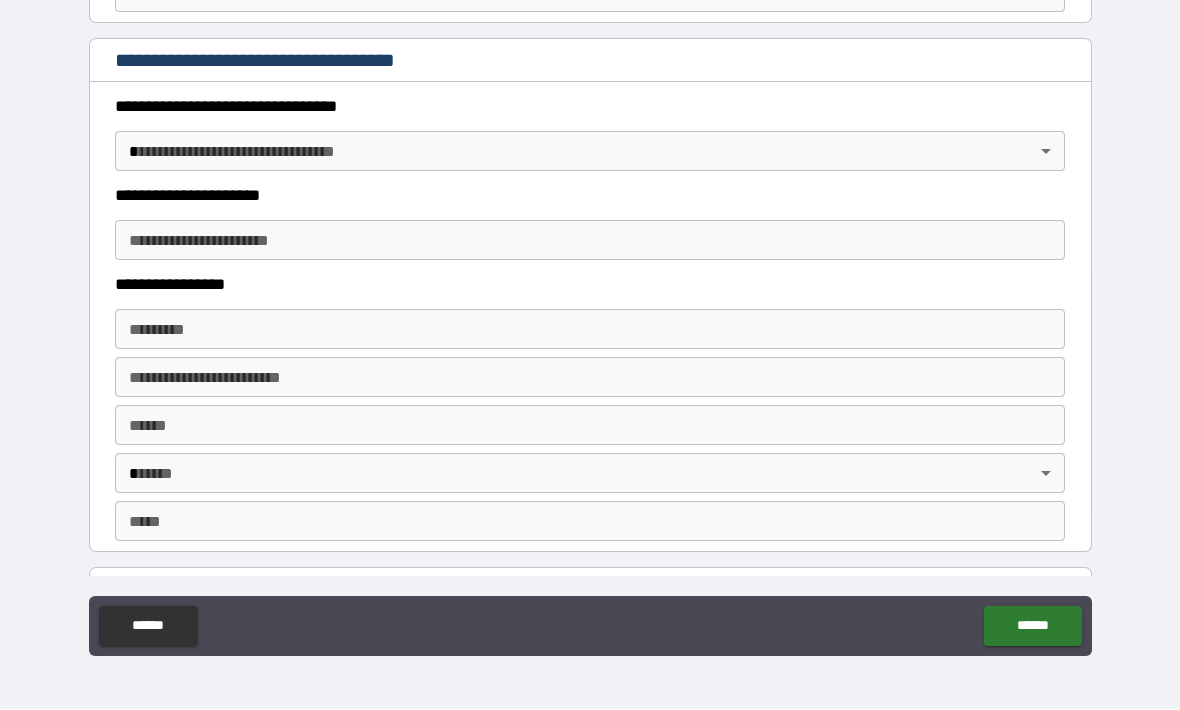 click on "**********" at bounding box center (590, 322) 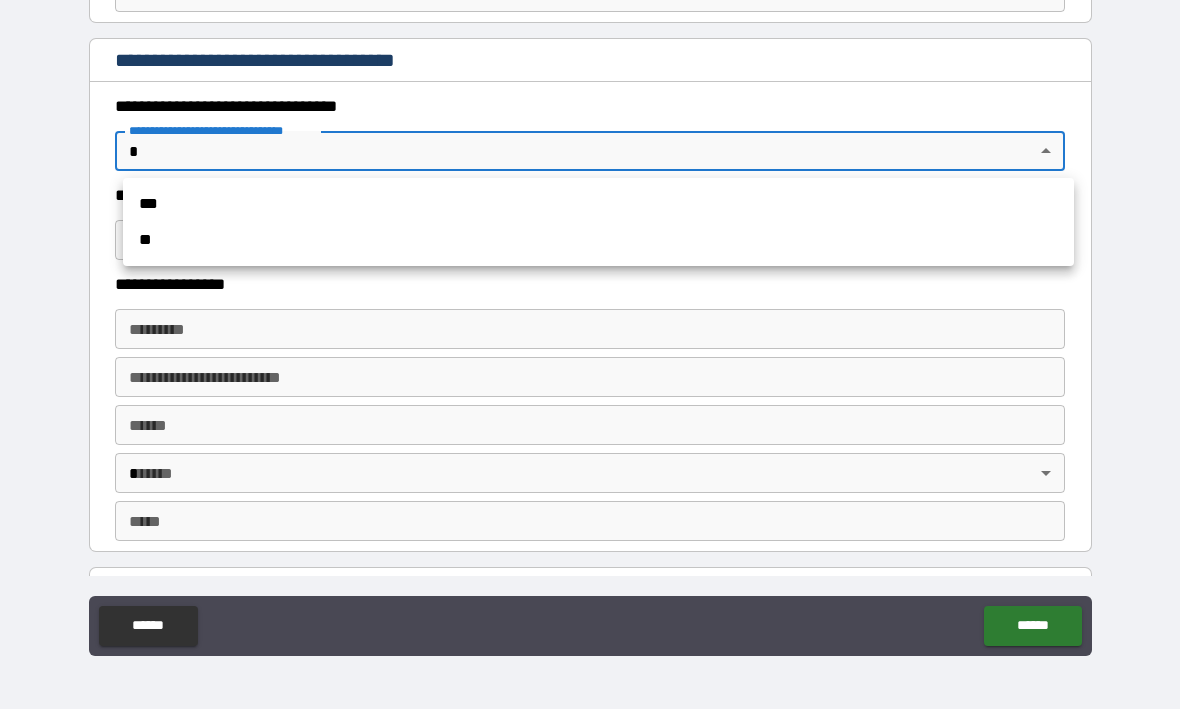 click on "***" at bounding box center (598, 205) 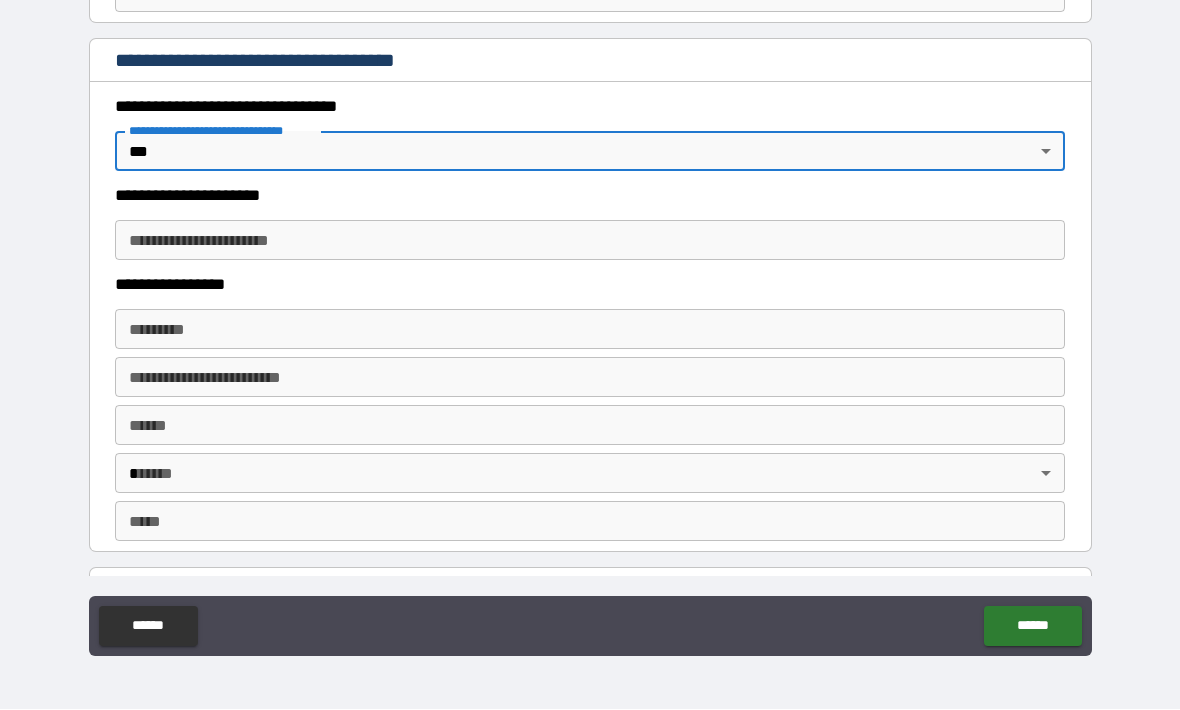 click on "**********" at bounding box center [590, 241] 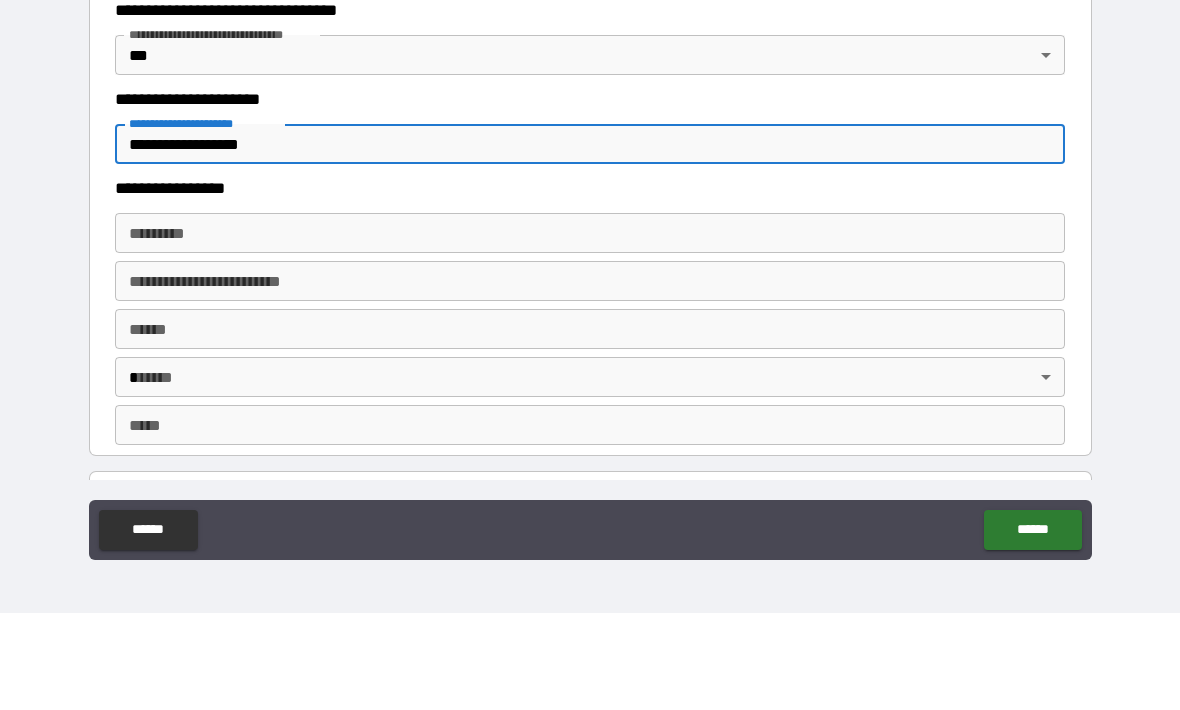 type on "**********" 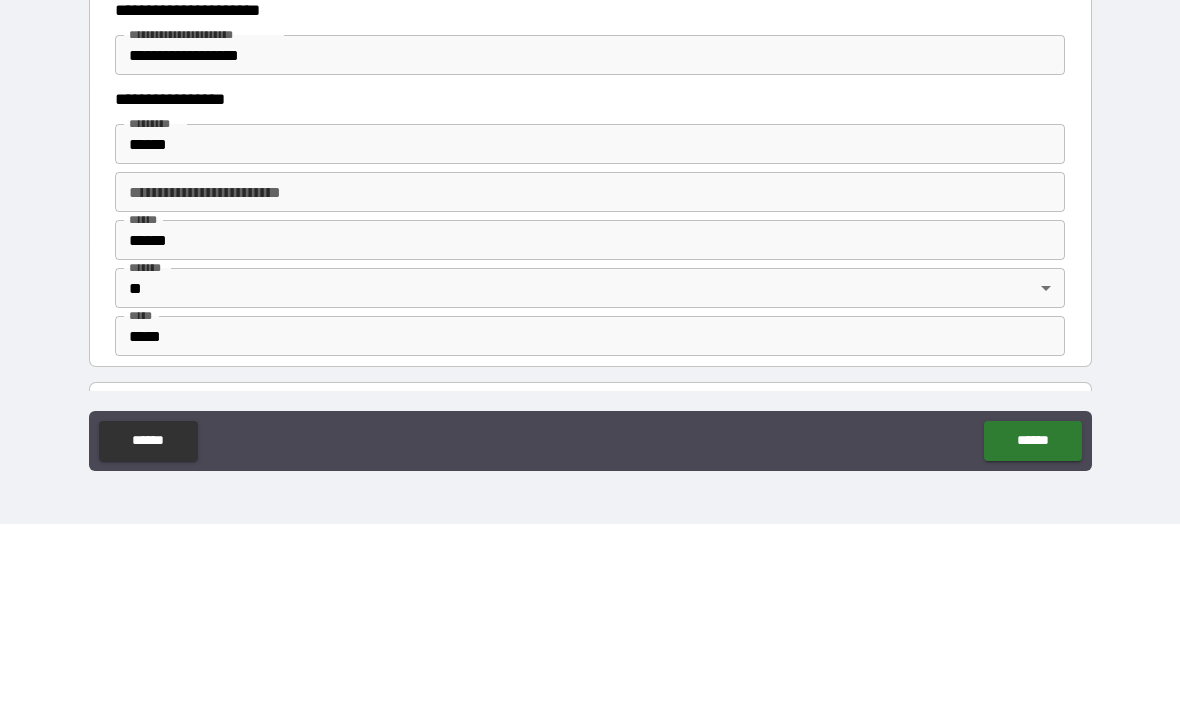 type on "**********" 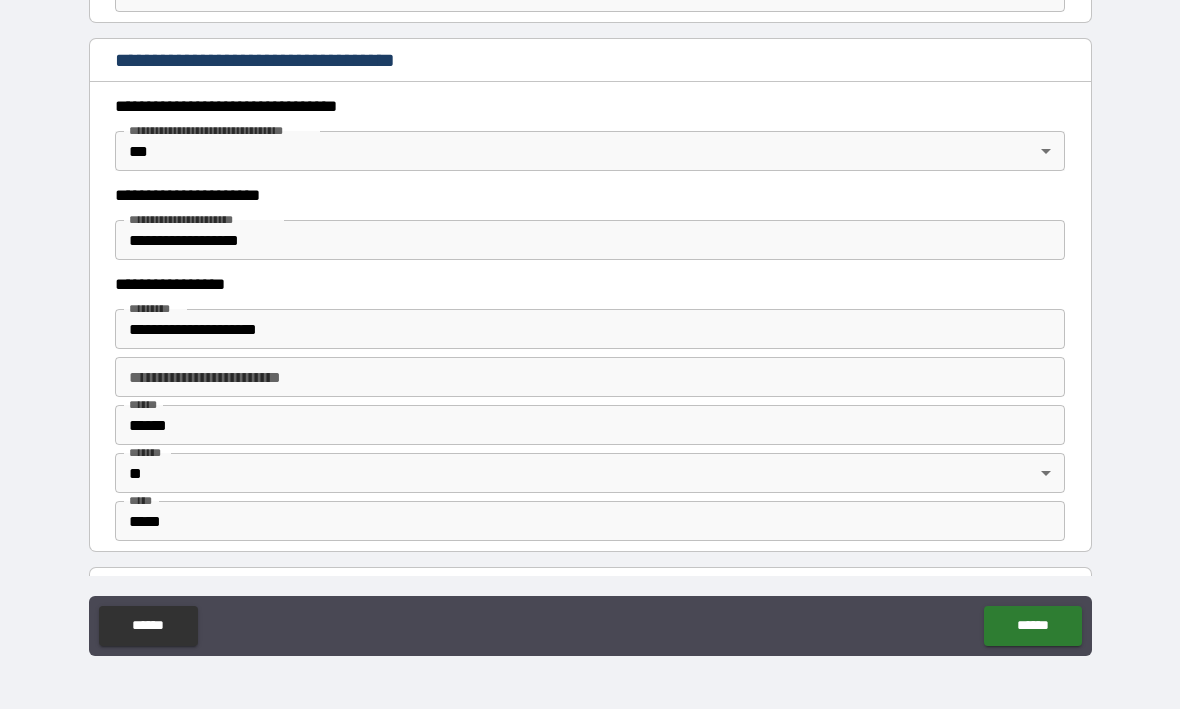 click on "**********" at bounding box center (590, 378) 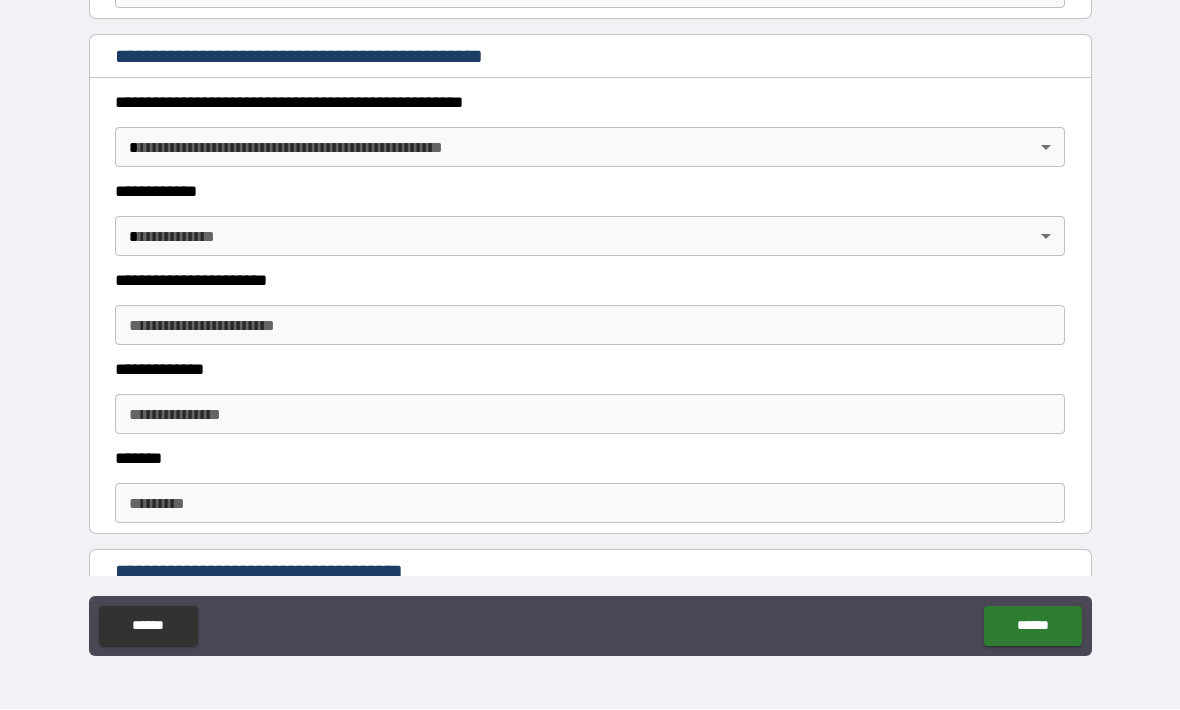 scroll, scrollTop: 2128, scrollLeft: 0, axis: vertical 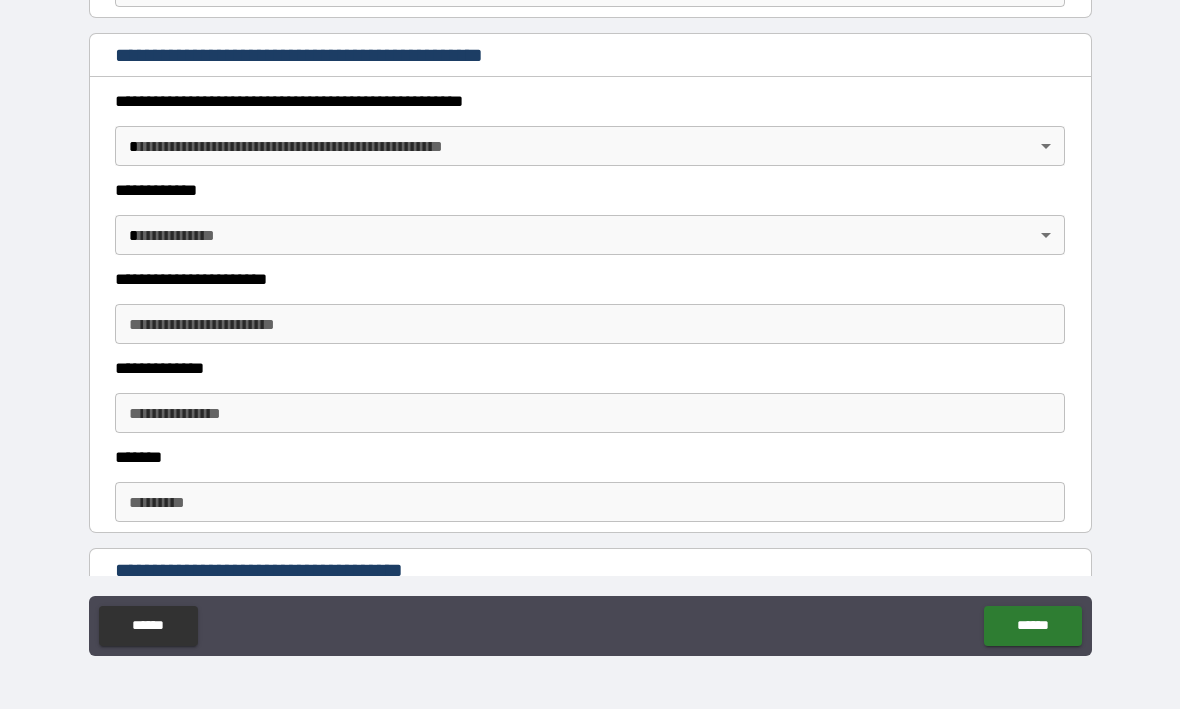 type on "*********" 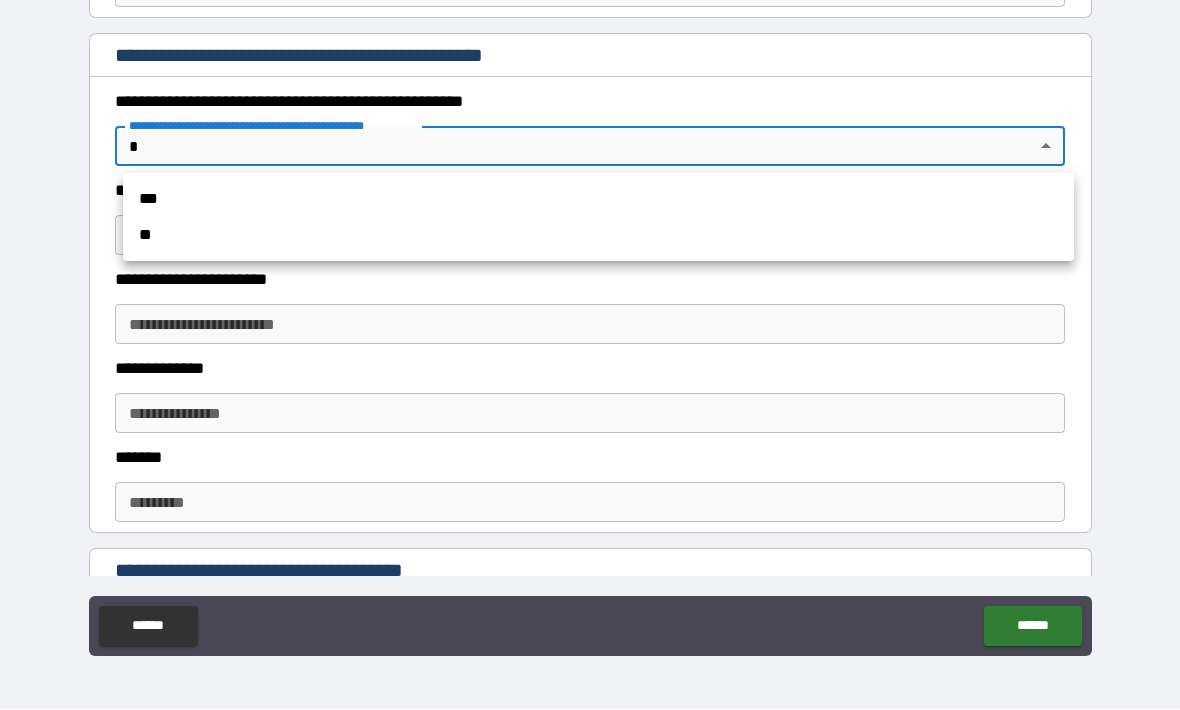 click on "**" at bounding box center [598, 236] 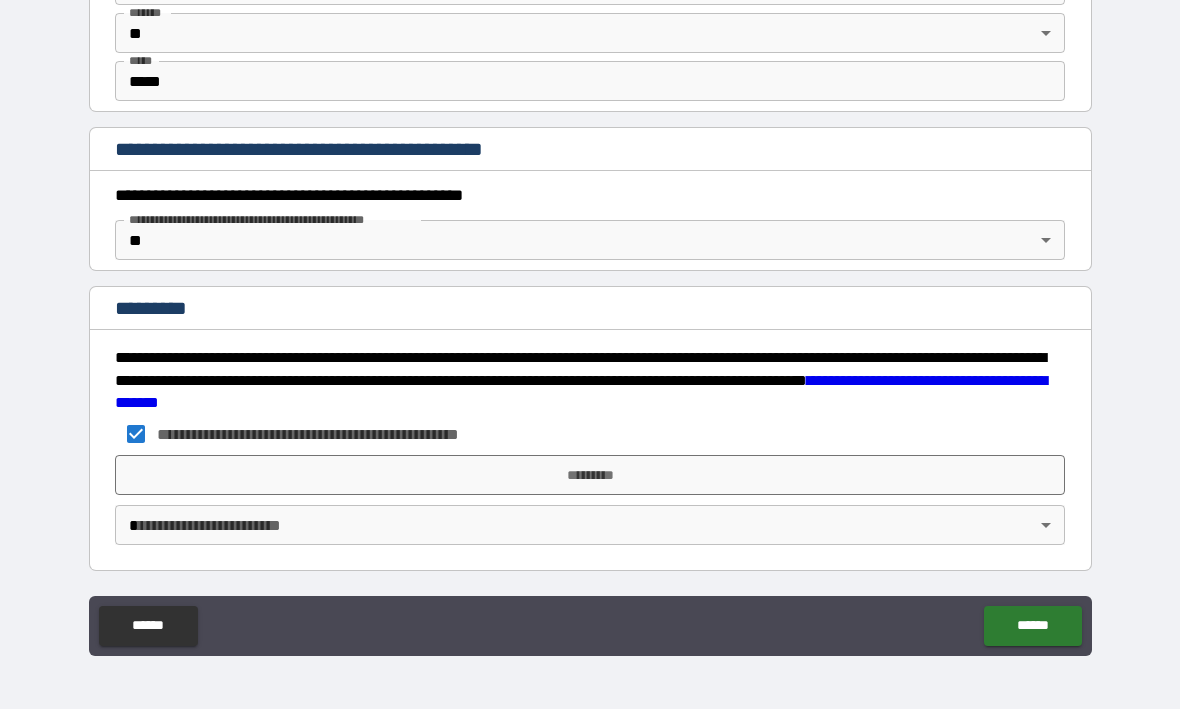 scroll, scrollTop: 2034, scrollLeft: 0, axis: vertical 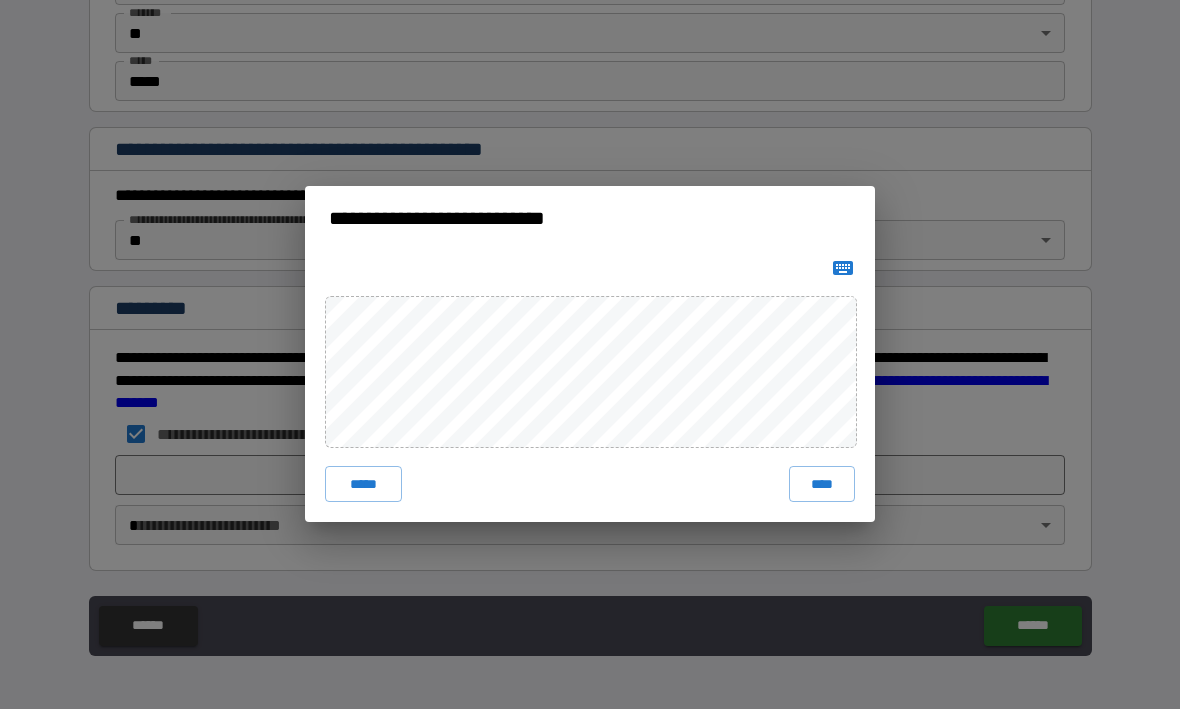 click on "****" at bounding box center [822, 485] 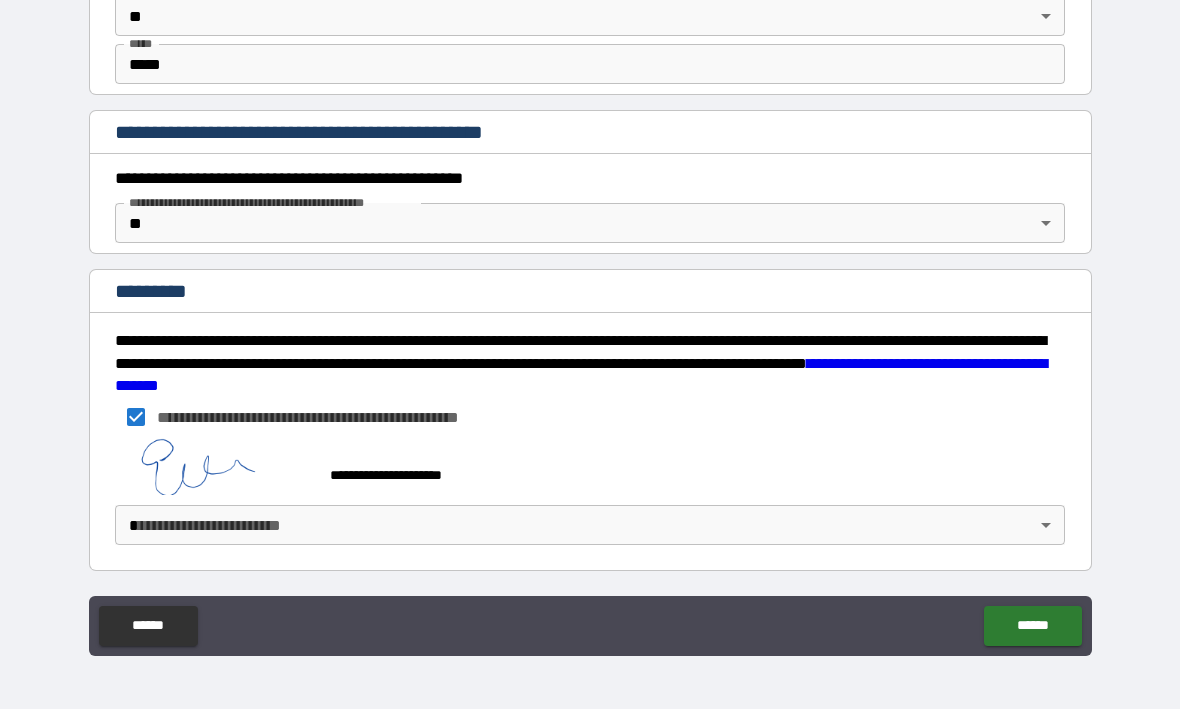 scroll, scrollTop: 2051, scrollLeft: 0, axis: vertical 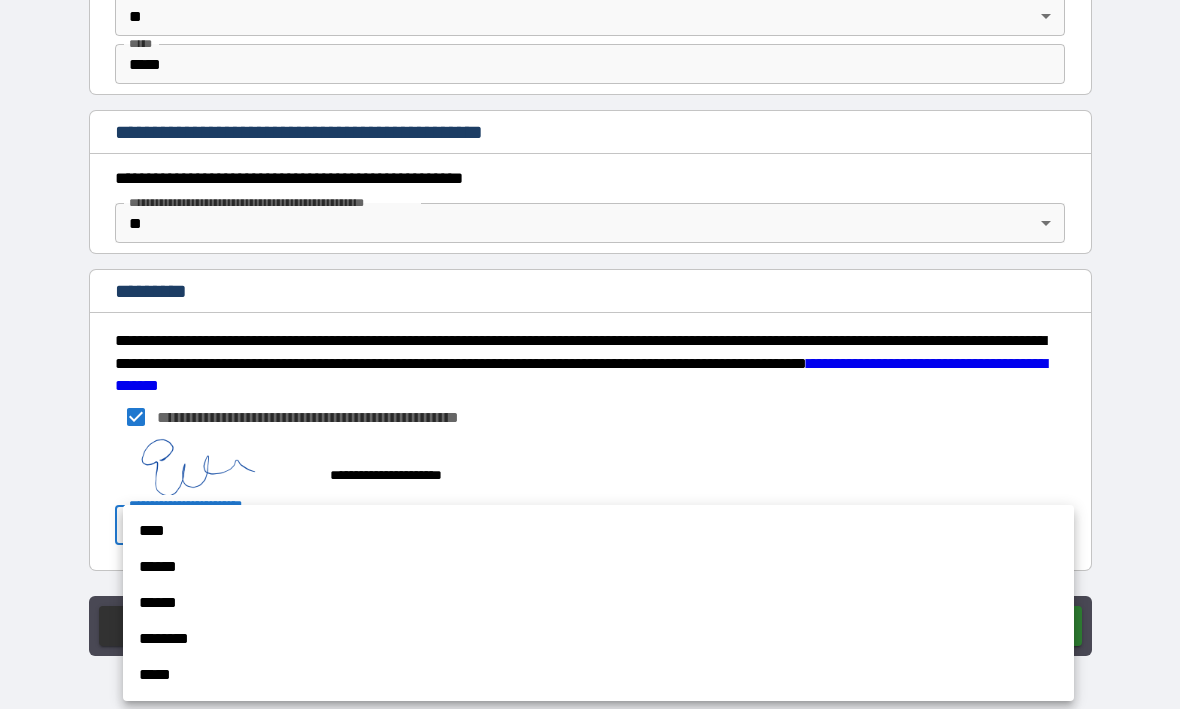 click on "****" at bounding box center (598, 532) 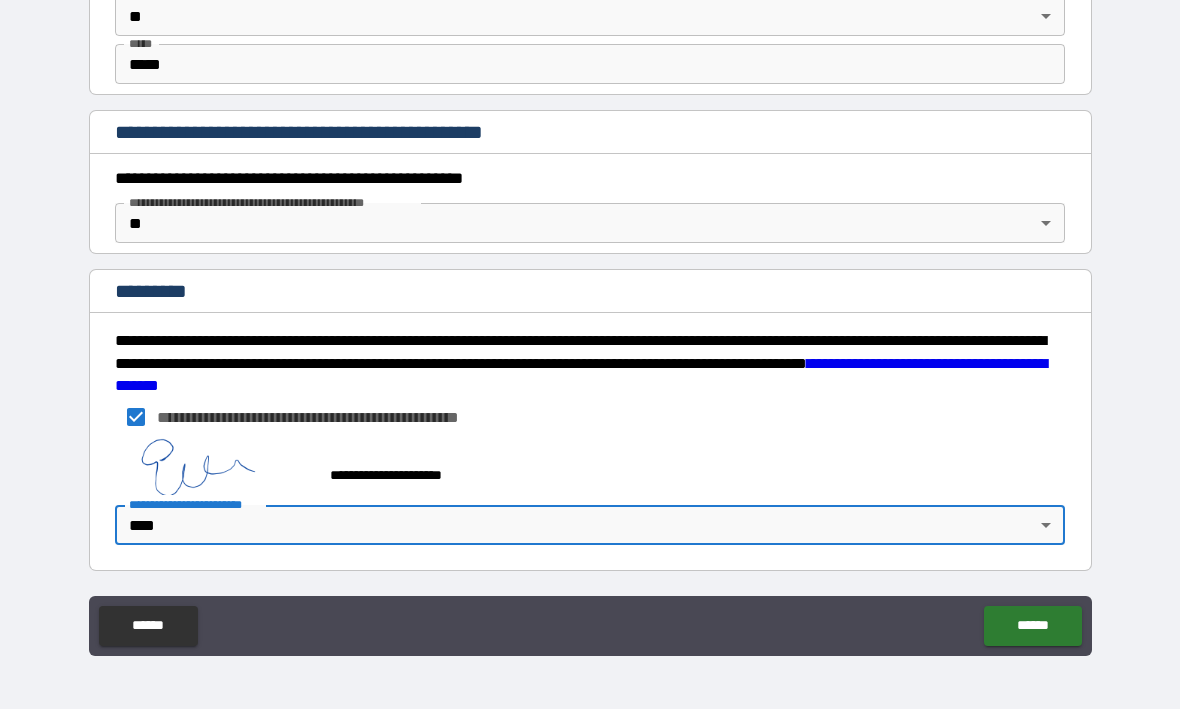 type on "*" 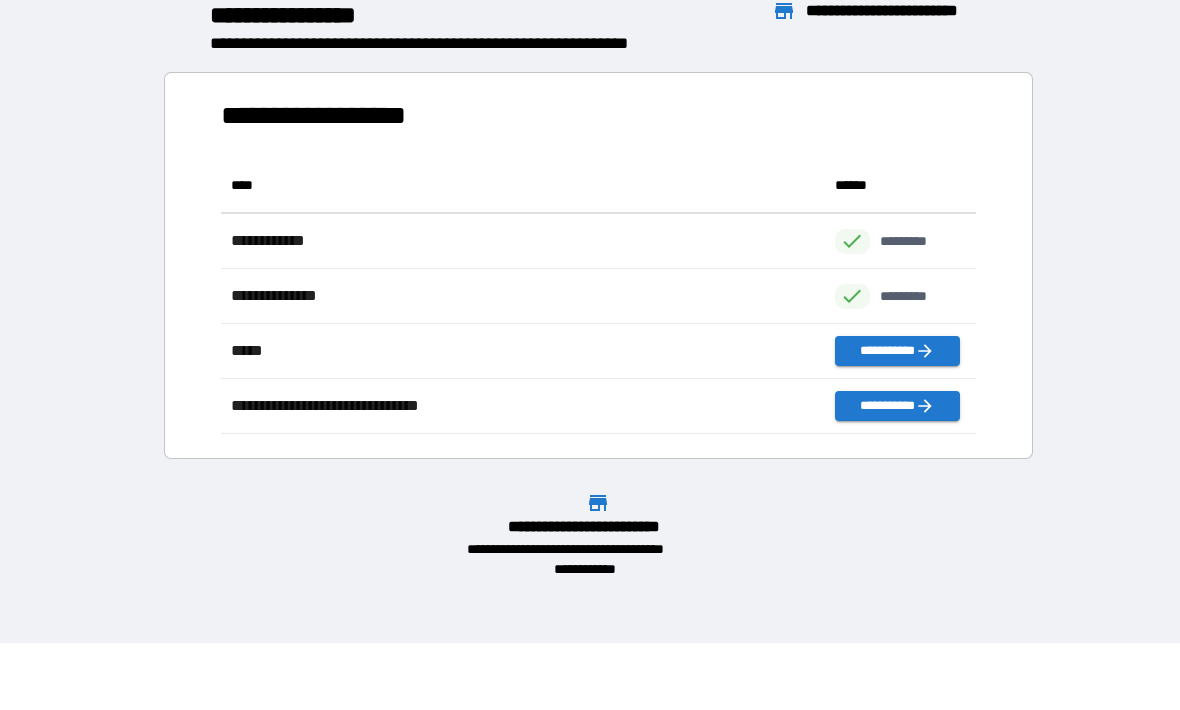 scroll, scrollTop: 276, scrollLeft: 755, axis: both 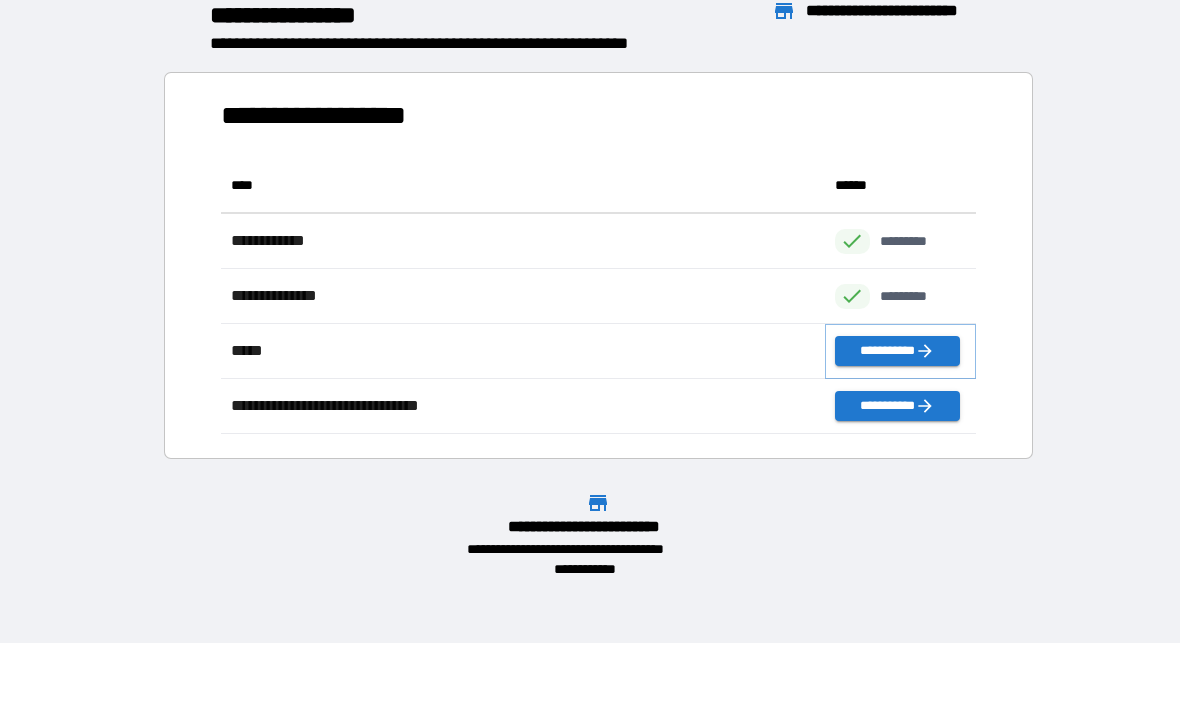 click on "**********" at bounding box center (897, 352) 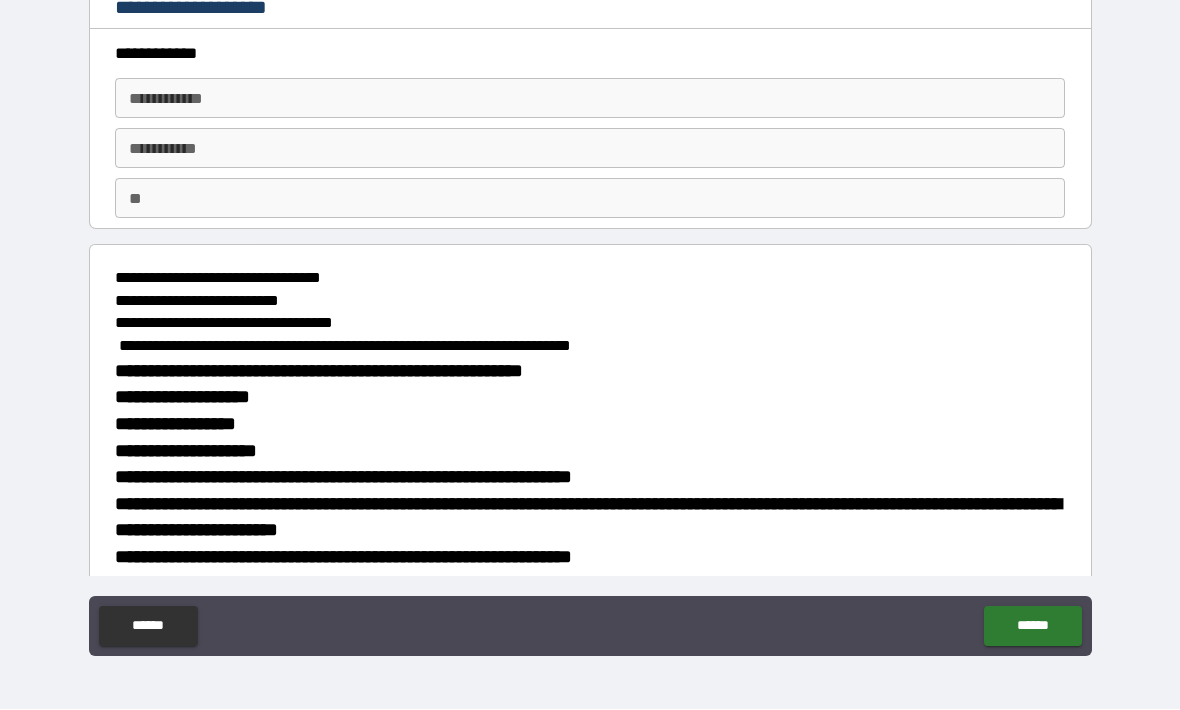 click on "**********" at bounding box center [590, 99] 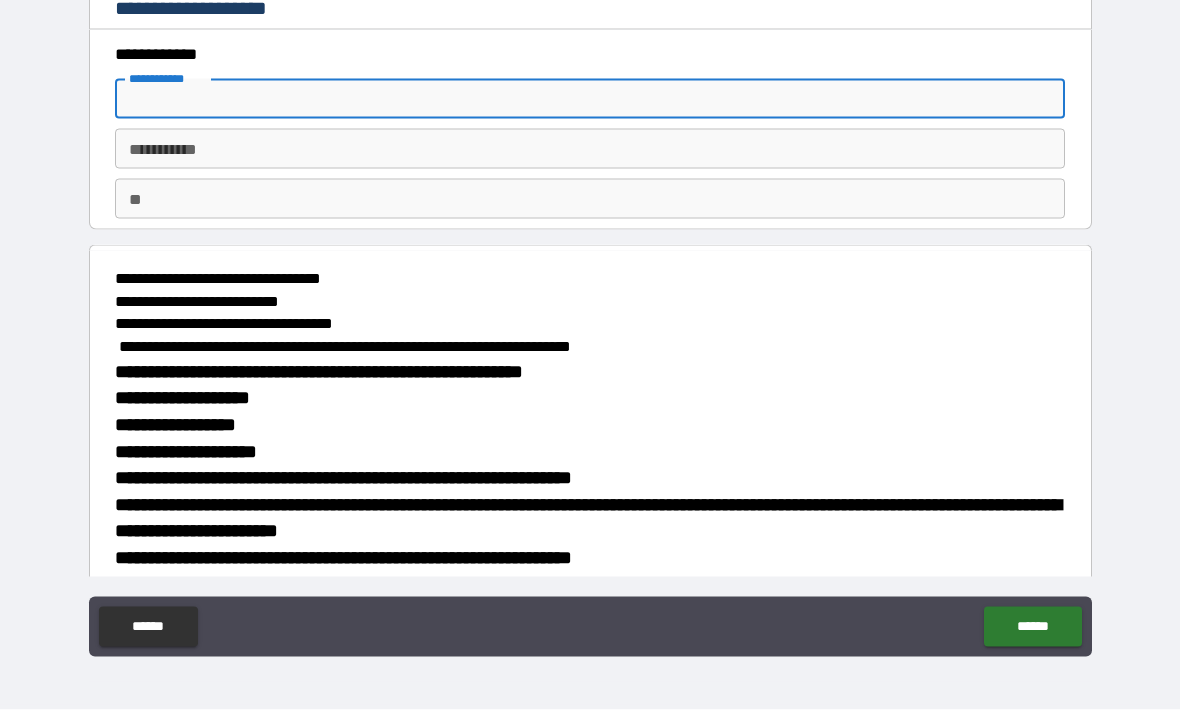 type on "****" 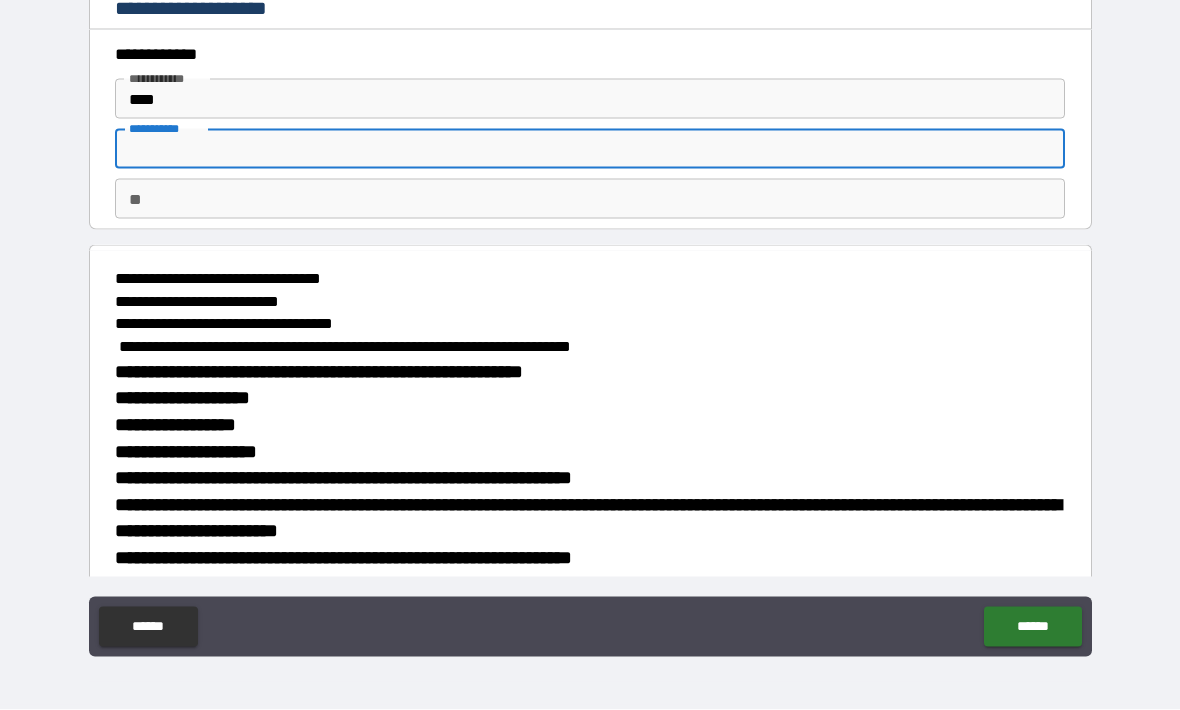 type on "********" 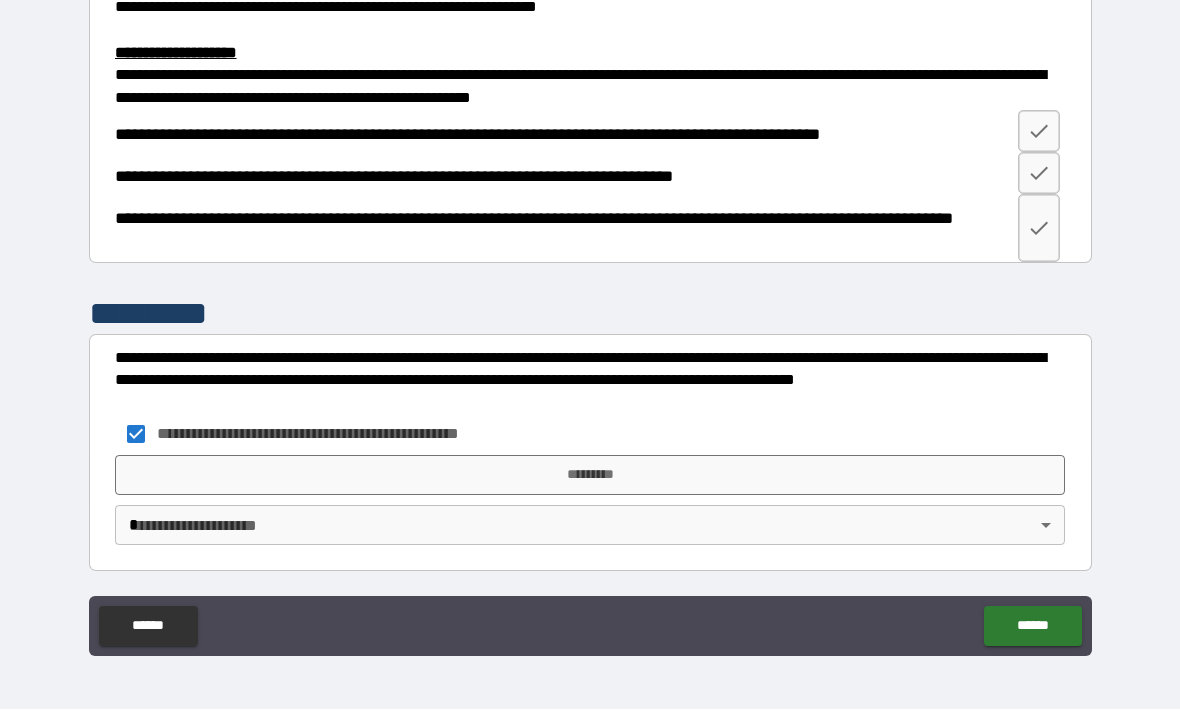scroll, scrollTop: 2073, scrollLeft: 0, axis: vertical 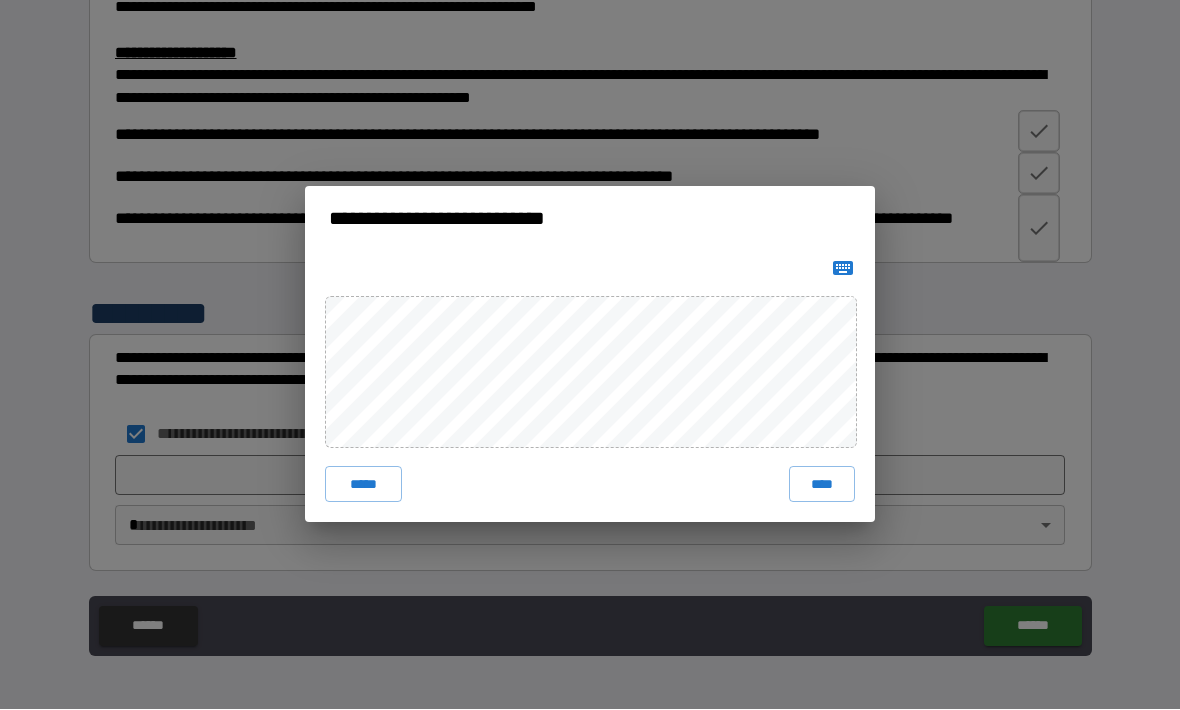 click on "****" at bounding box center [822, 485] 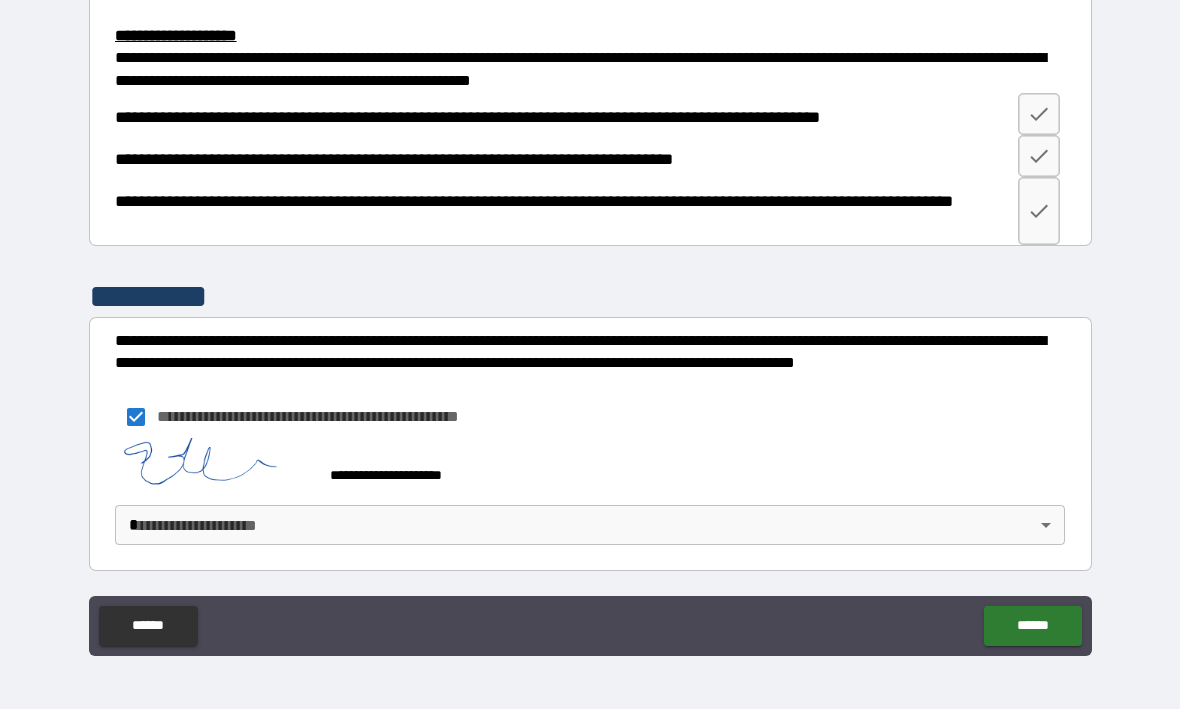 click on "**********" at bounding box center (590, 322) 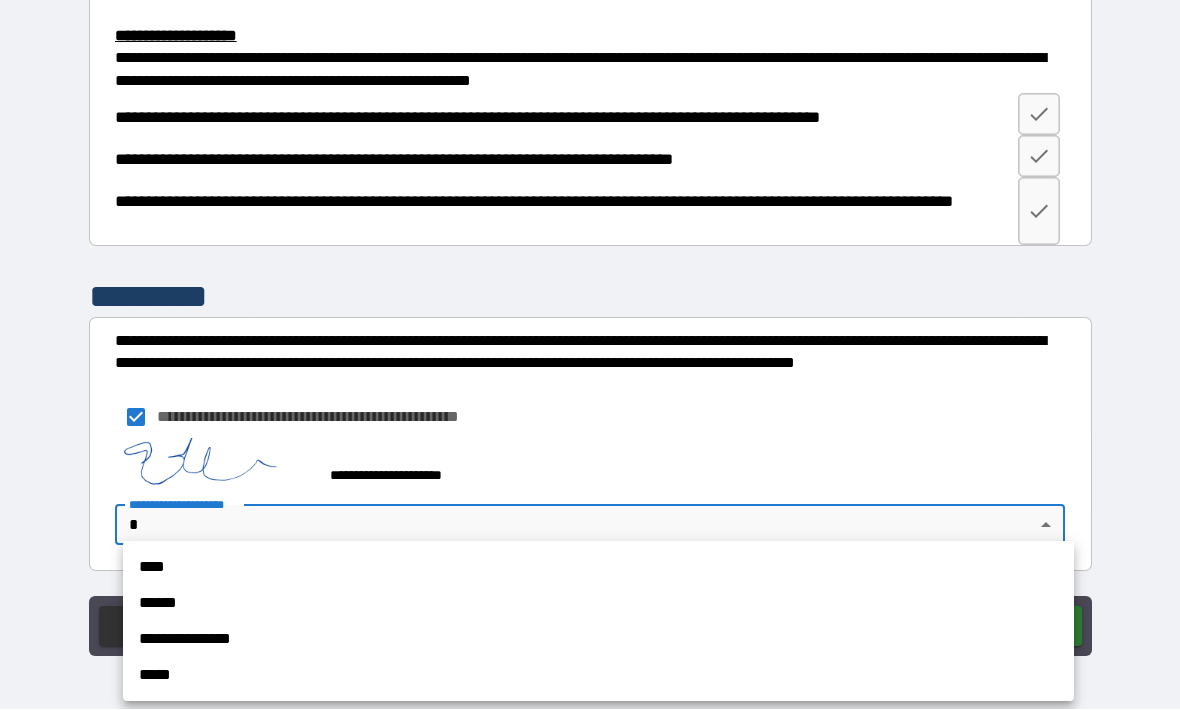 click on "****" at bounding box center [598, 568] 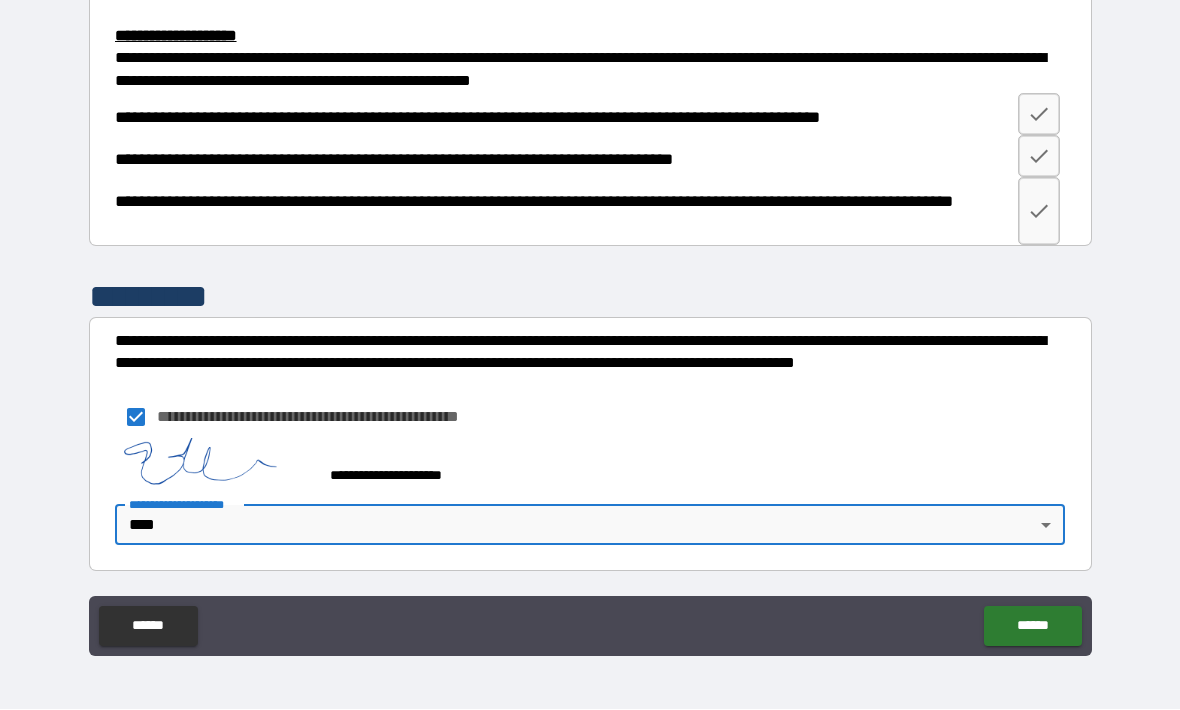 click on "******" at bounding box center [1032, 627] 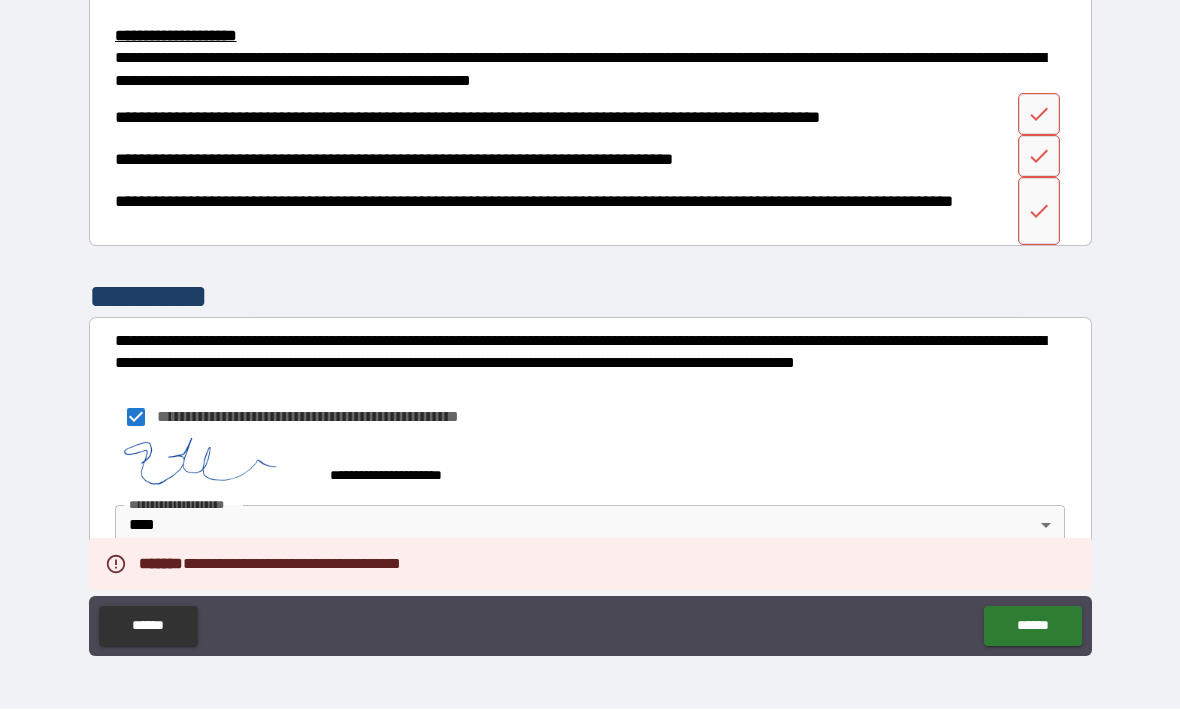 scroll, scrollTop: 2090, scrollLeft: 0, axis: vertical 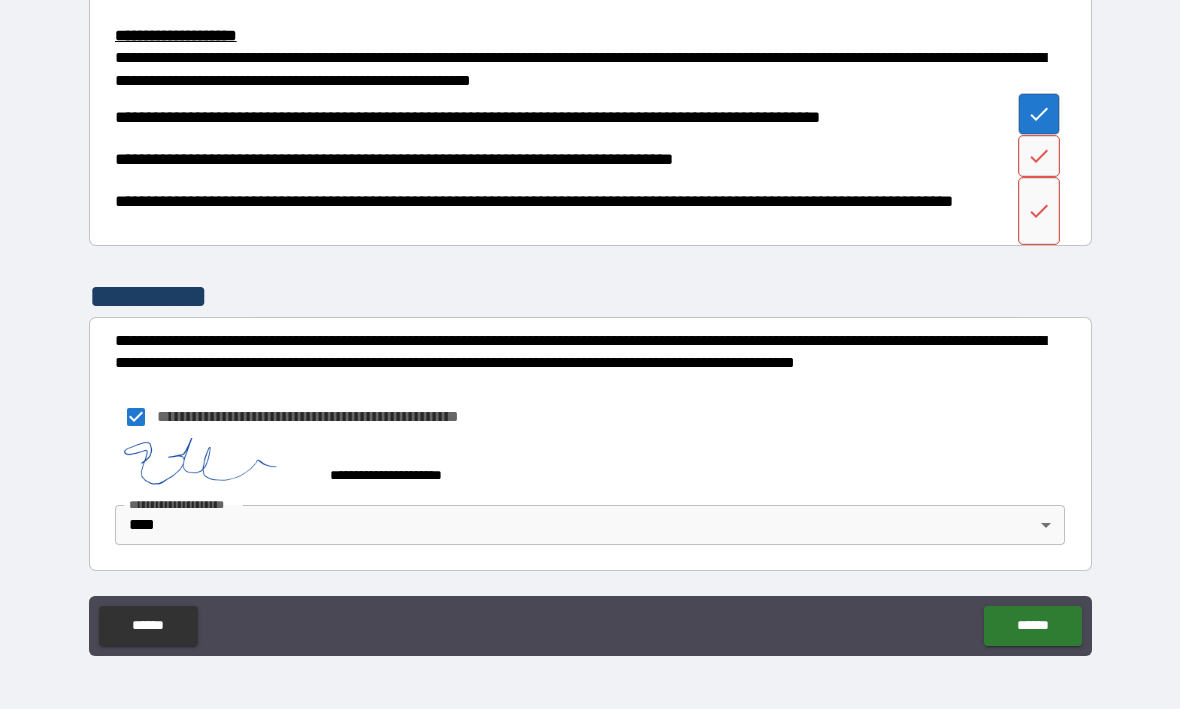 click at bounding box center [1039, 157] 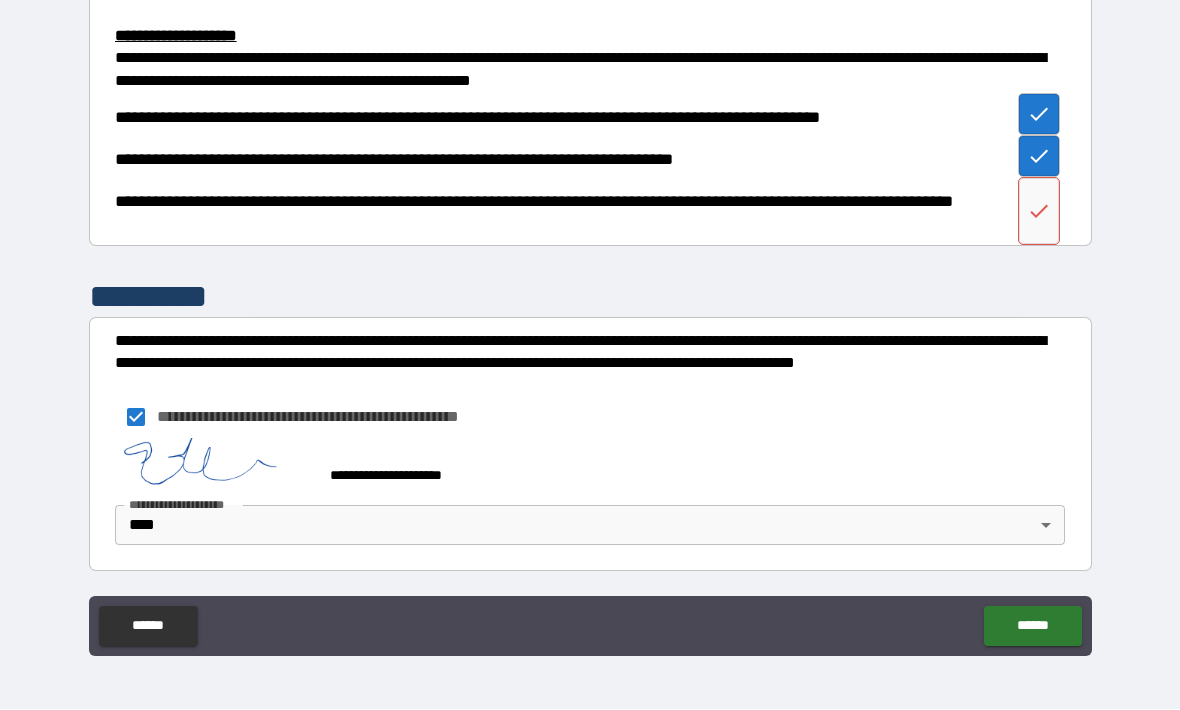click at bounding box center [1039, 212] 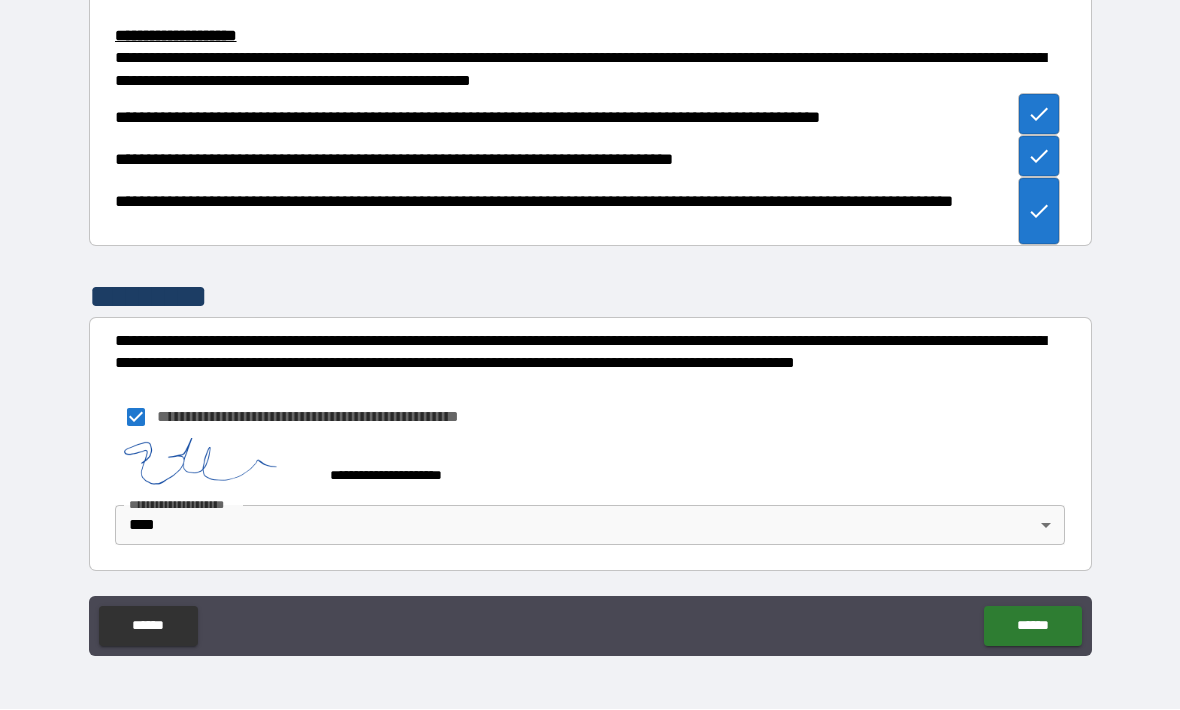 click on "******" at bounding box center (1032, 627) 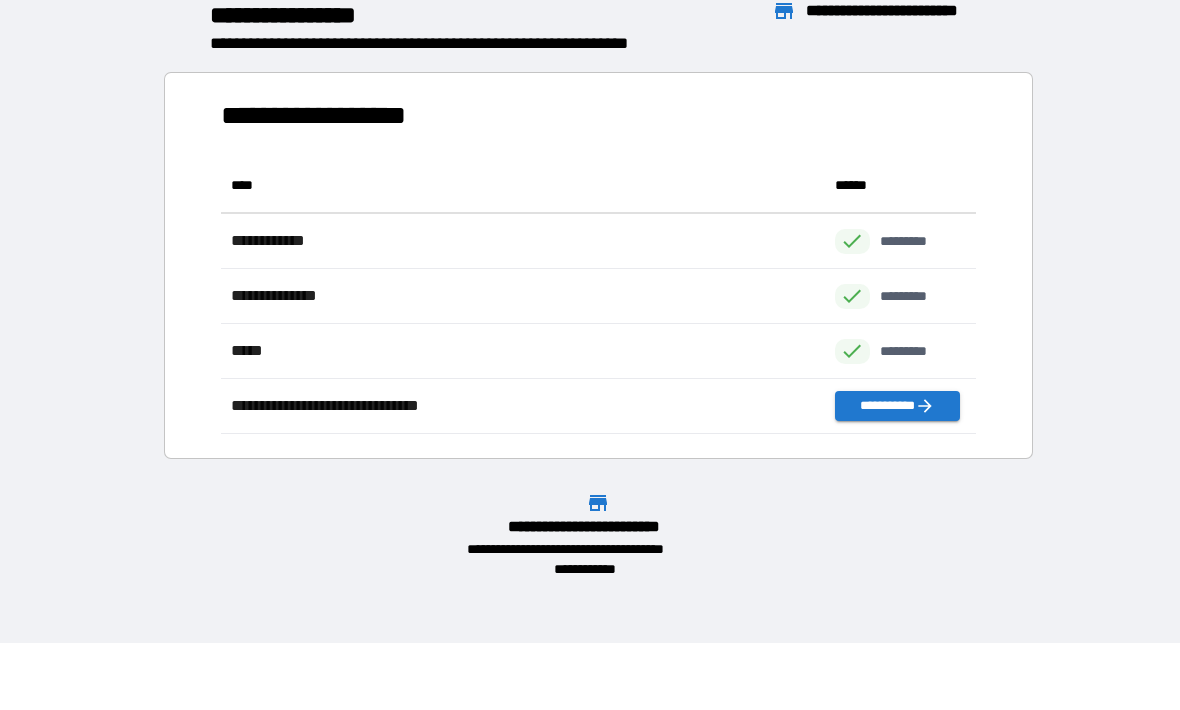 scroll, scrollTop: 1, scrollLeft: 1, axis: both 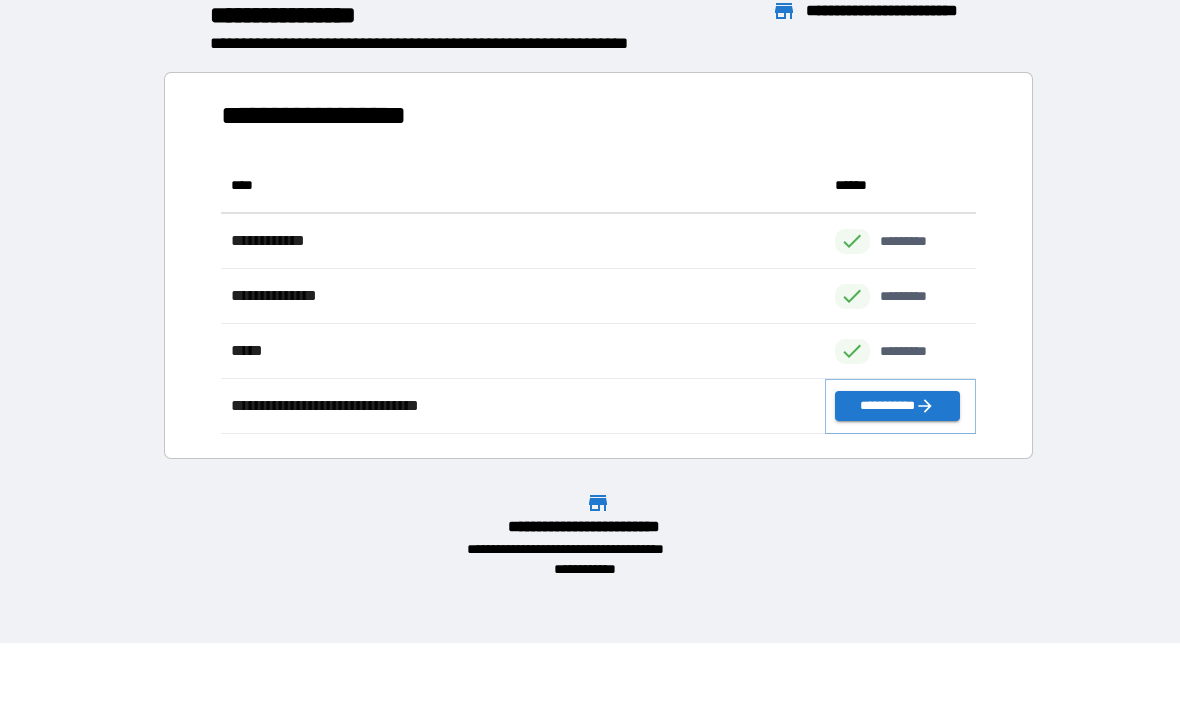 click on "**********" at bounding box center [897, 407] 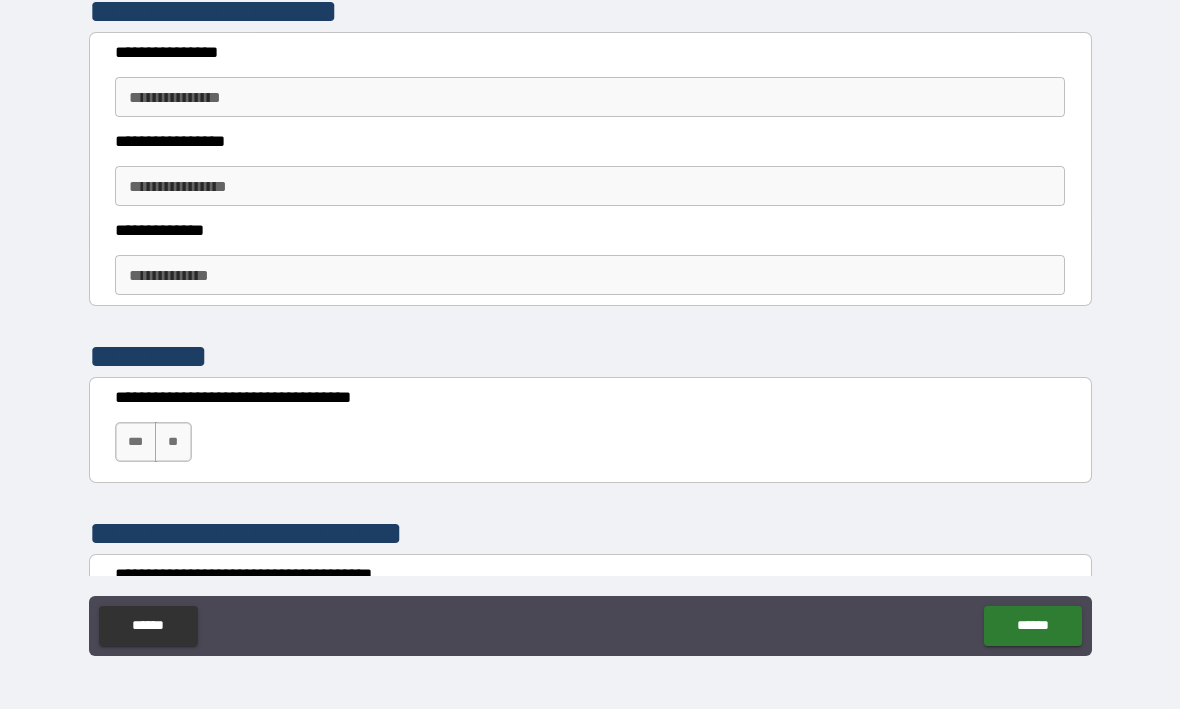 scroll, scrollTop: 423, scrollLeft: 0, axis: vertical 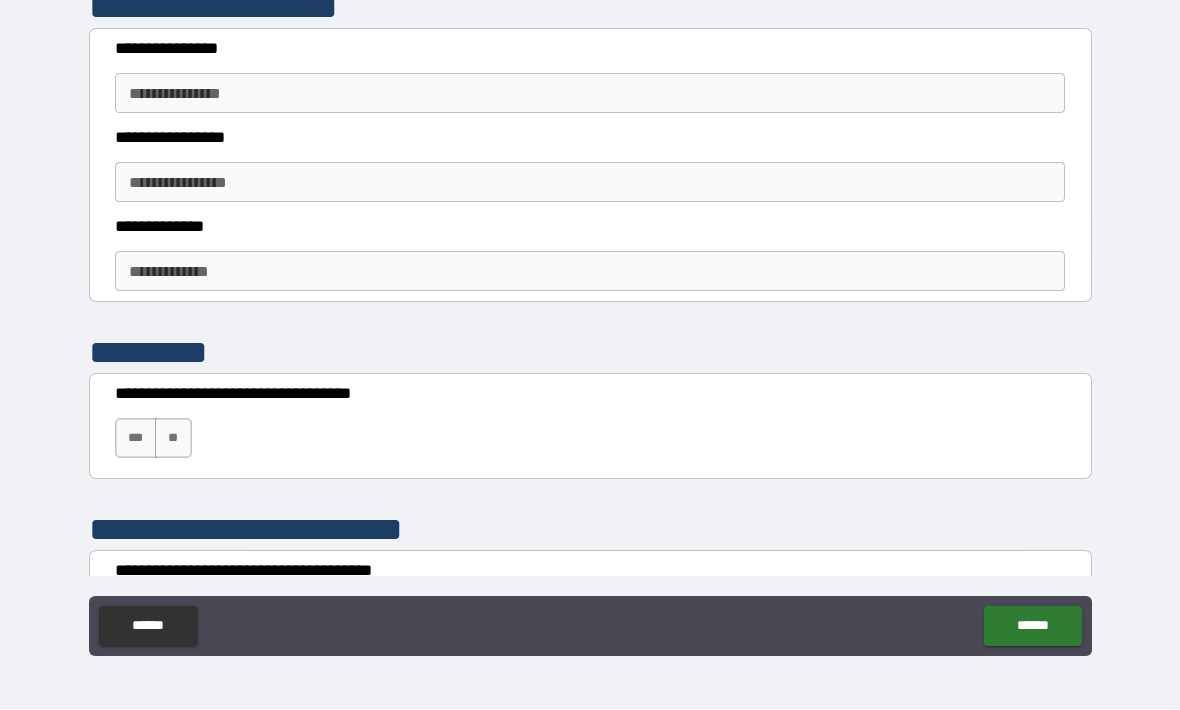 click on "**********" at bounding box center [590, 94] 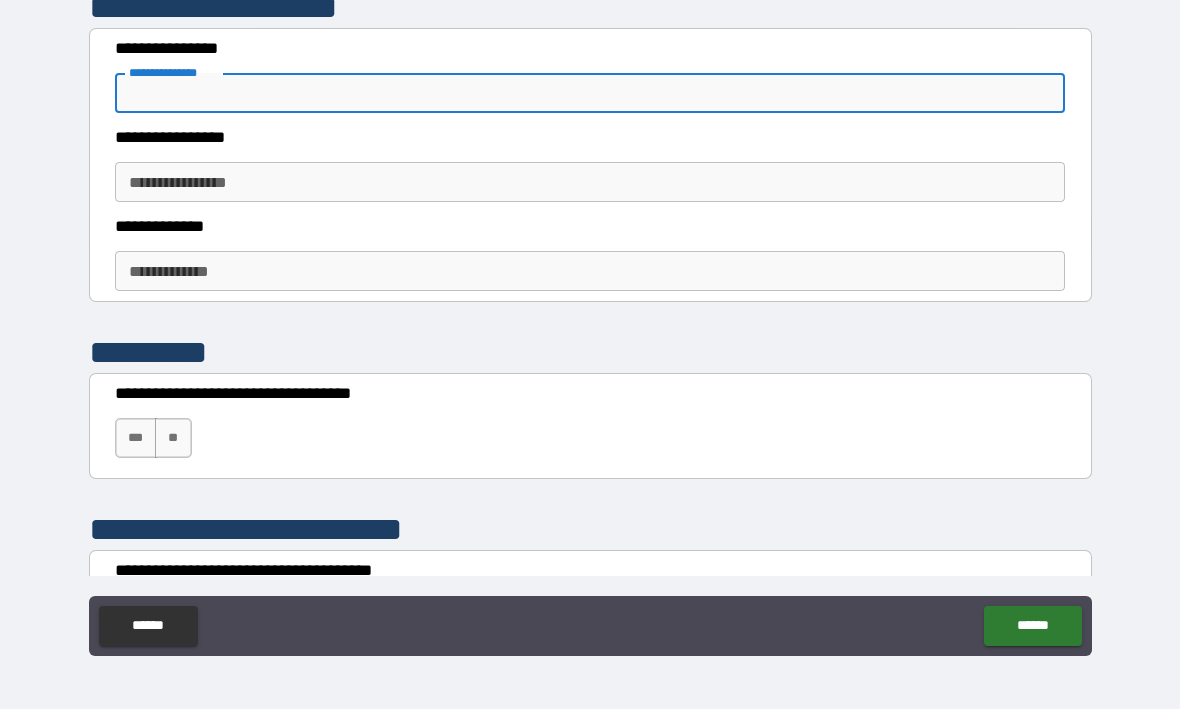 type on "**********" 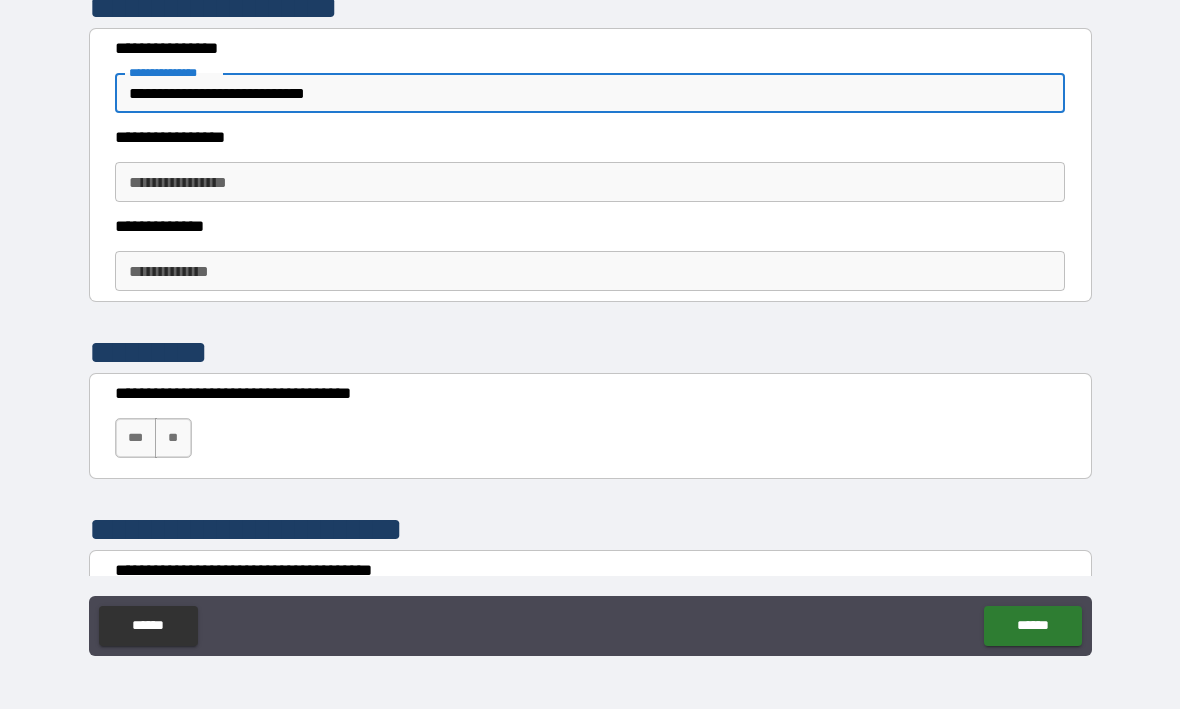 type on "**********" 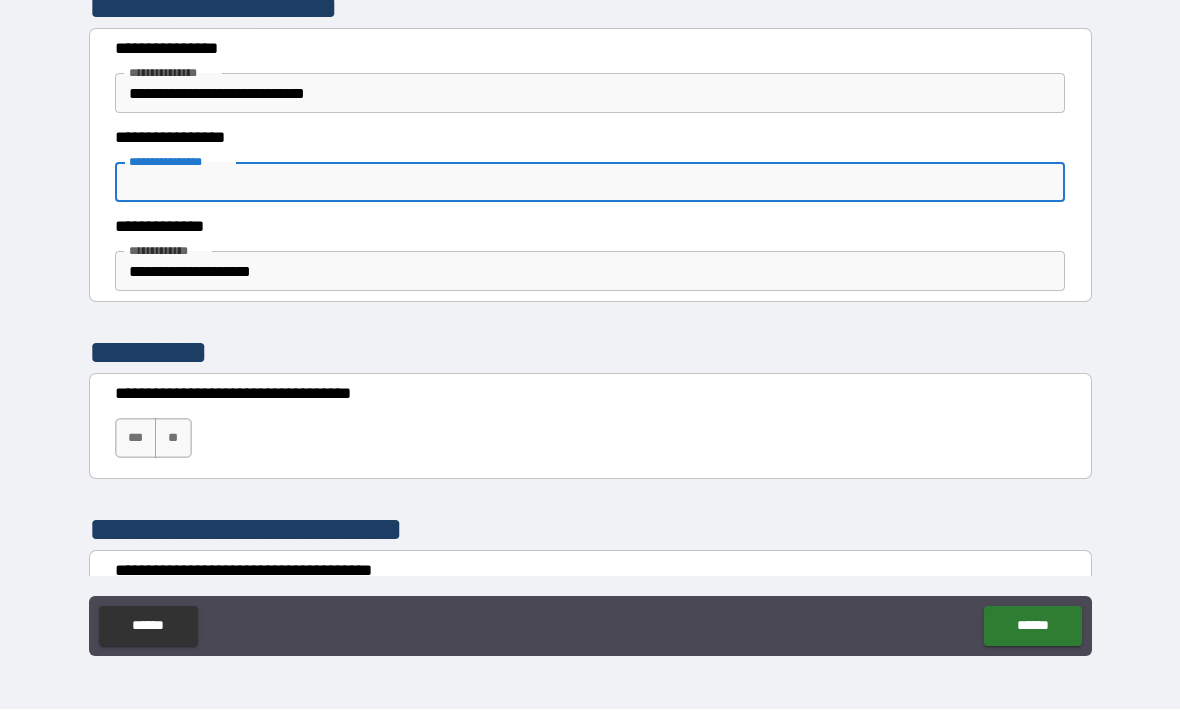 click on "**********" at bounding box center [590, 183] 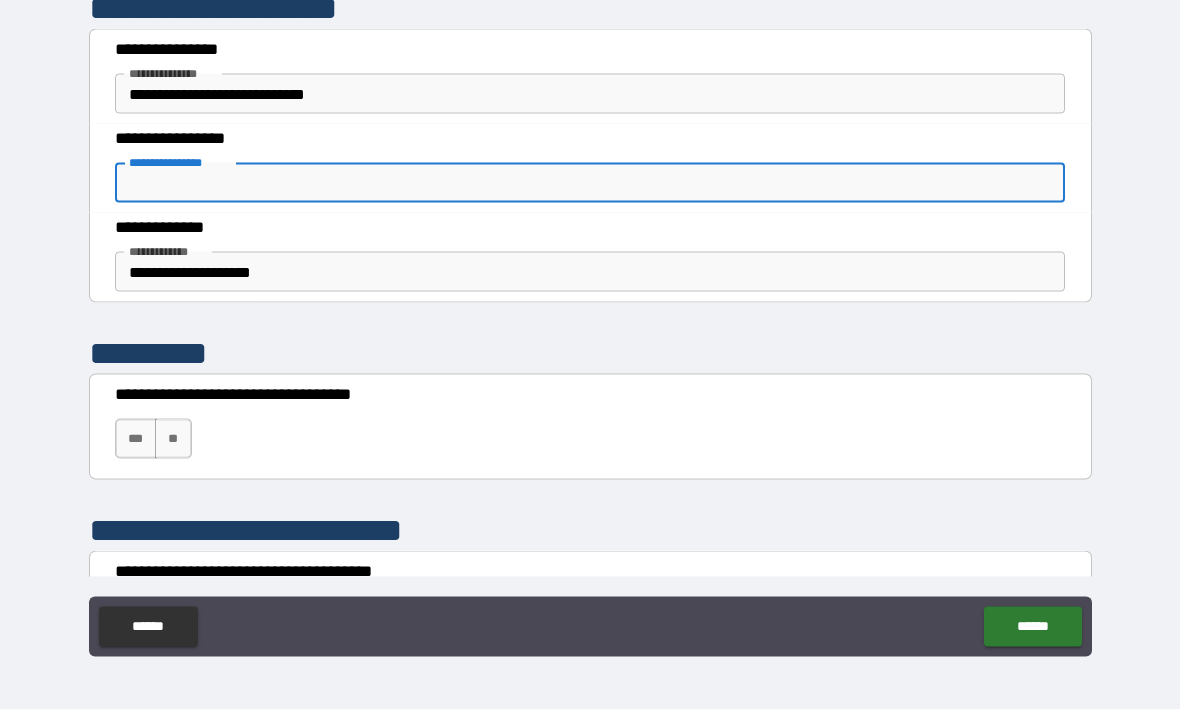 type on "**********" 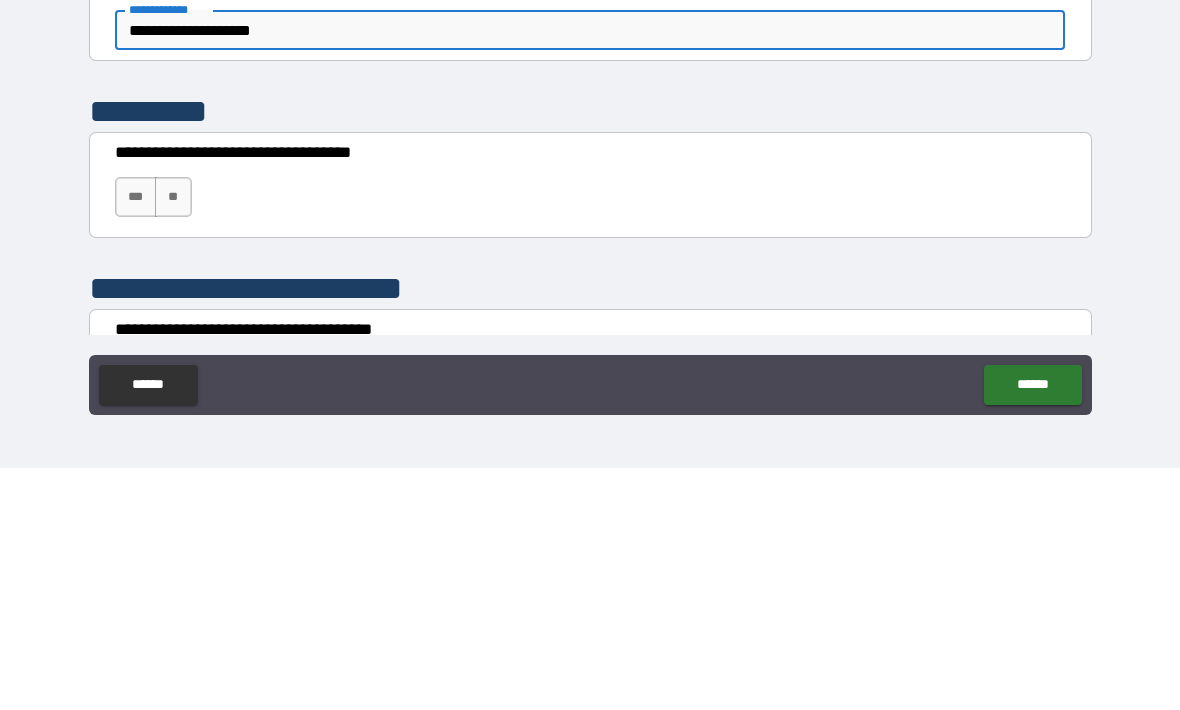 click on "**" at bounding box center (173, 439) 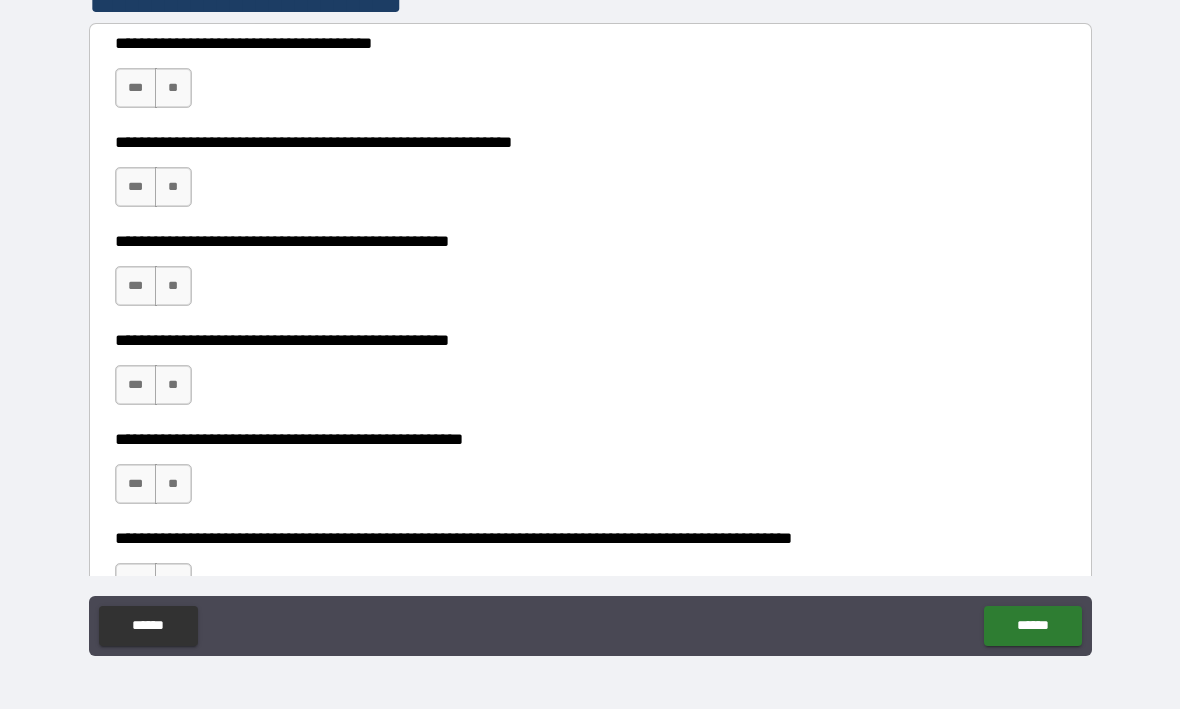 click on "**********" at bounding box center [590, 324] 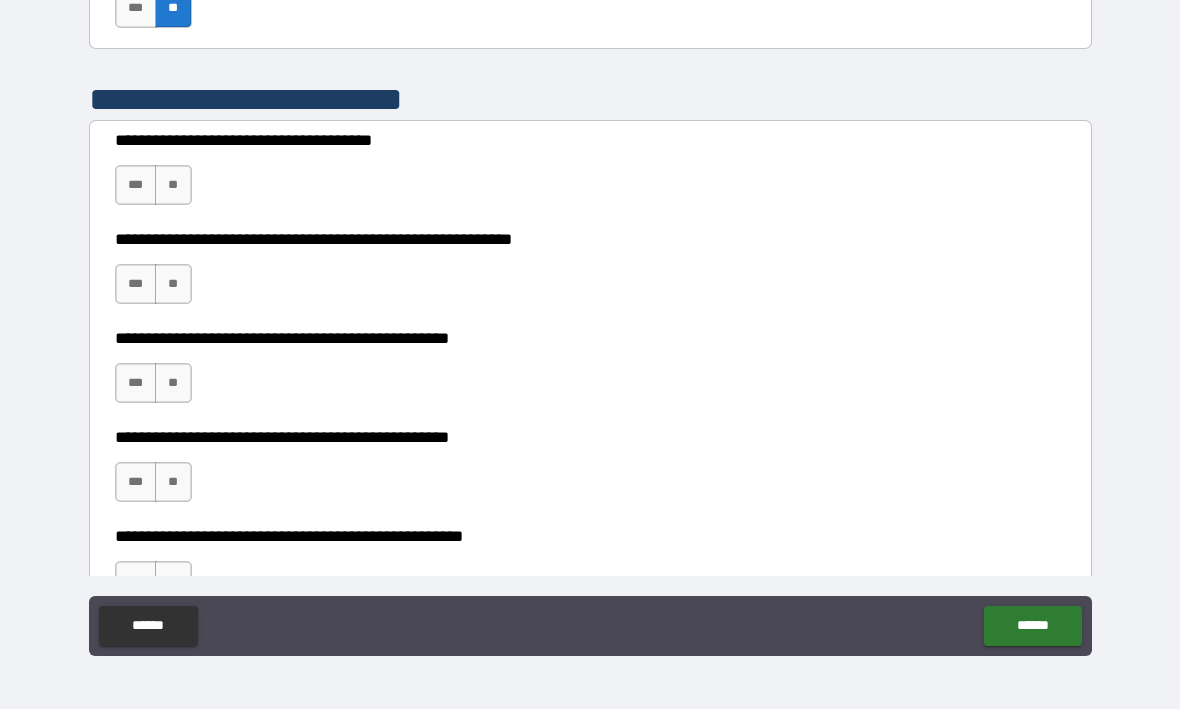 scroll, scrollTop: 849, scrollLeft: 0, axis: vertical 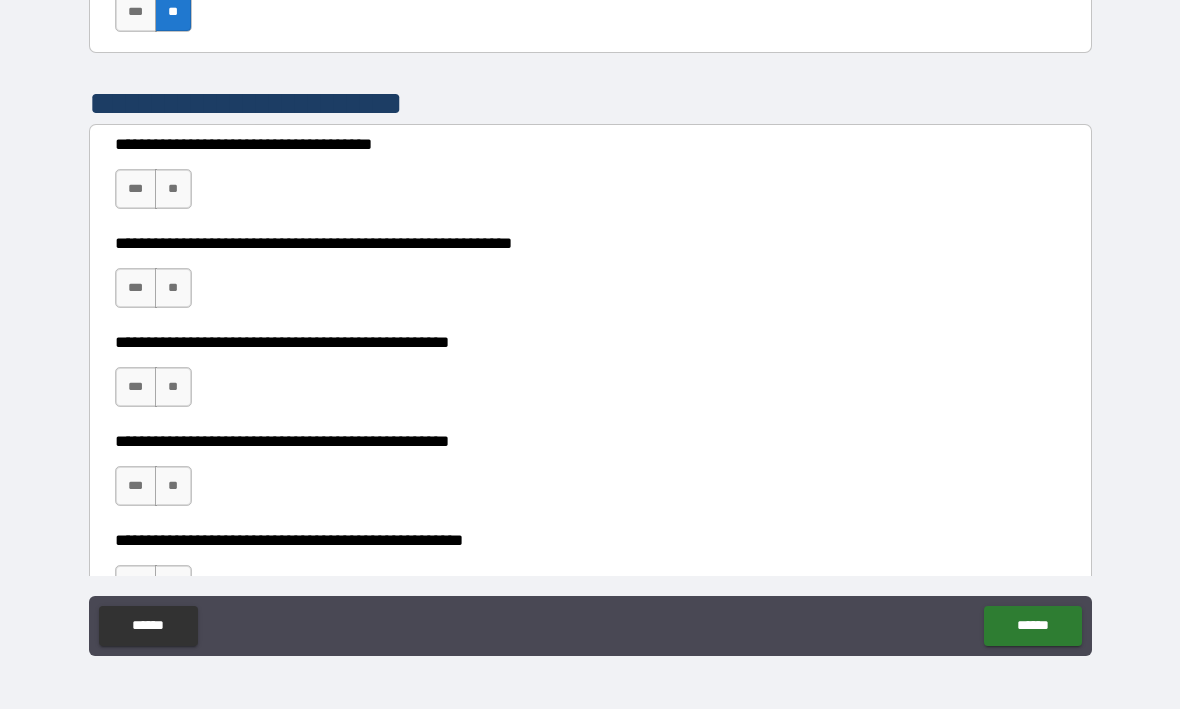 click on "**********" at bounding box center [590, 180] 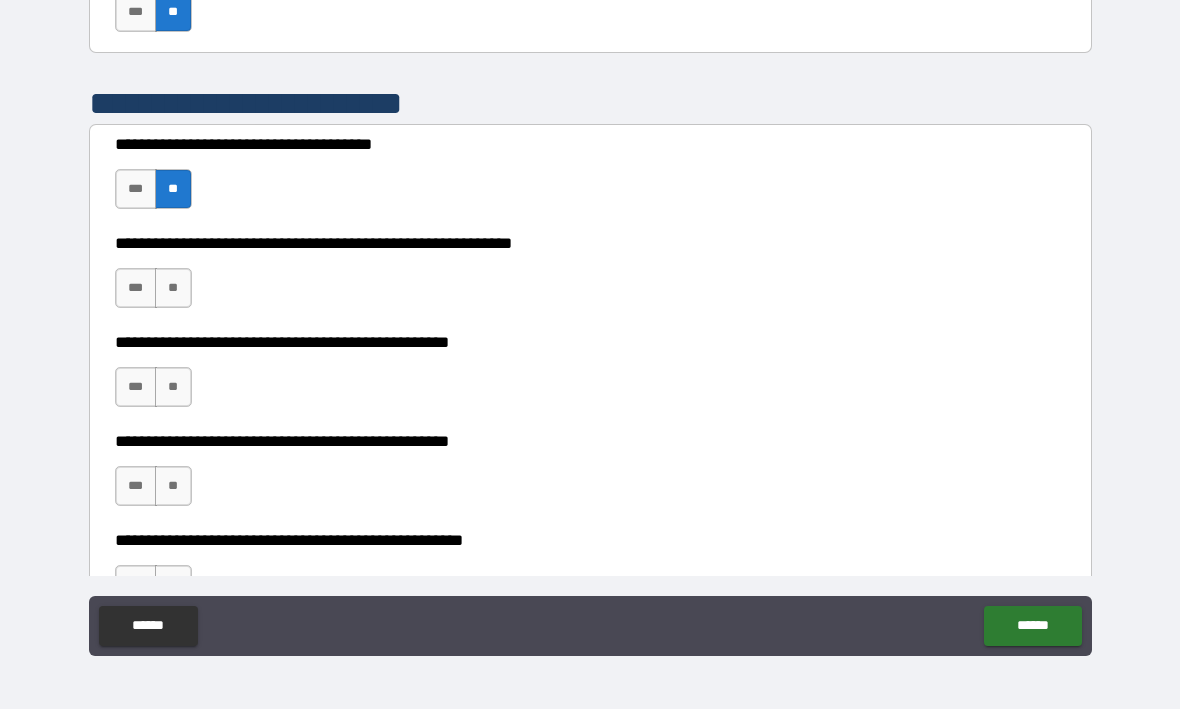 click on "**" at bounding box center [173, 289] 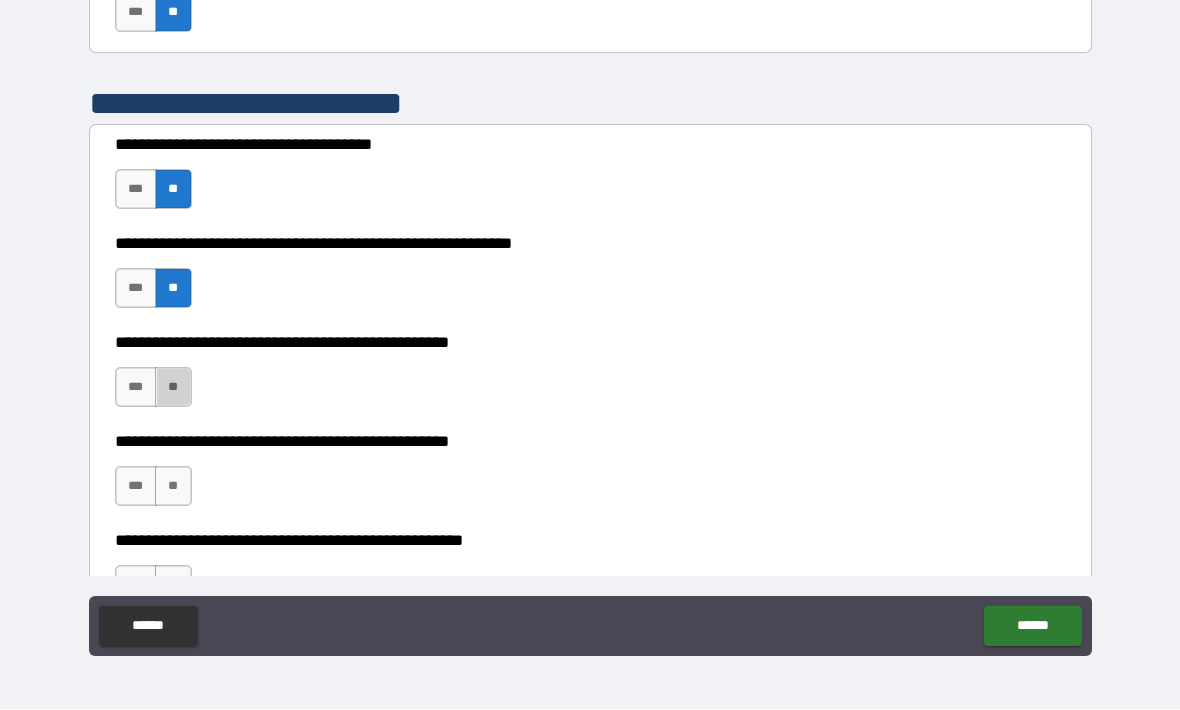 click on "**" at bounding box center (173, 388) 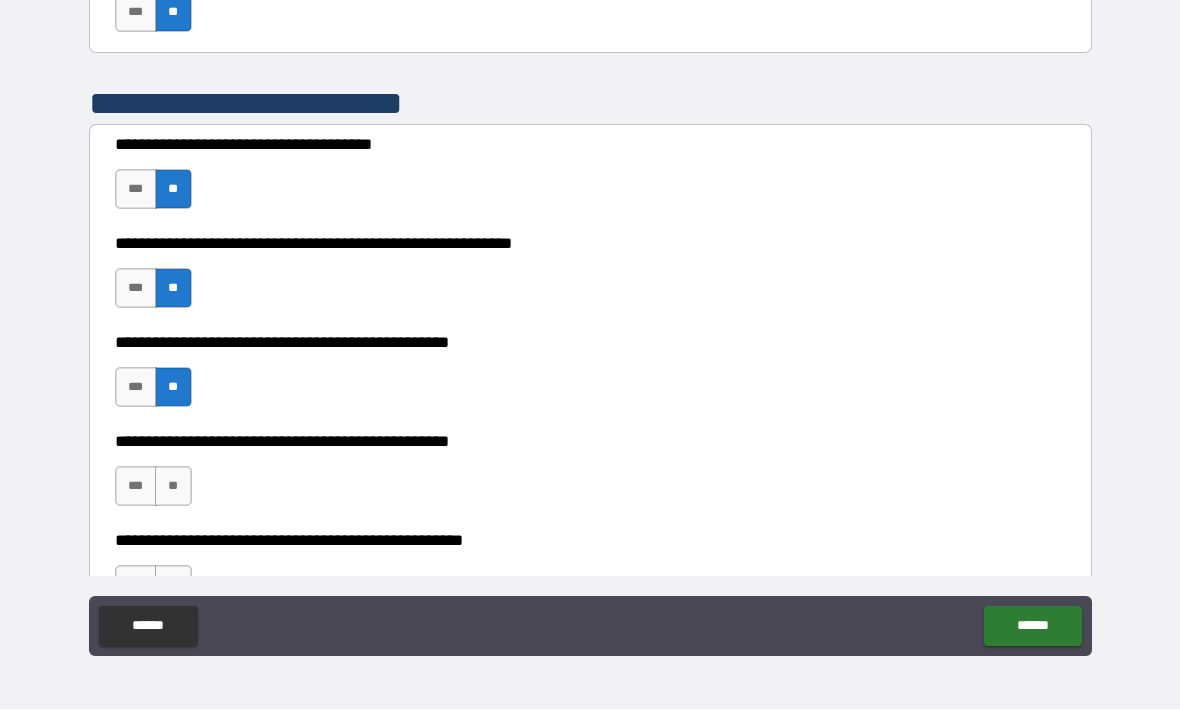 click on "***" at bounding box center [136, 487] 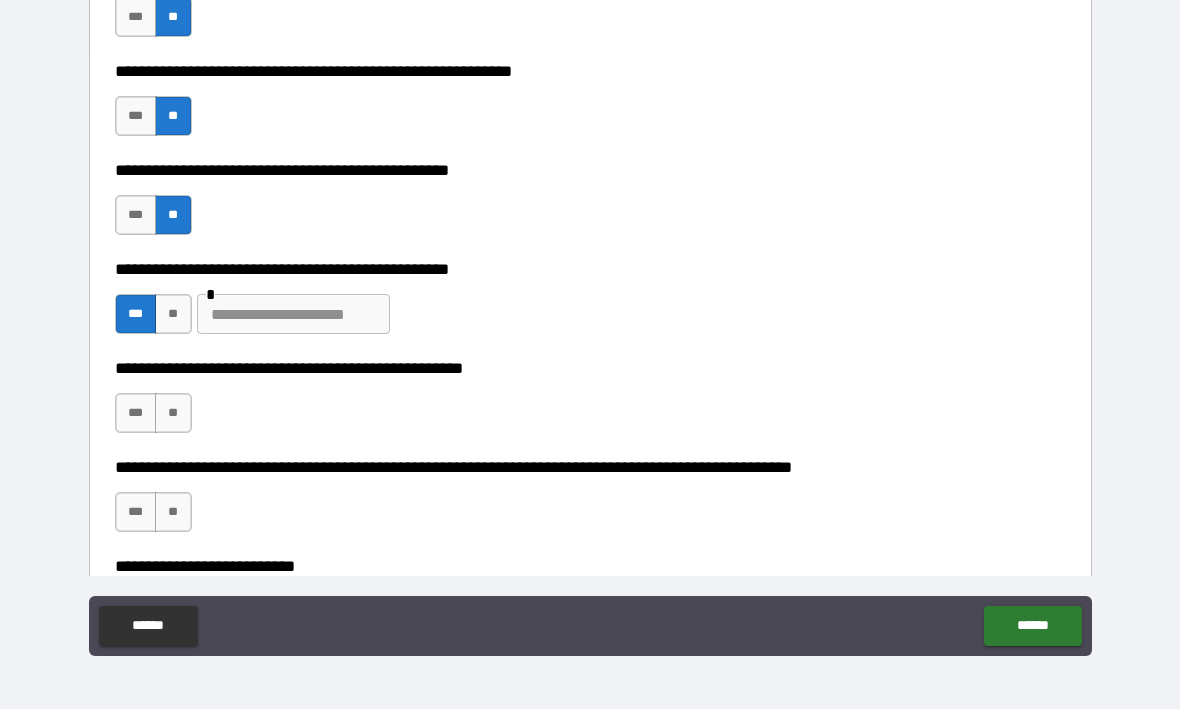 scroll, scrollTop: 1032, scrollLeft: 0, axis: vertical 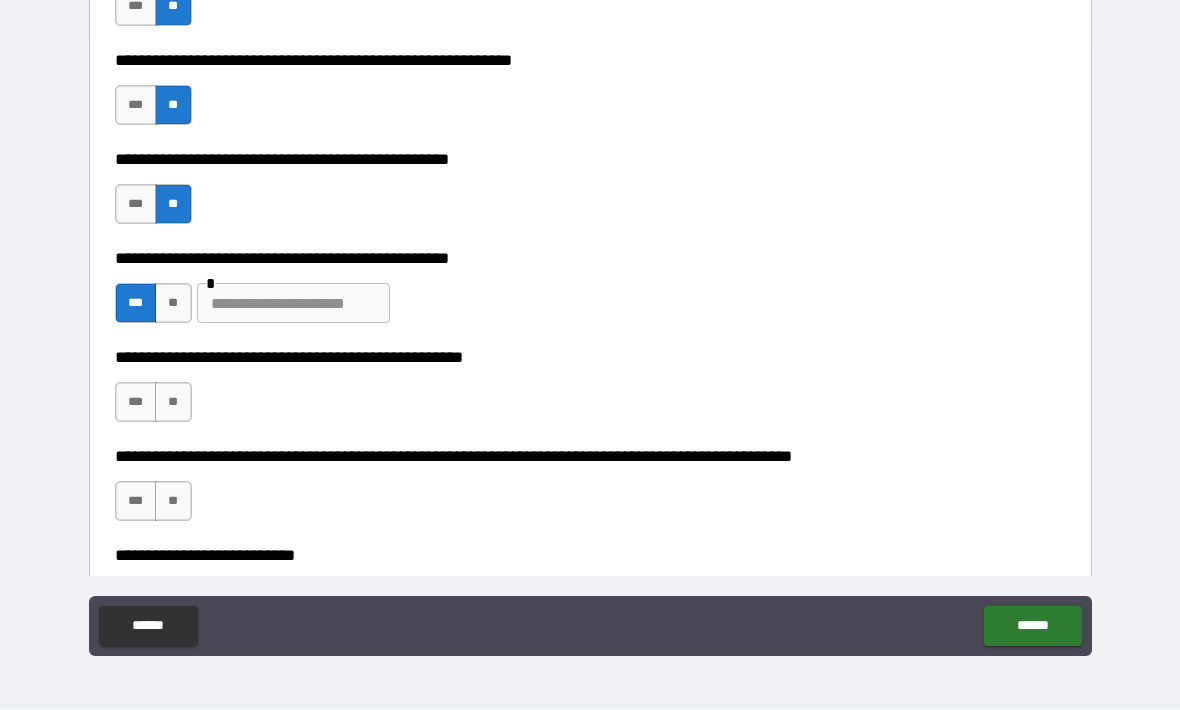 click on "**" at bounding box center [173, 403] 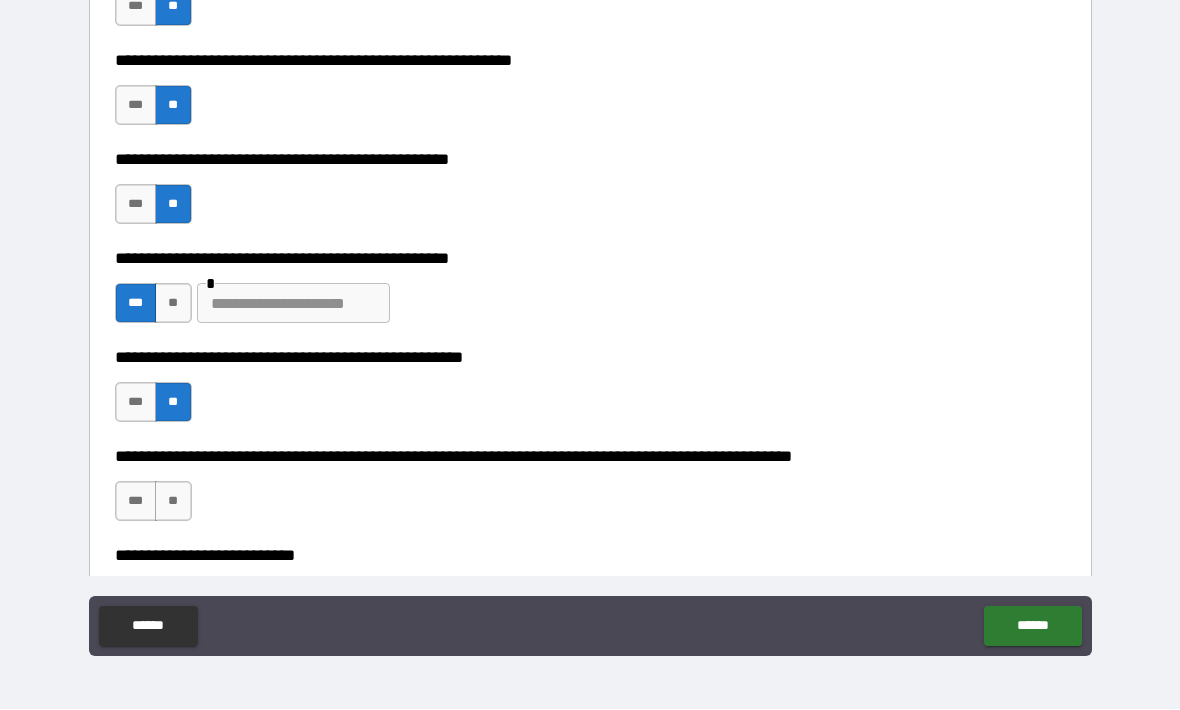 click on "**" at bounding box center [173, 502] 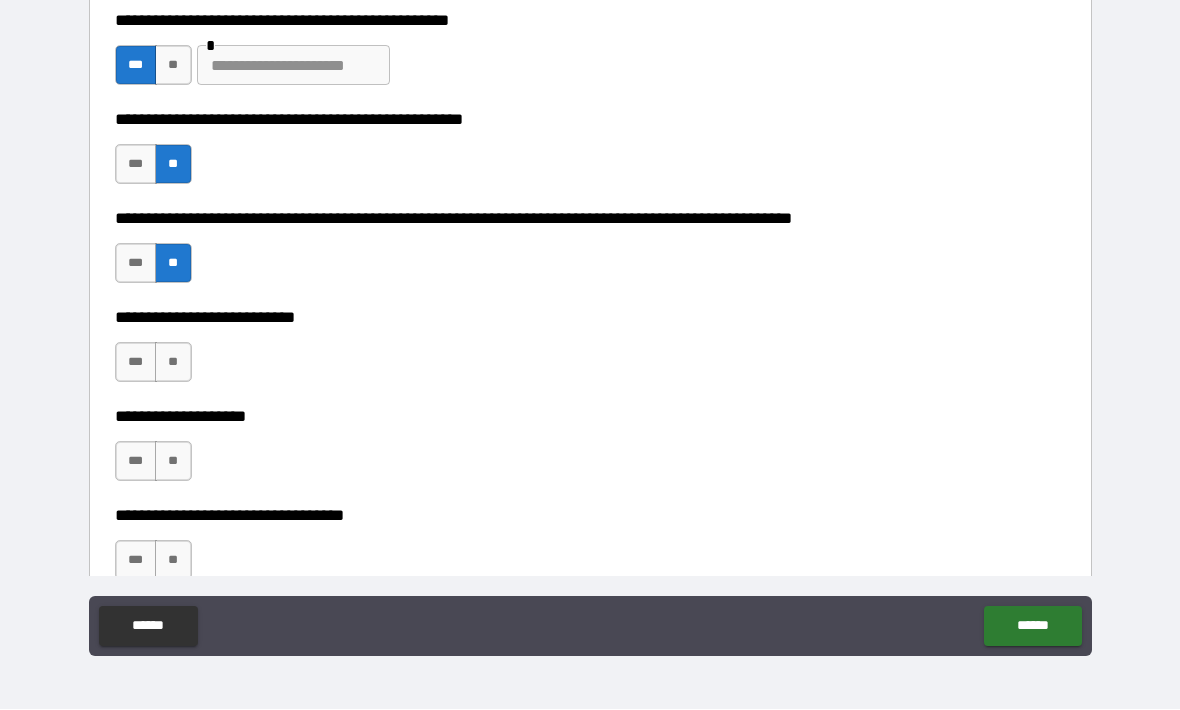 scroll, scrollTop: 1275, scrollLeft: 0, axis: vertical 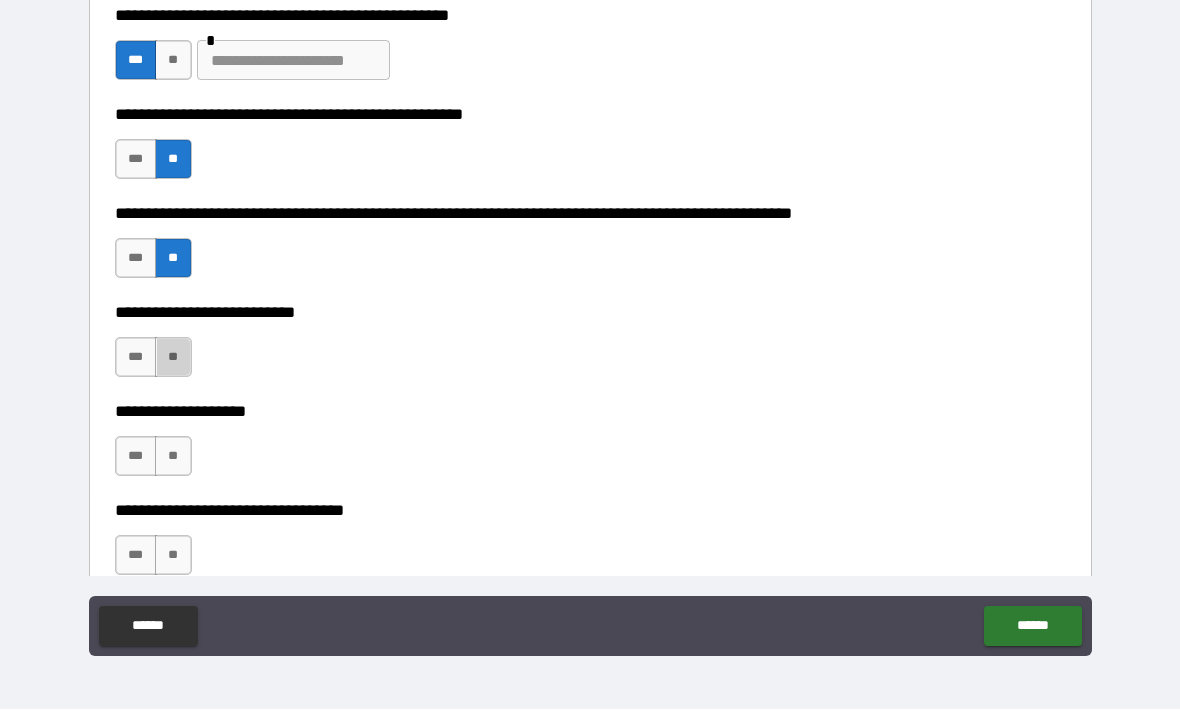 click on "**" at bounding box center (173, 358) 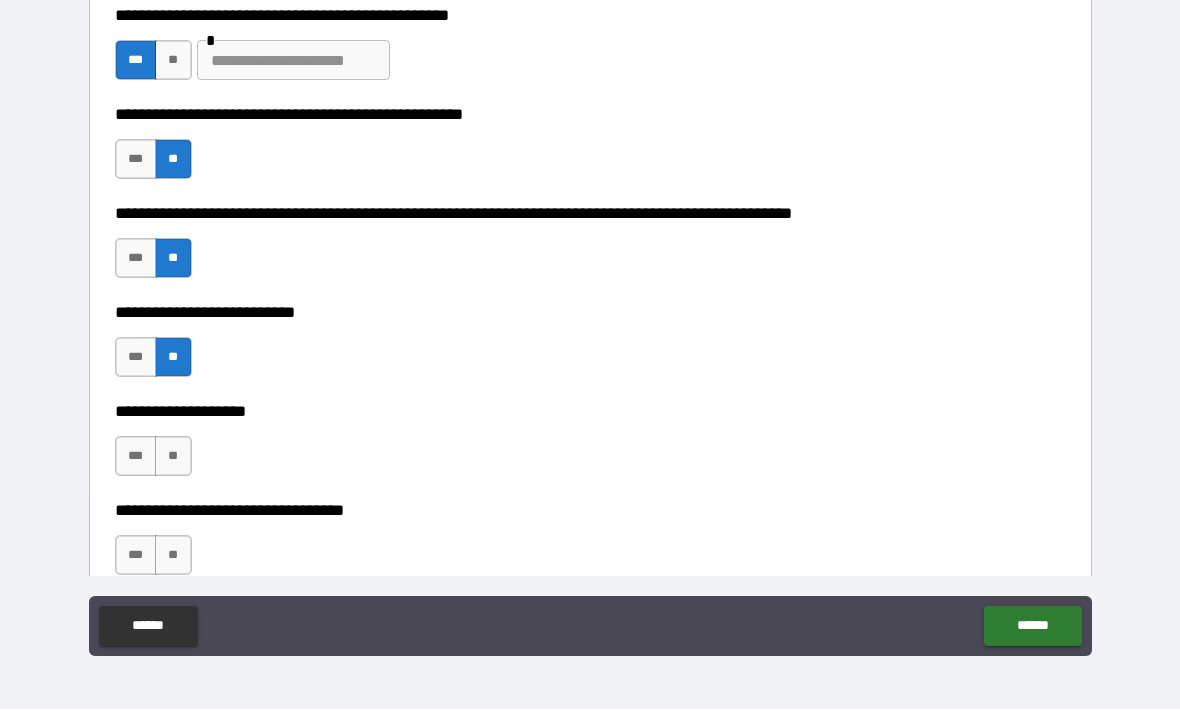 click on "**" at bounding box center [173, 457] 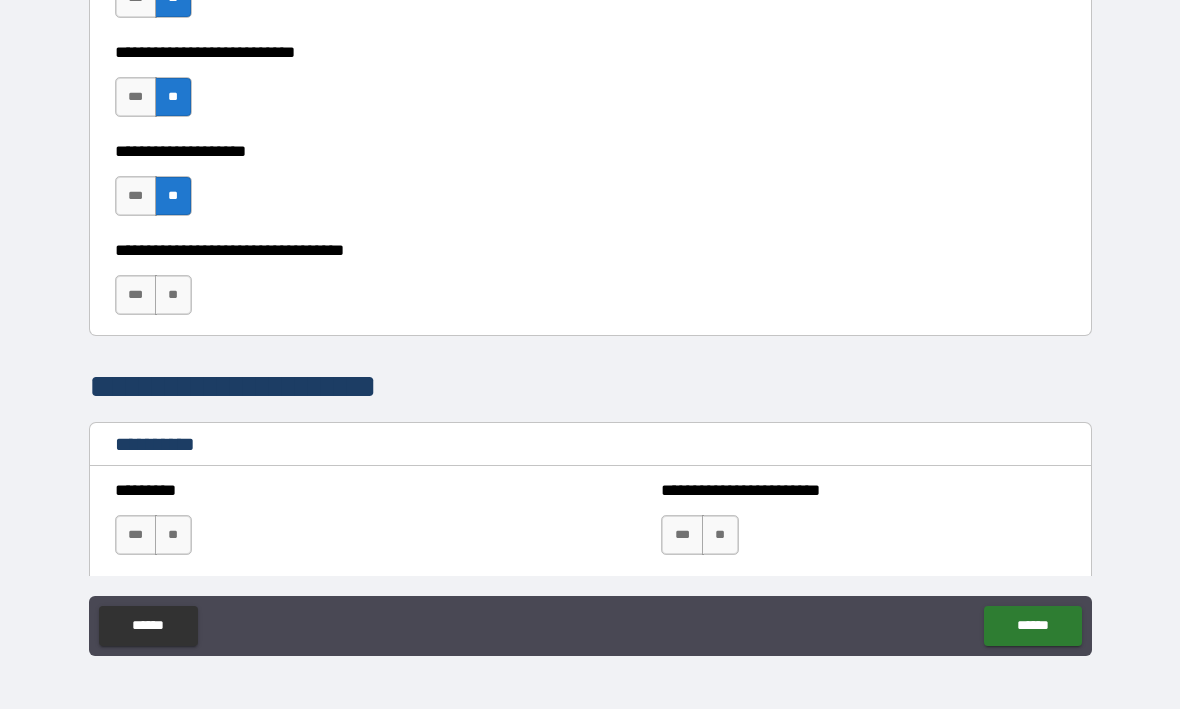scroll, scrollTop: 1543, scrollLeft: 0, axis: vertical 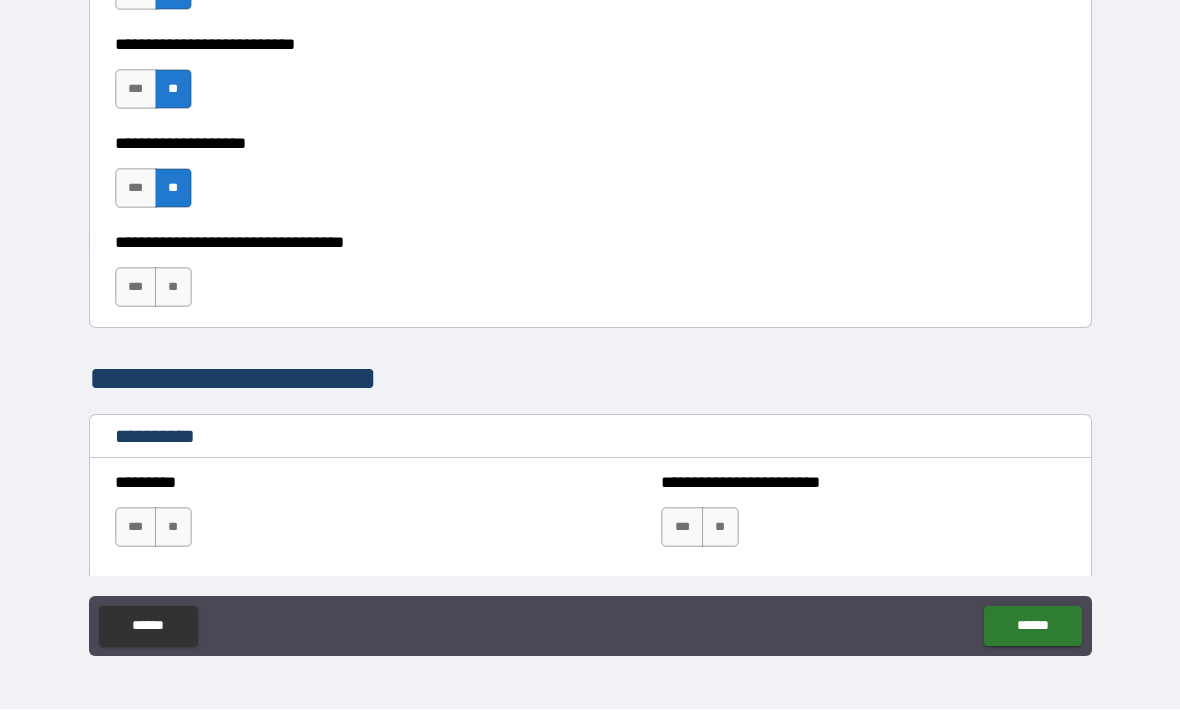 click on "***" at bounding box center (136, 288) 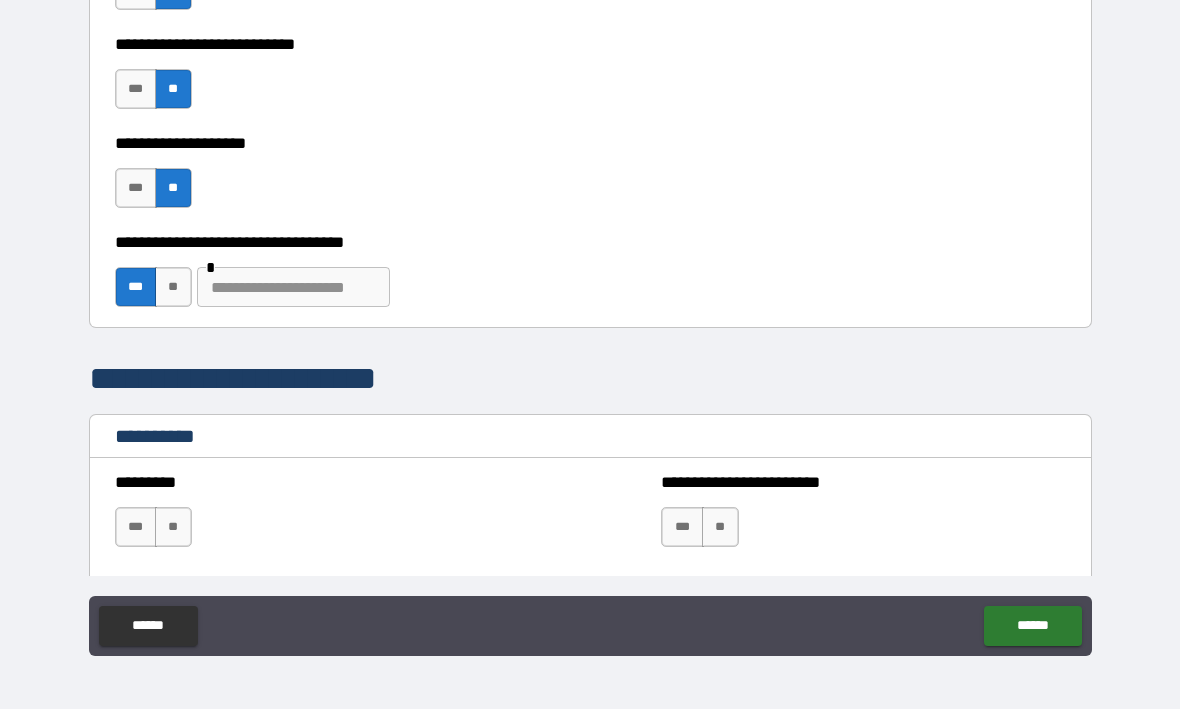 click at bounding box center (293, 288) 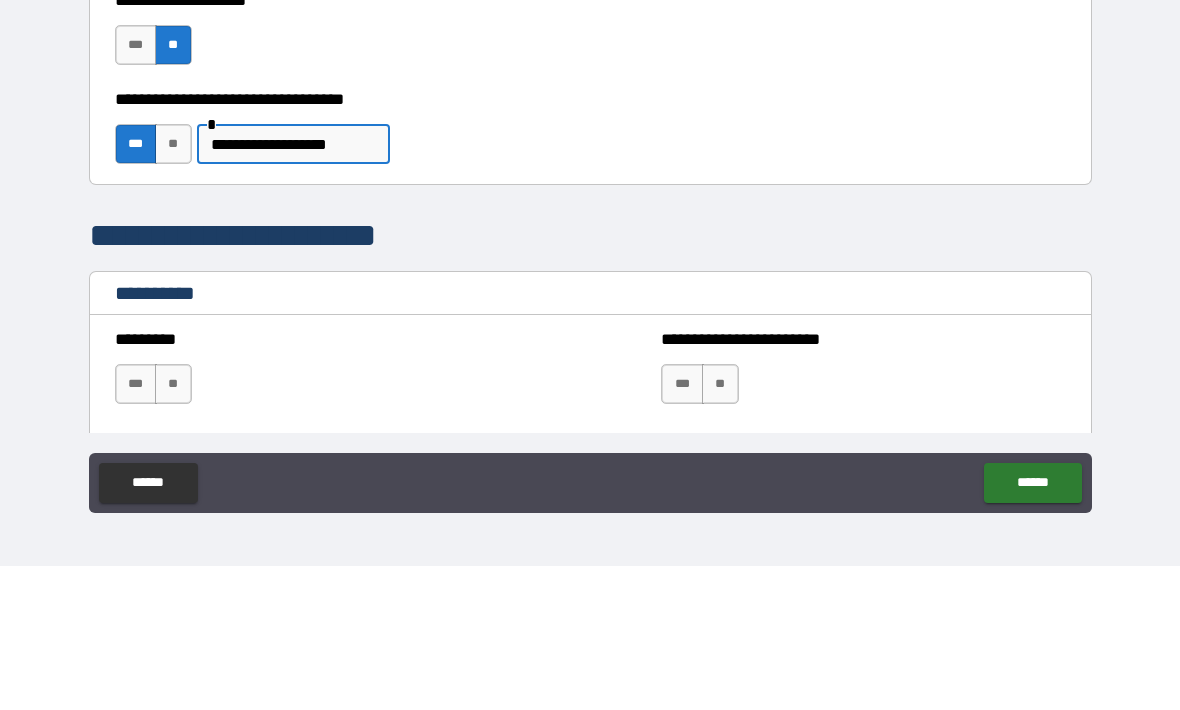 type on "**********" 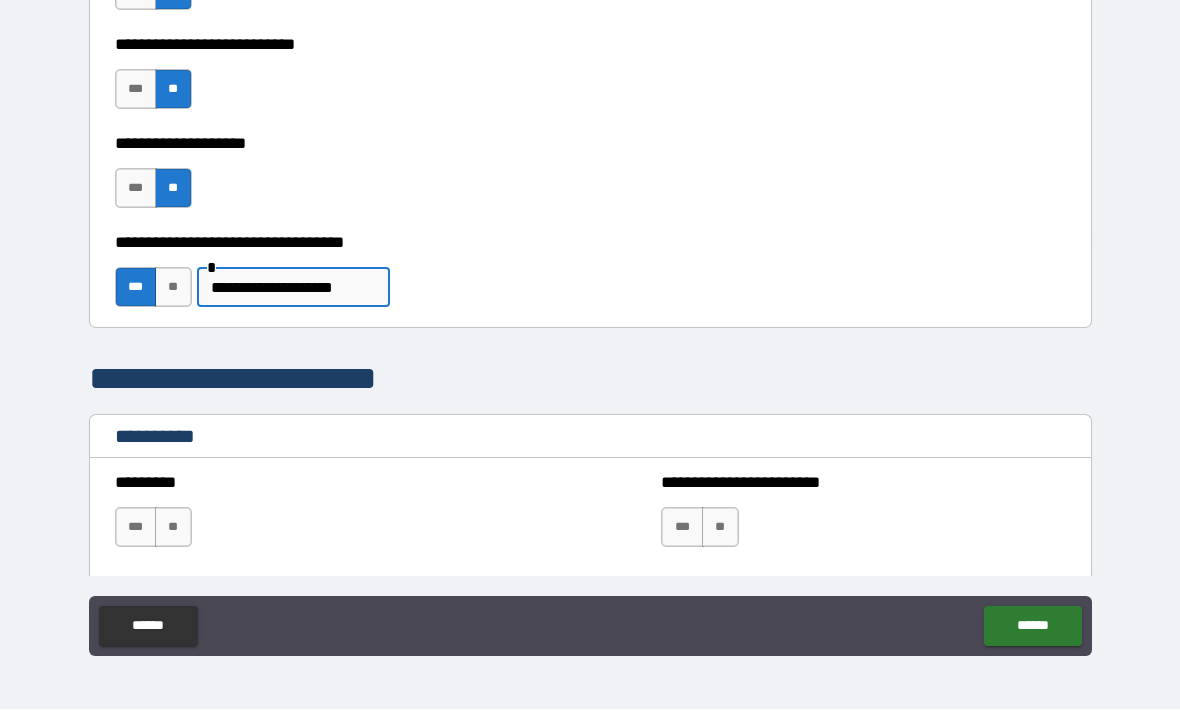 click on "**********" at bounding box center (293, 288) 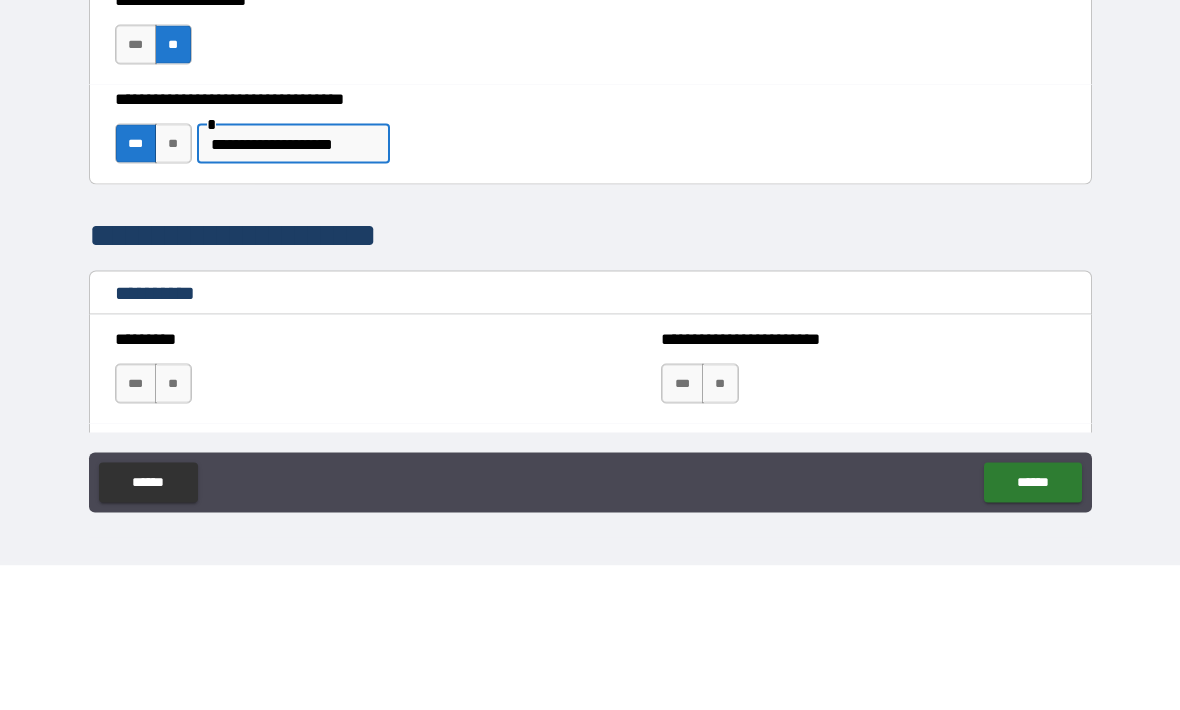 click on "**********" at bounding box center [293, 288] 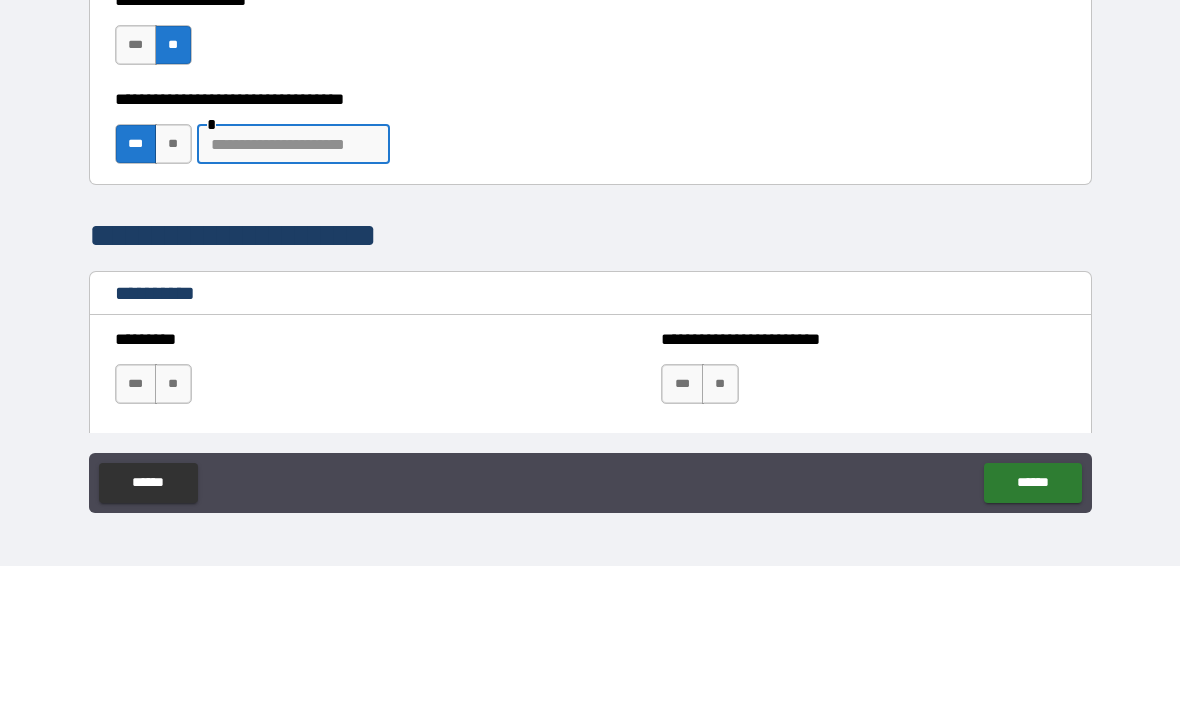 click on "**" at bounding box center [173, 288] 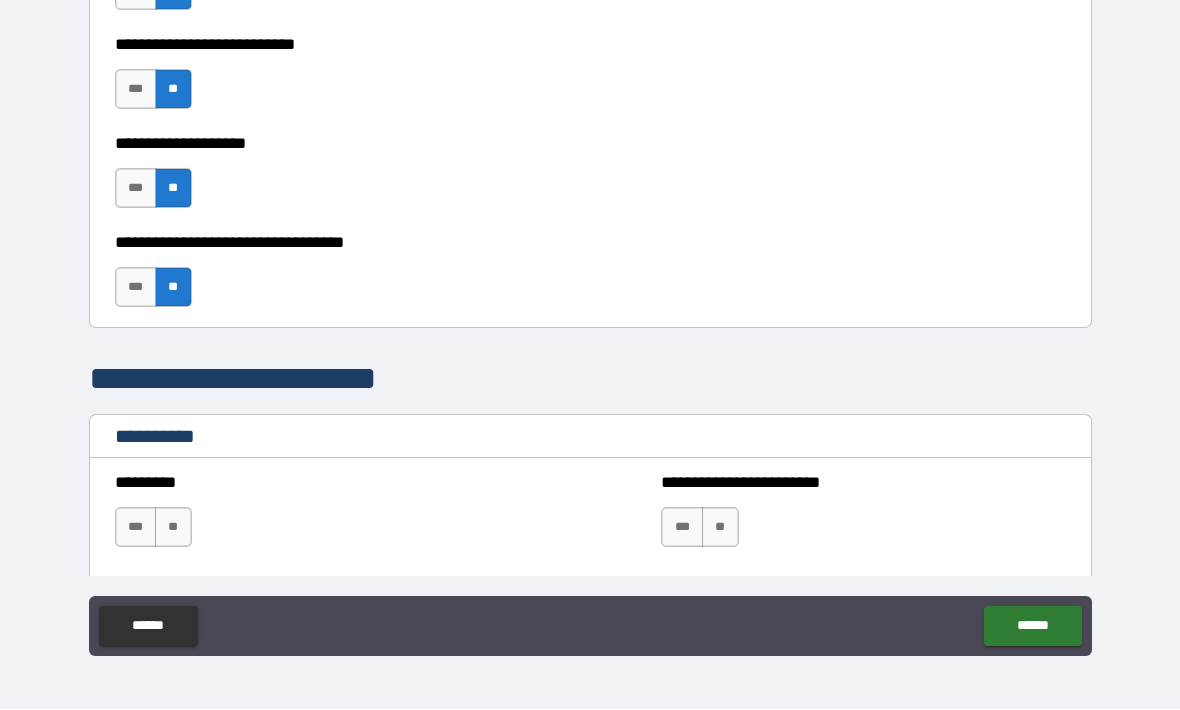 click on "**" at bounding box center (173, 528) 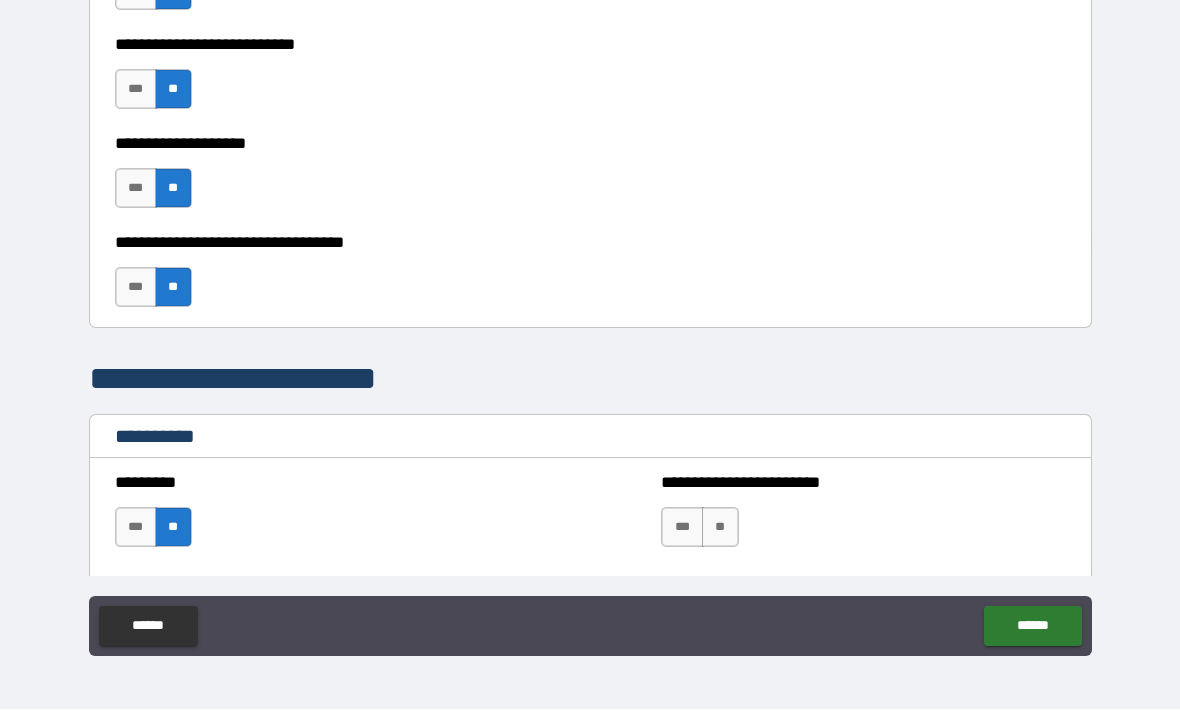 click on "**" at bounding box center [720, 528] 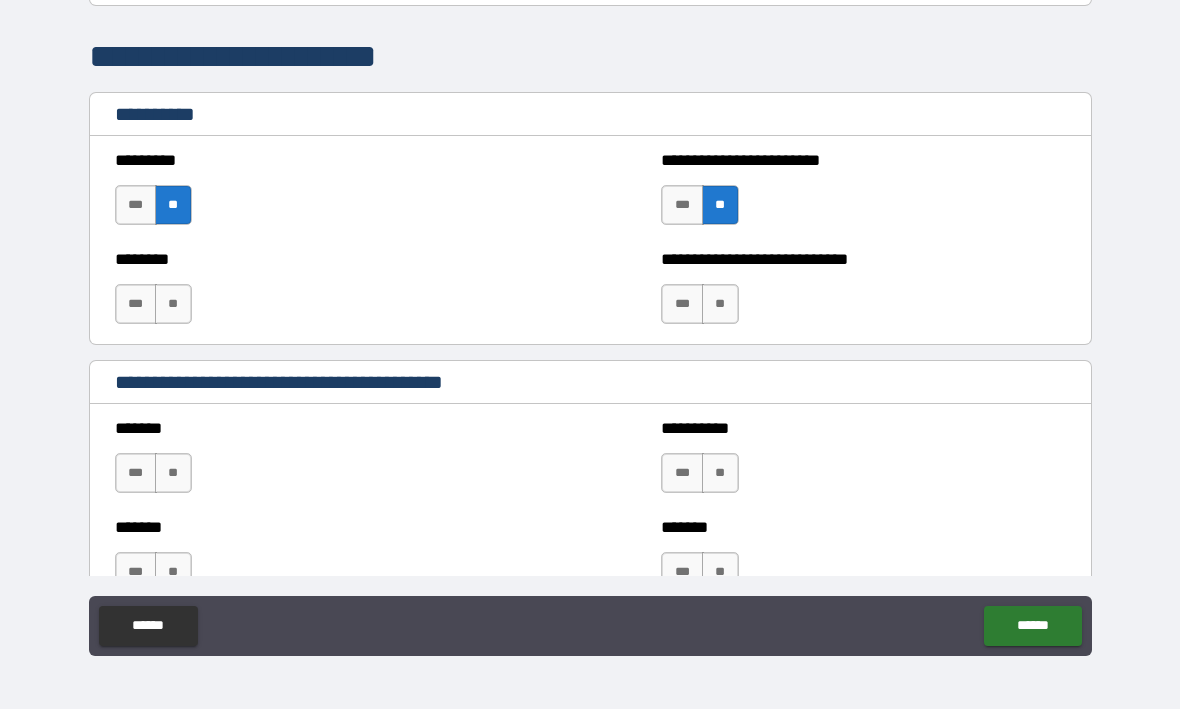 scroll, scrollTop: 1867, scrollLeft: 0, axis: vertical 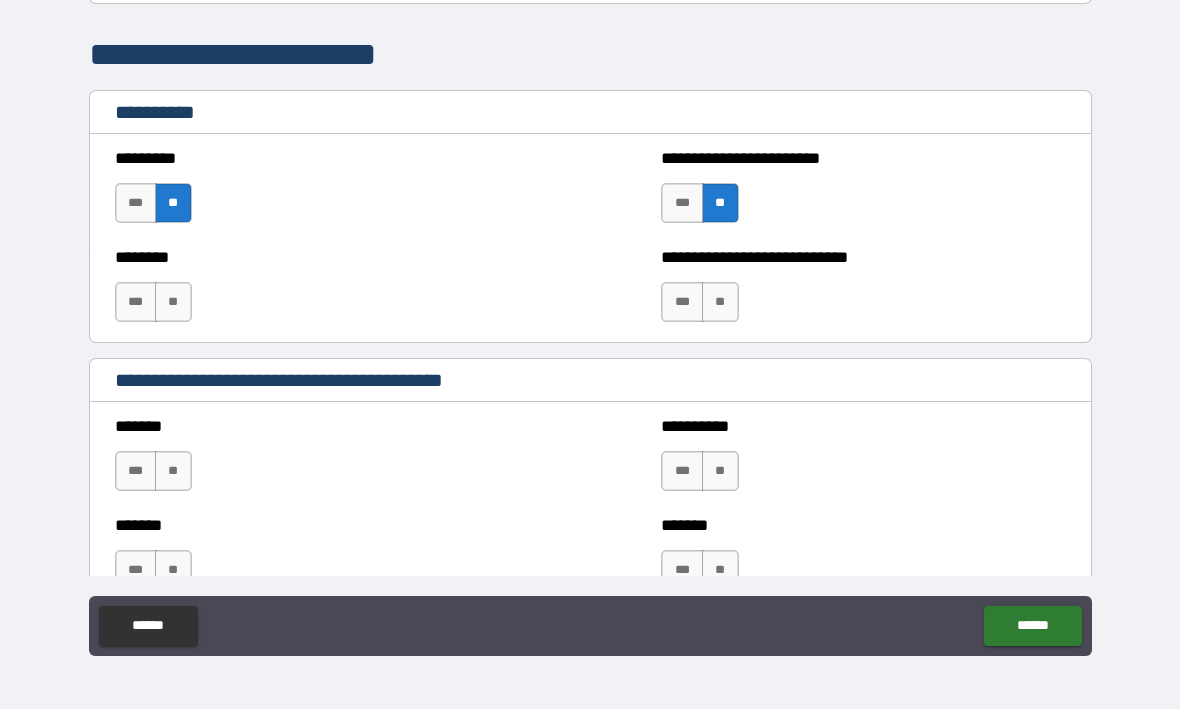 click on "**" at bounding box center [173, 303] 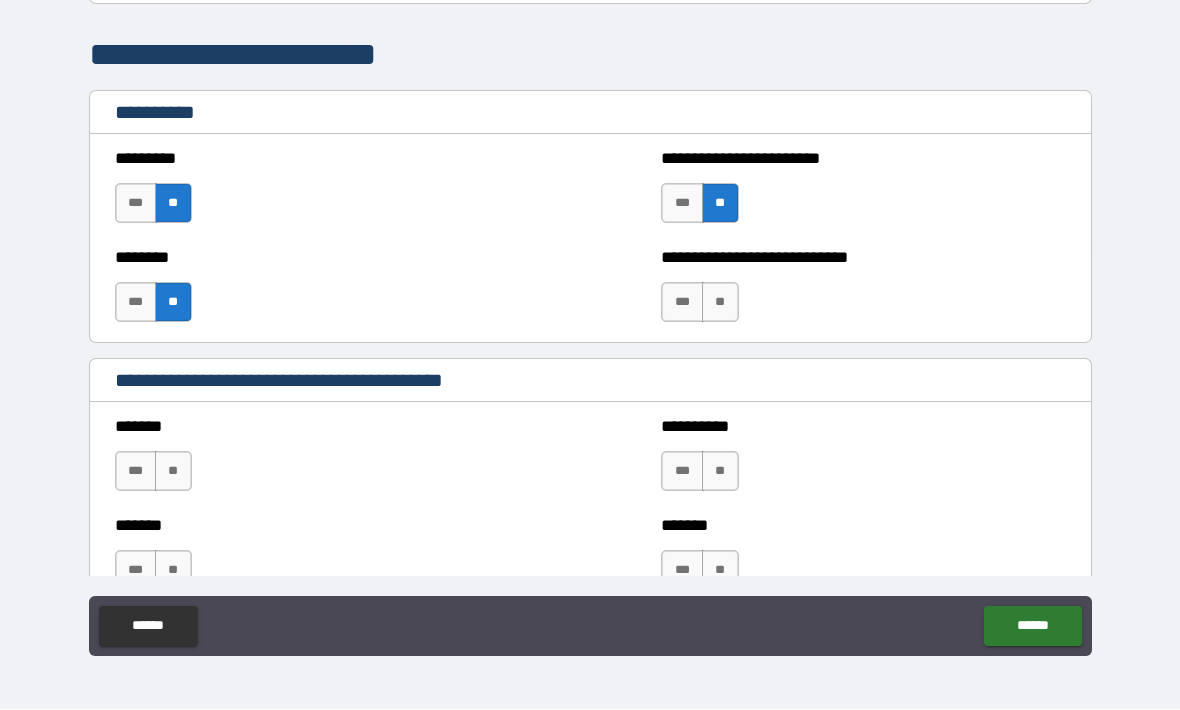 click on "**" at bounding box center [720, 303] 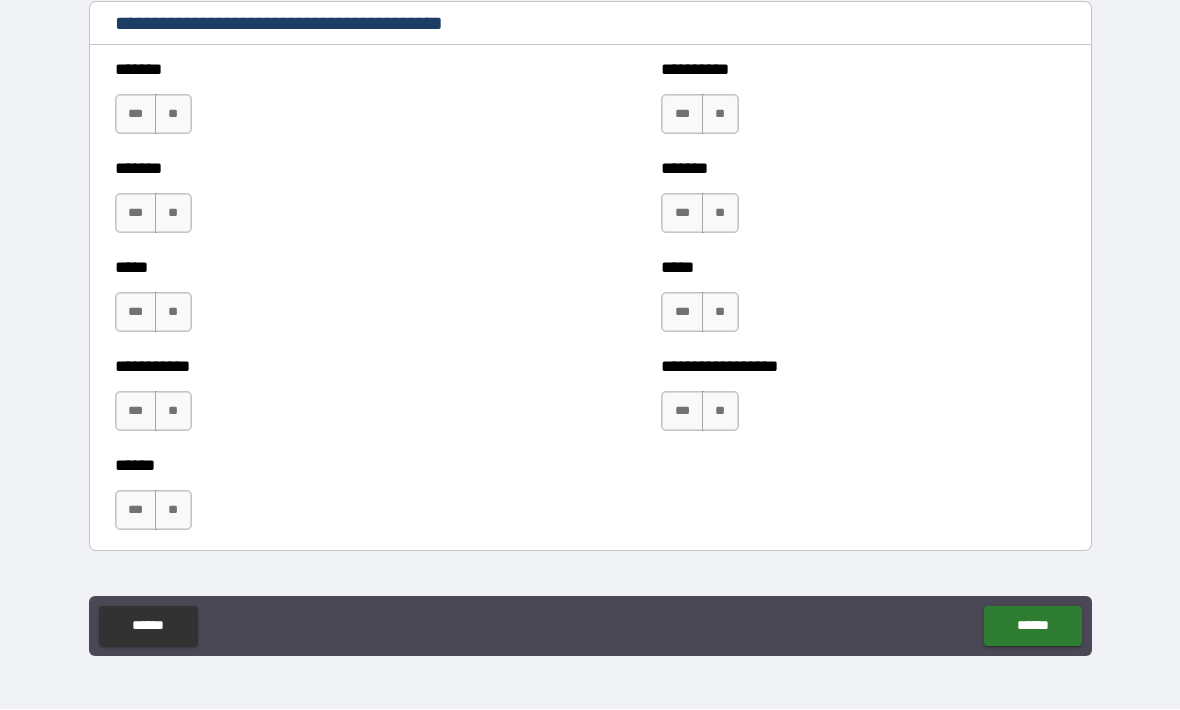 scroll, scrollTop: 2232, scrollLeft: 0, axis: vertical 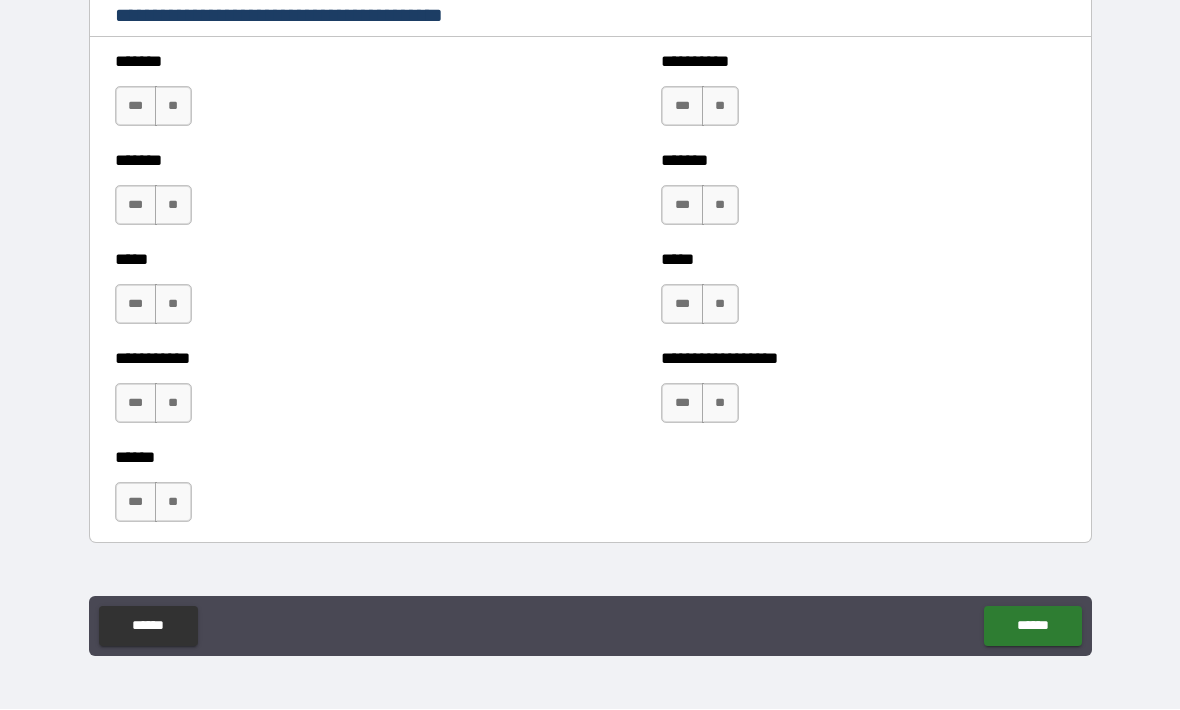 click on "***" at bounding box center [136, 305] 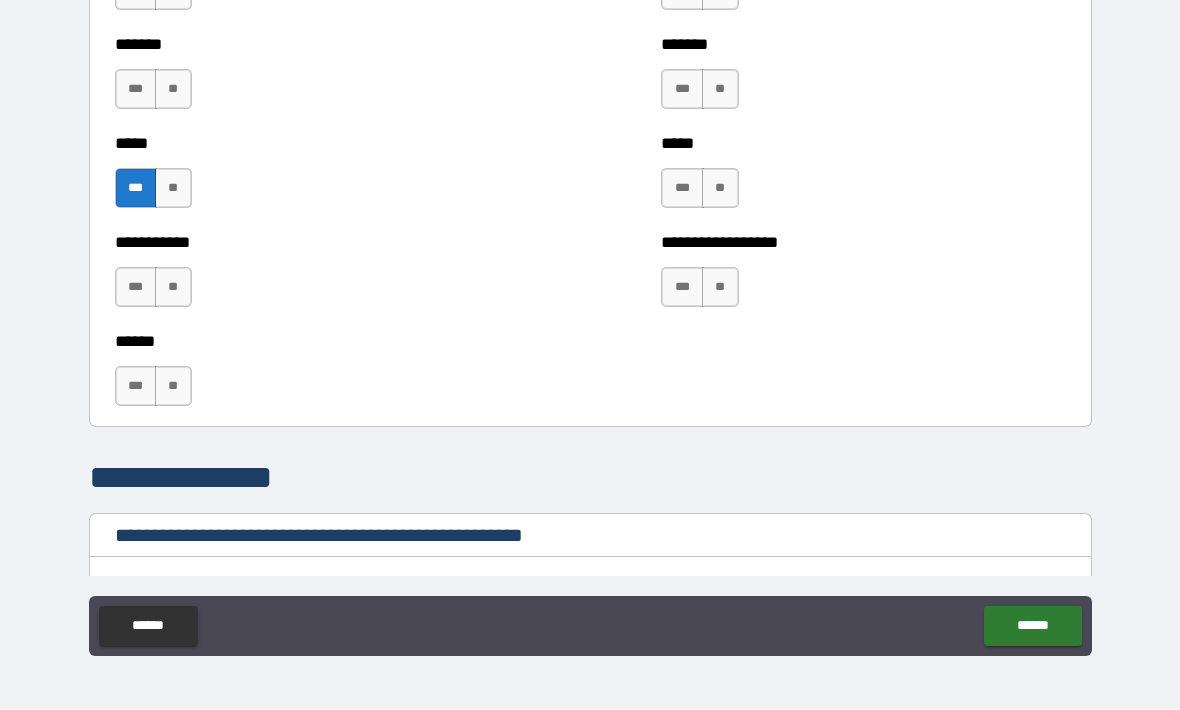 scroll, scrollTop: 2349, scrollLeft: 0, axis: vertical 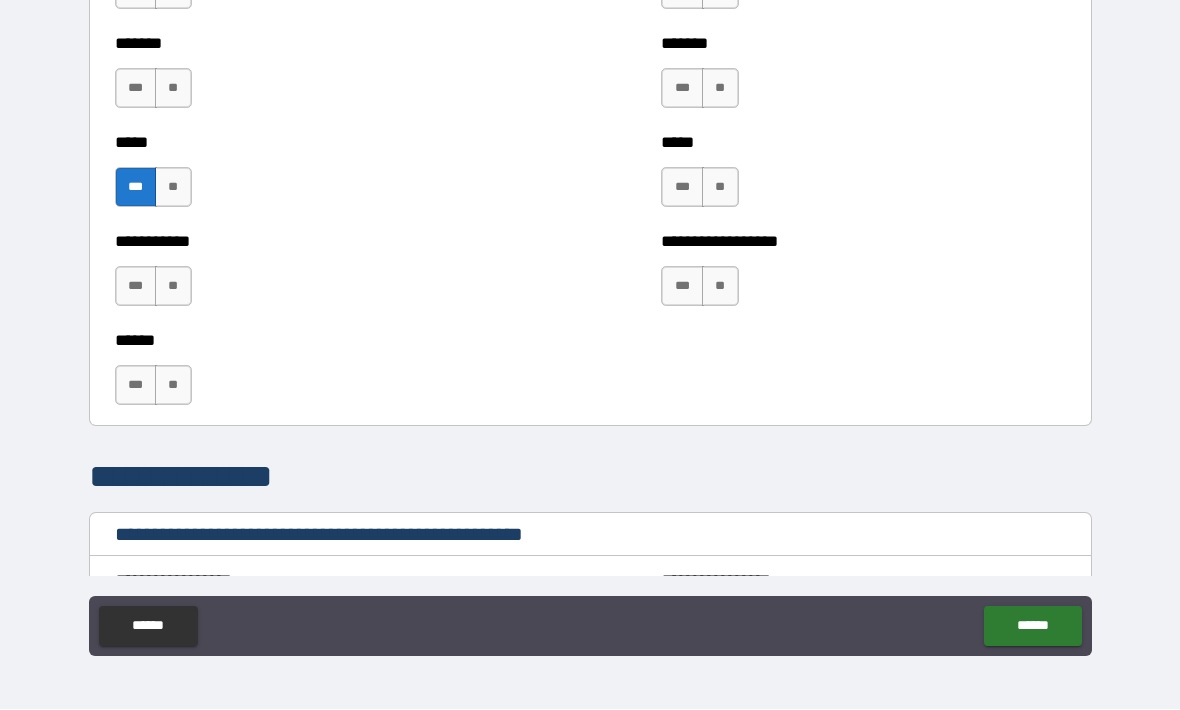click on "***" at bounding box center [136, 386] 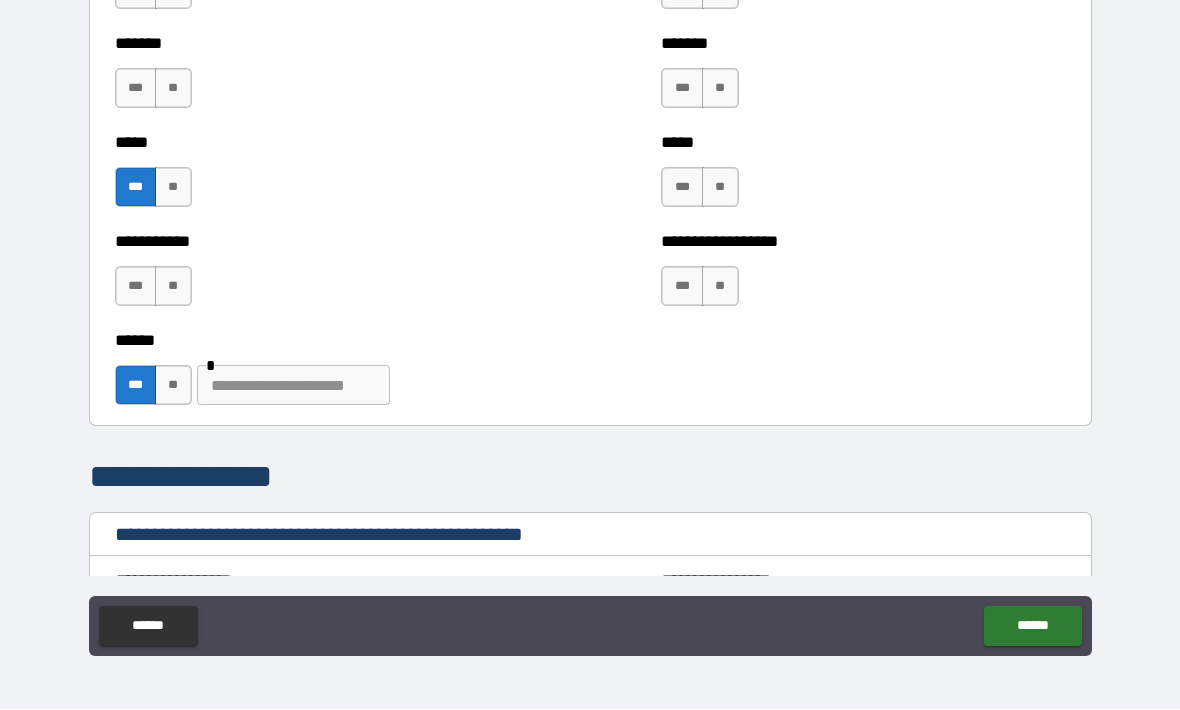 click at bounding box center (293, 386) 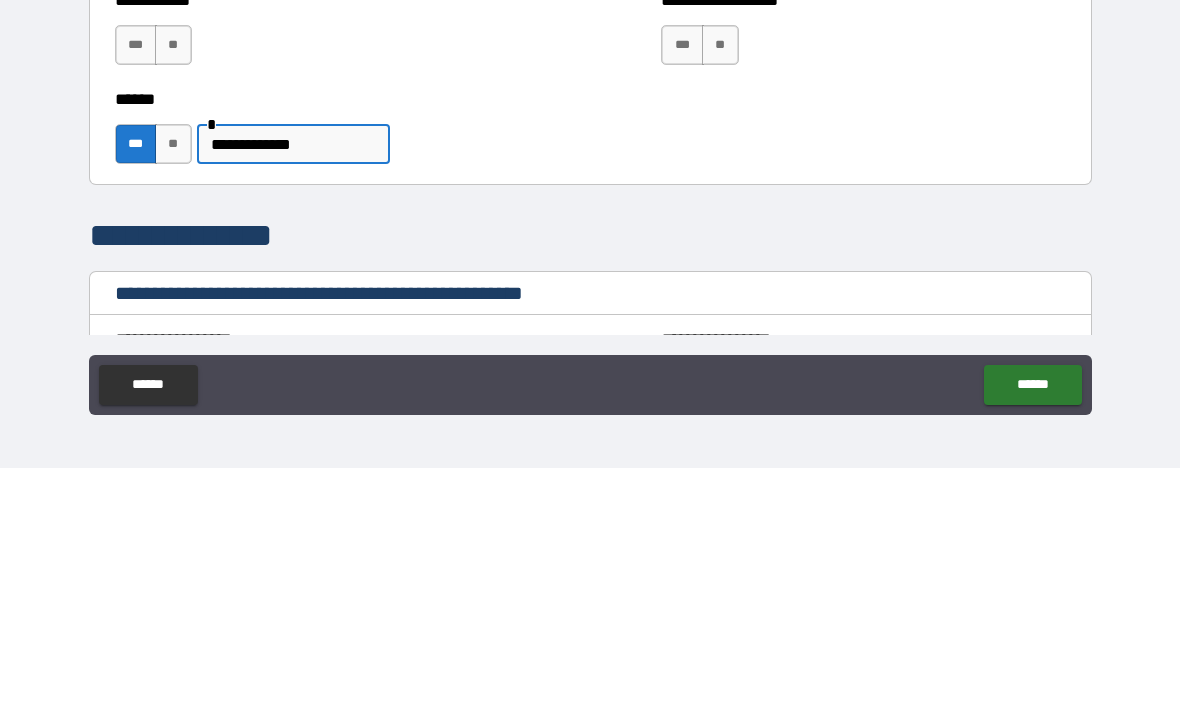 type on "**********" 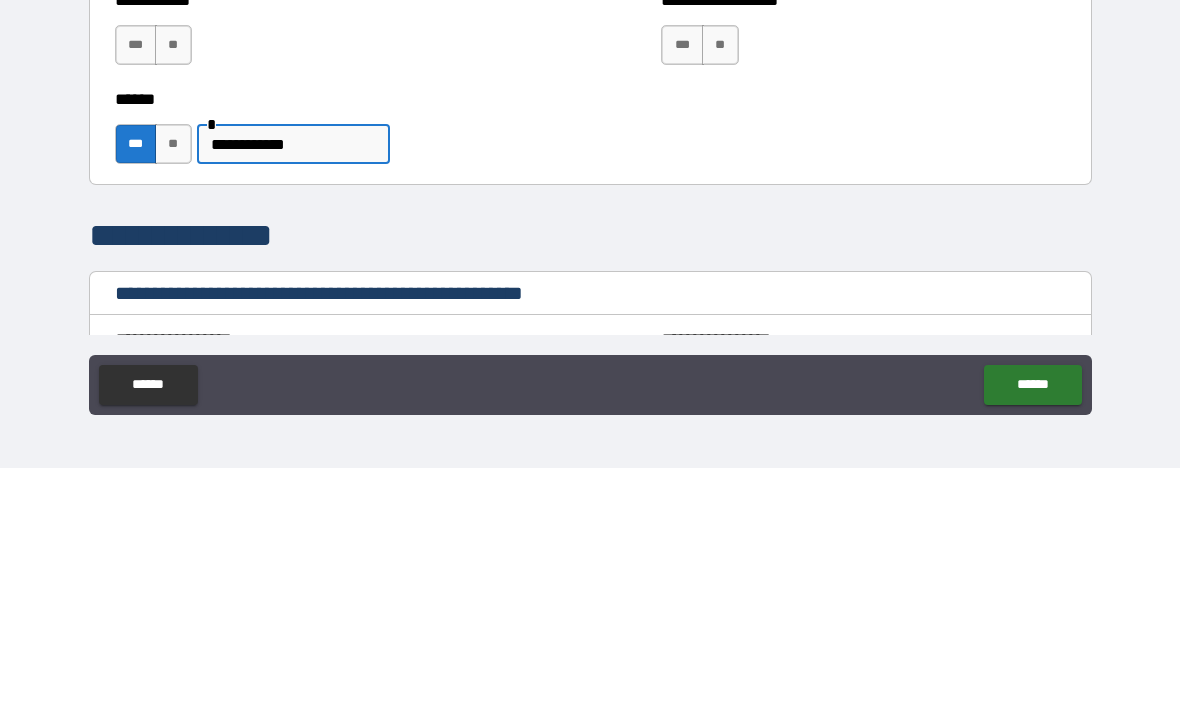 click on "**" at bounding box center [173, 386] 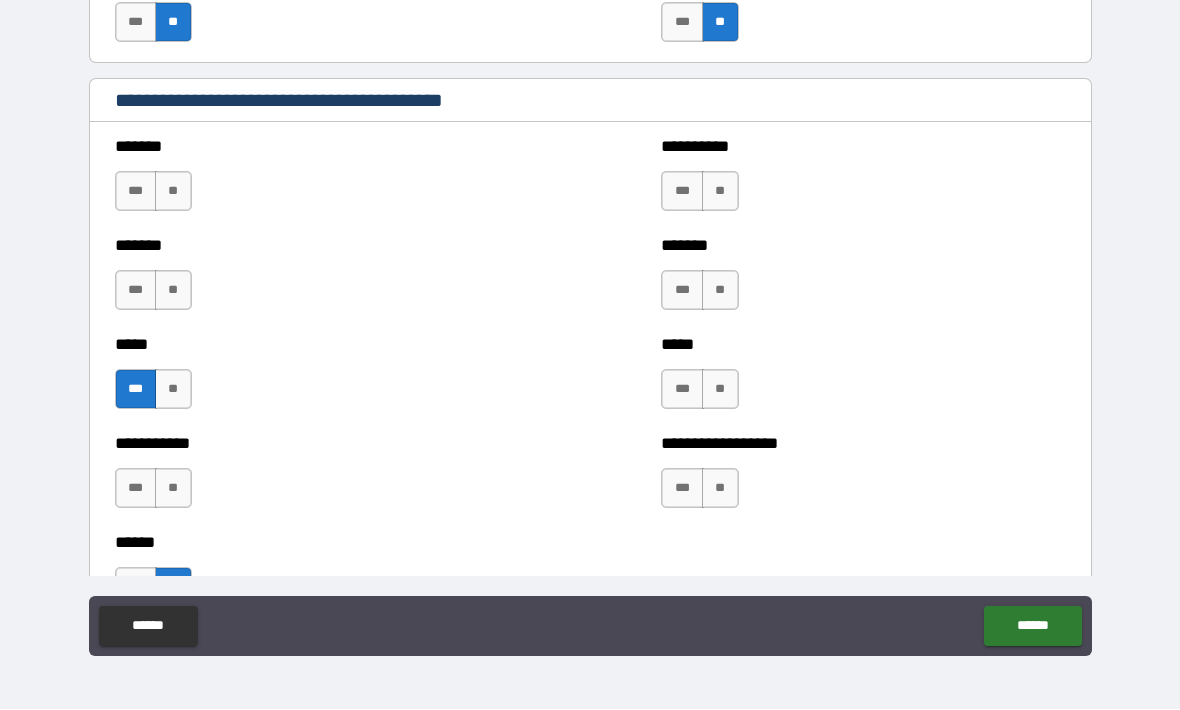 scroll, scrollTop: 2216, scrollLeft: 0, axis: vertical 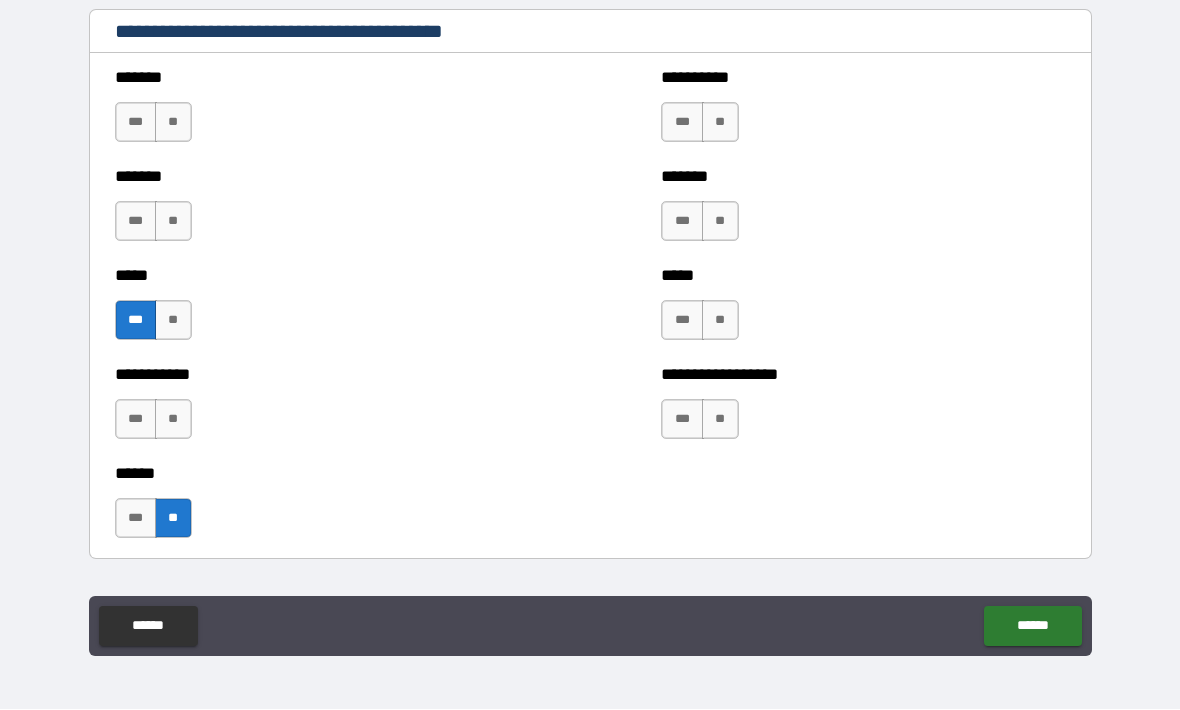 click on "***" at bounding box center [136, 420] 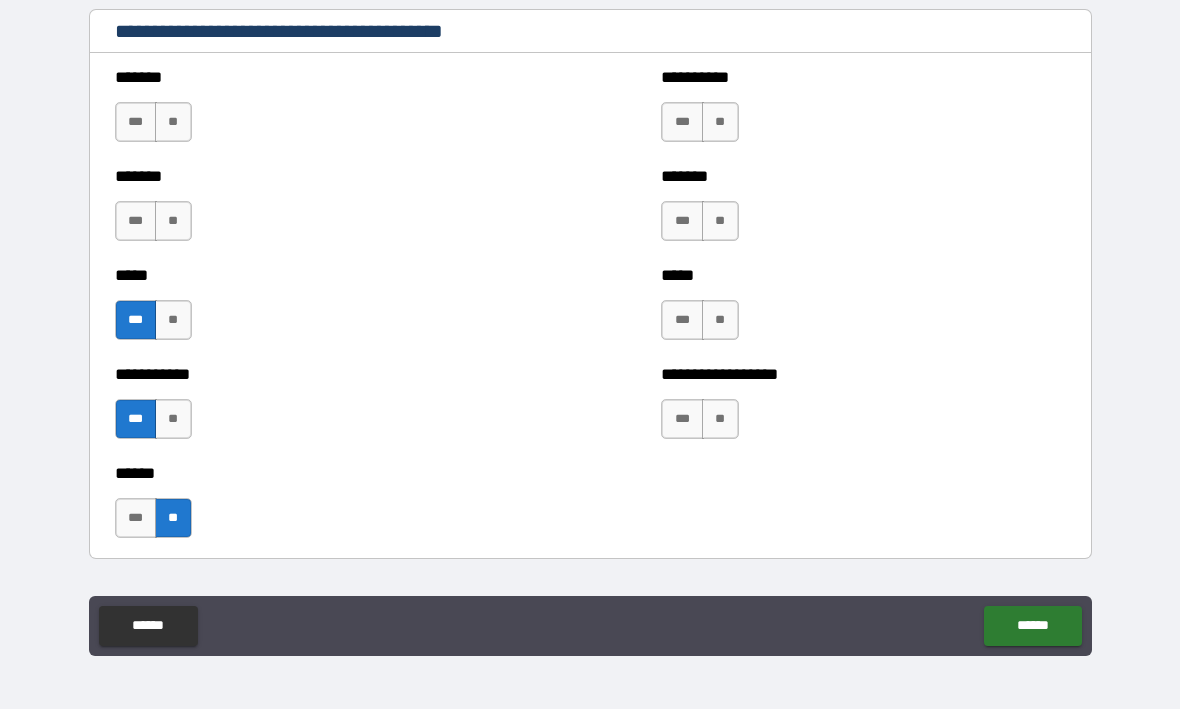 click on "***" at bounding box center (136, 519) 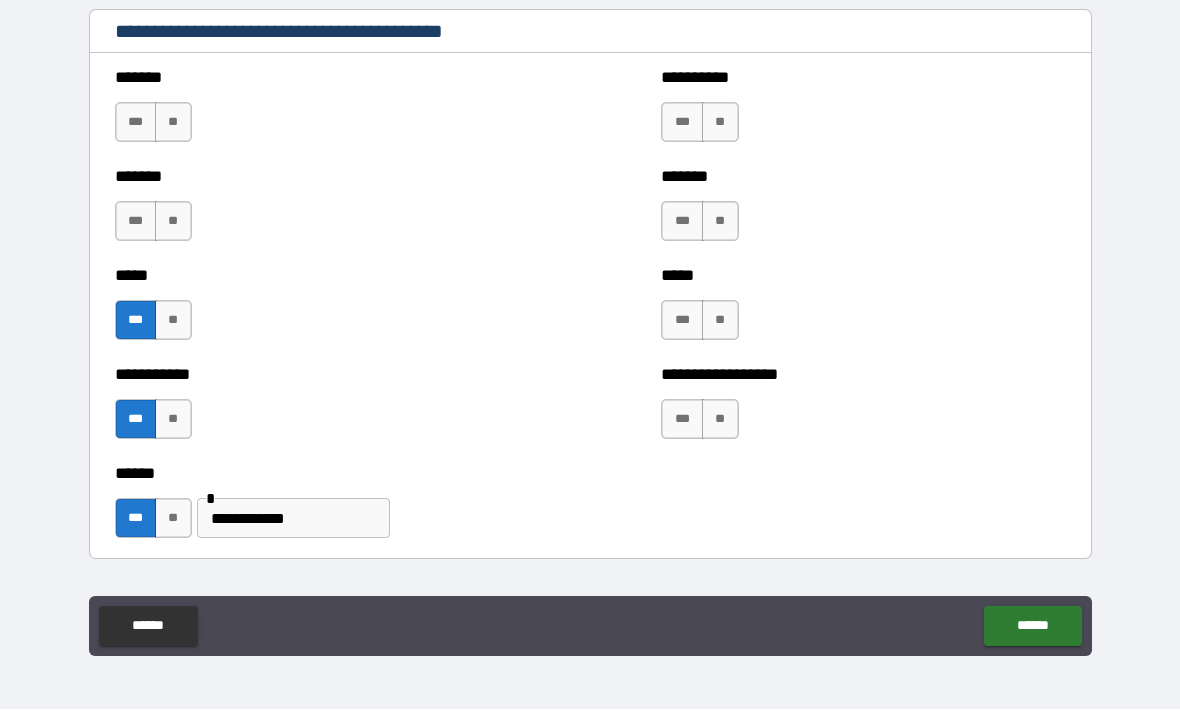 click on "**********" at bounding box center (293, 519) 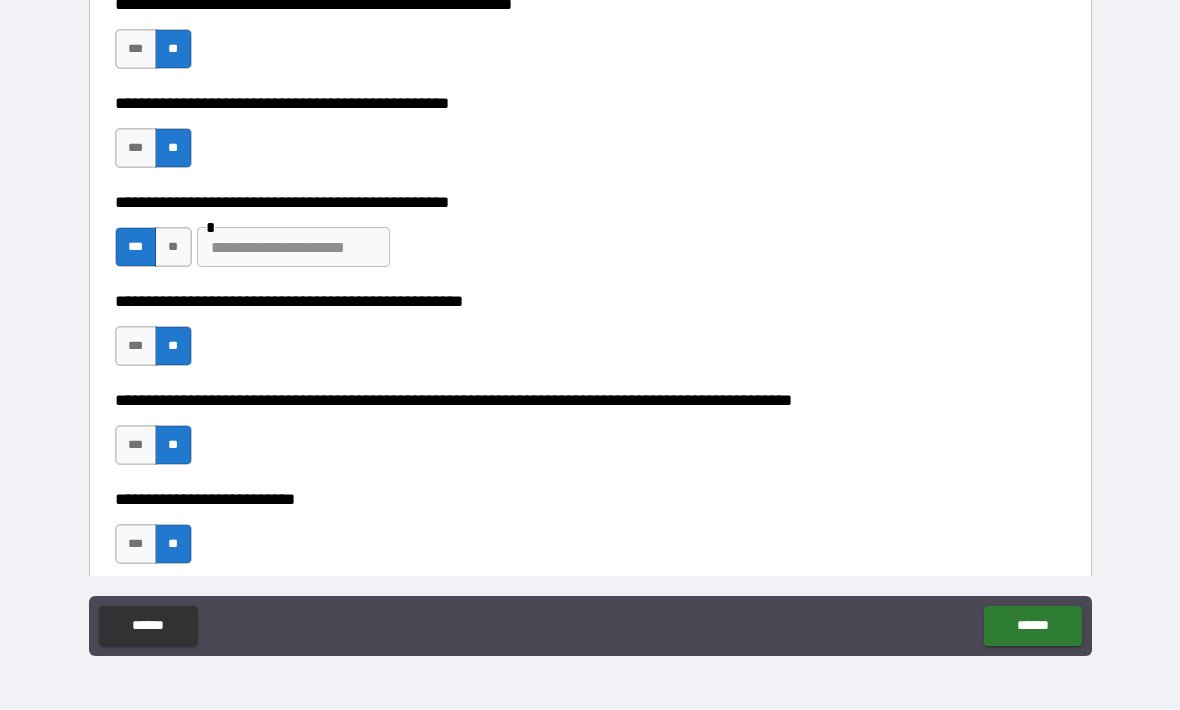 scroll, scrollTop: 920, scrollLeft: 0, axis: vertical 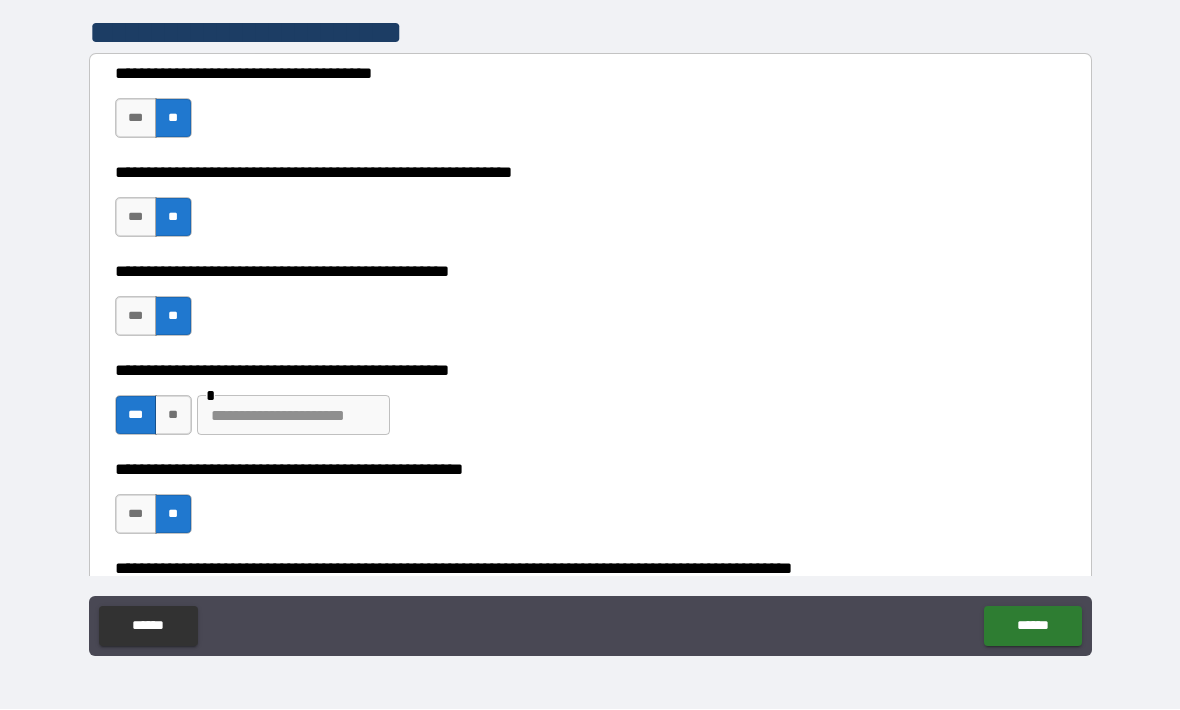 type on "**********" 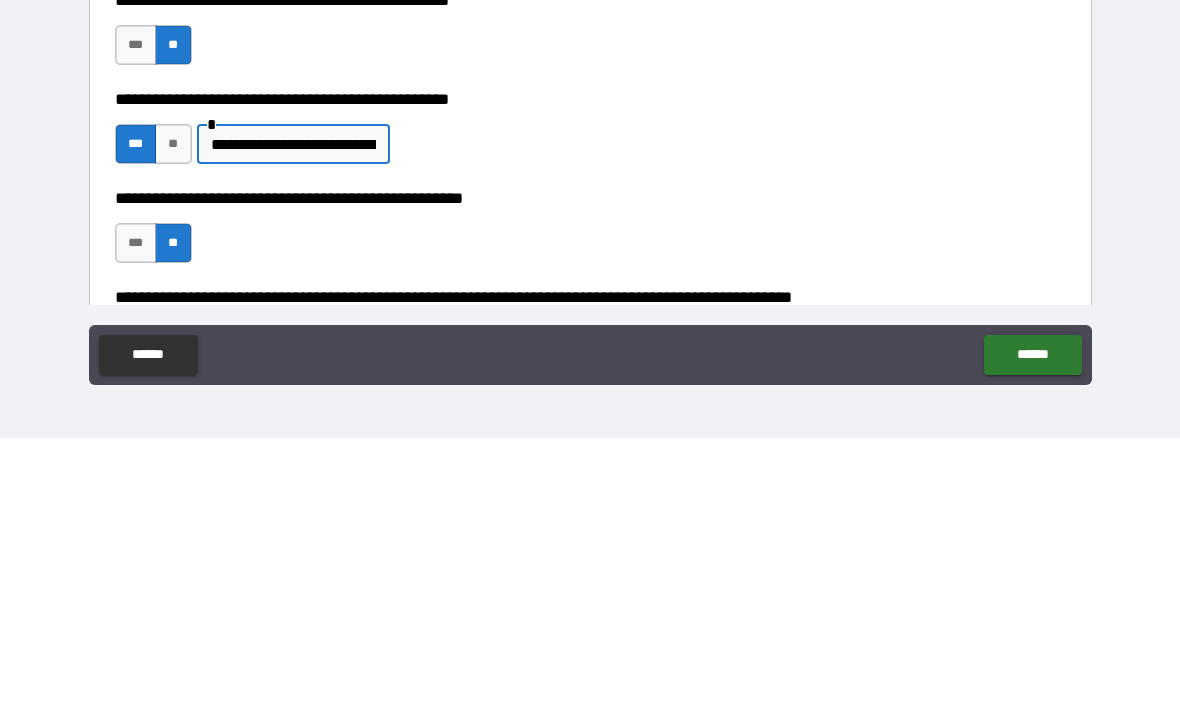 scroll, scrollTop: 927, scrollLeft: 0, axis: vertical 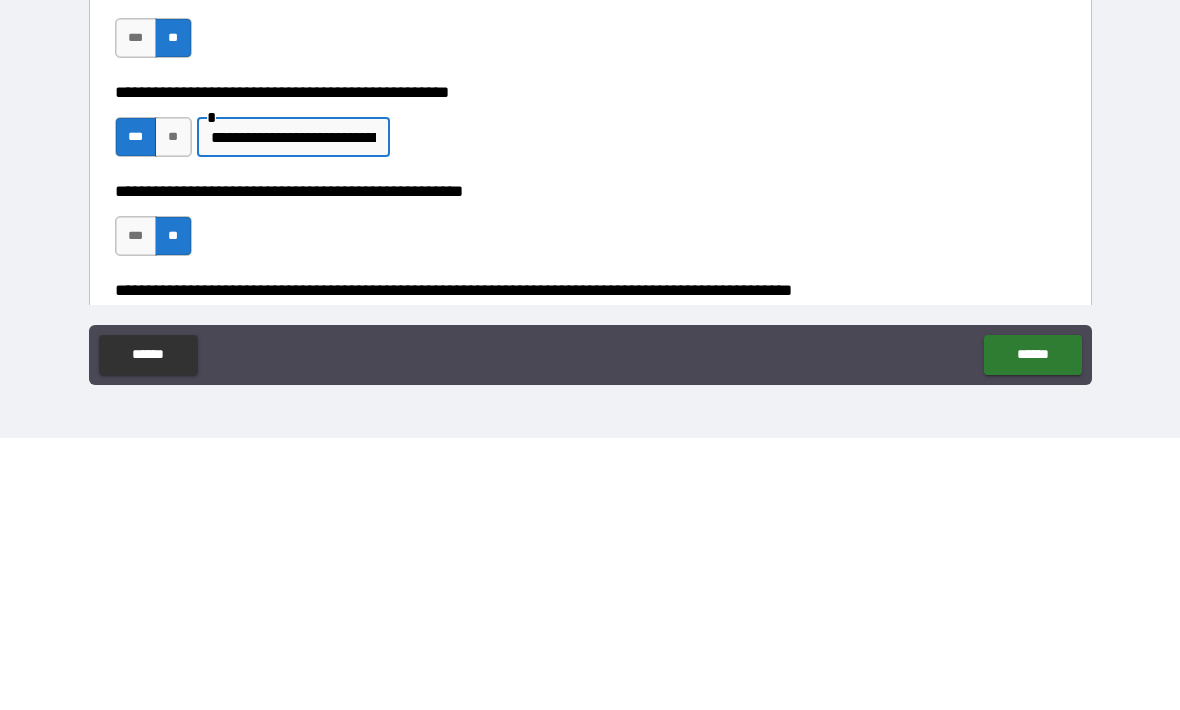 click on "**********" at bounding box center (293, 409) 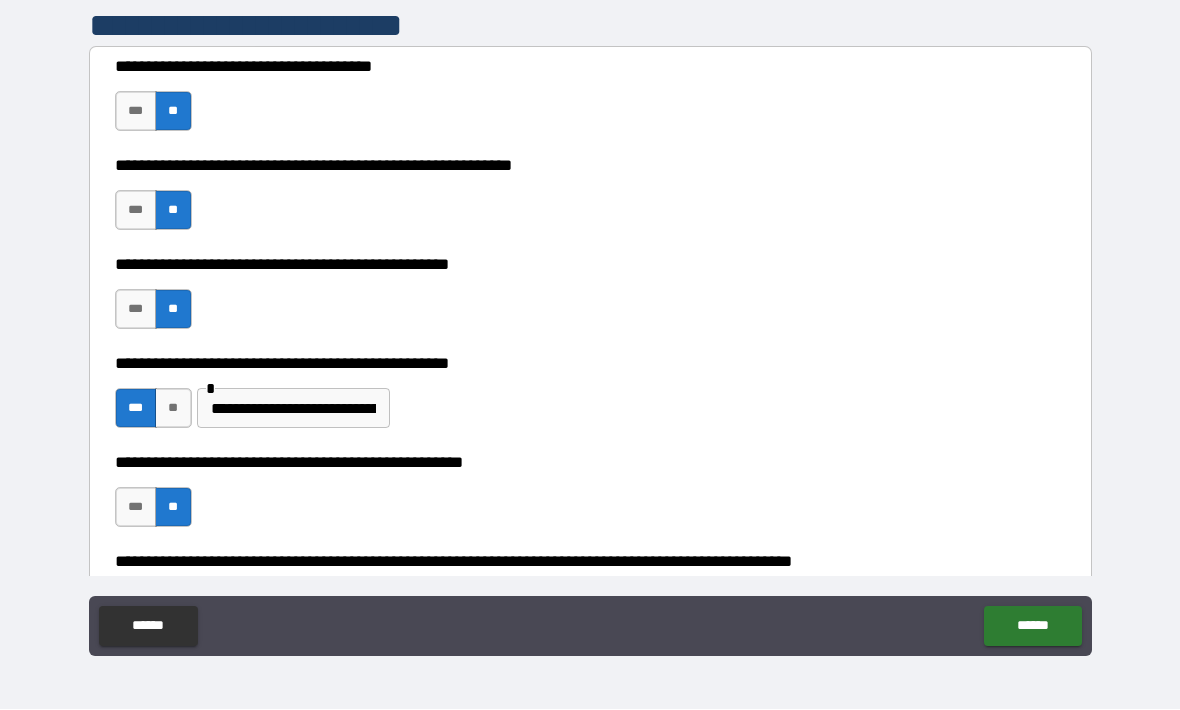 click on "**********" at bounding box center [293, 409] 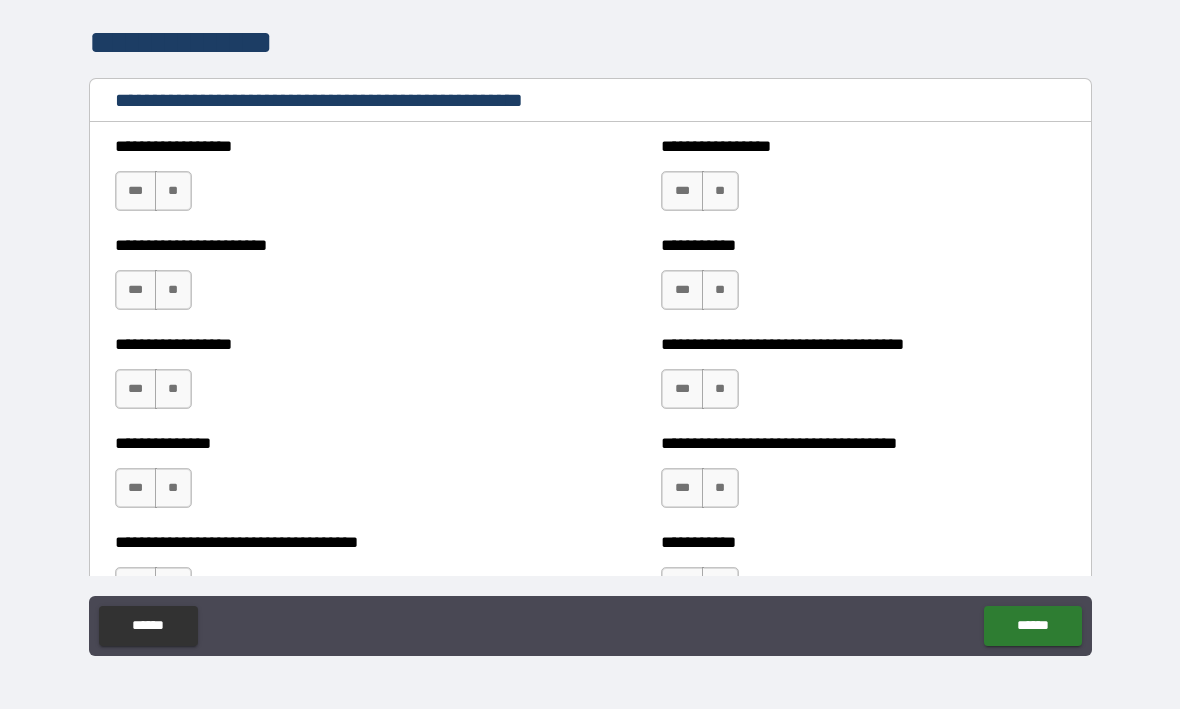 scroll, scrollTop: 2751, scrollLeft: 0, axis: vertical 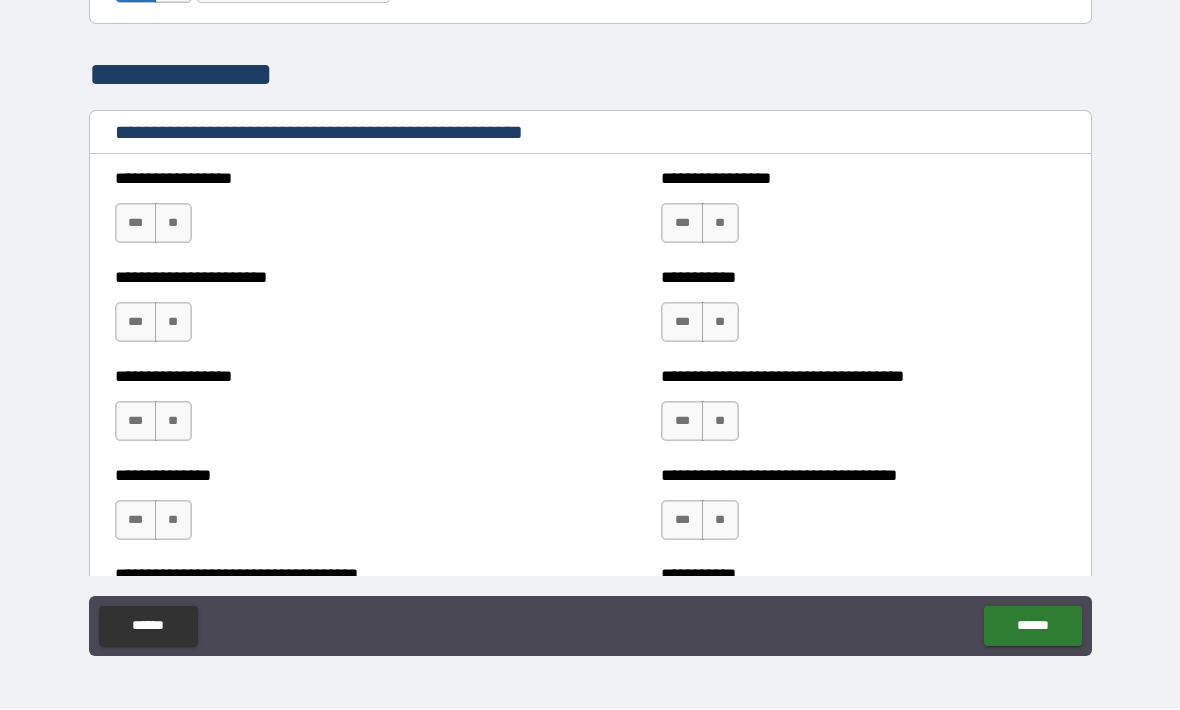 click on "**" at bounding box center [173, 224] 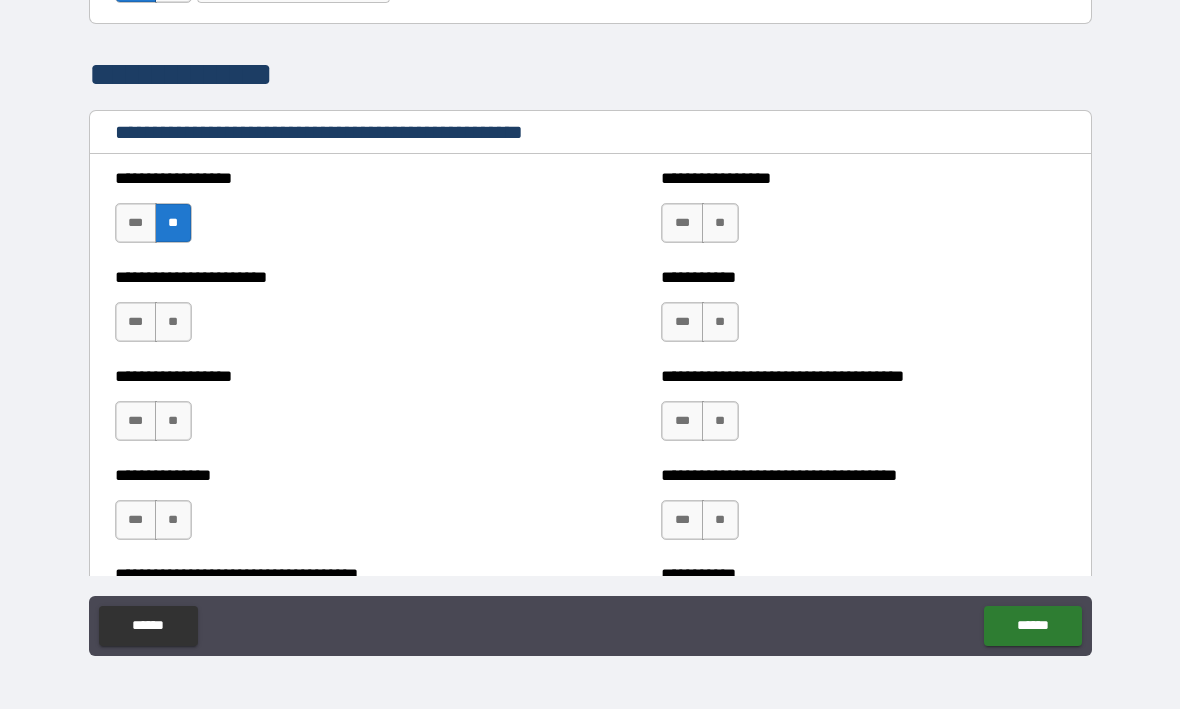 click on "**" at bounding box center (720, 224) 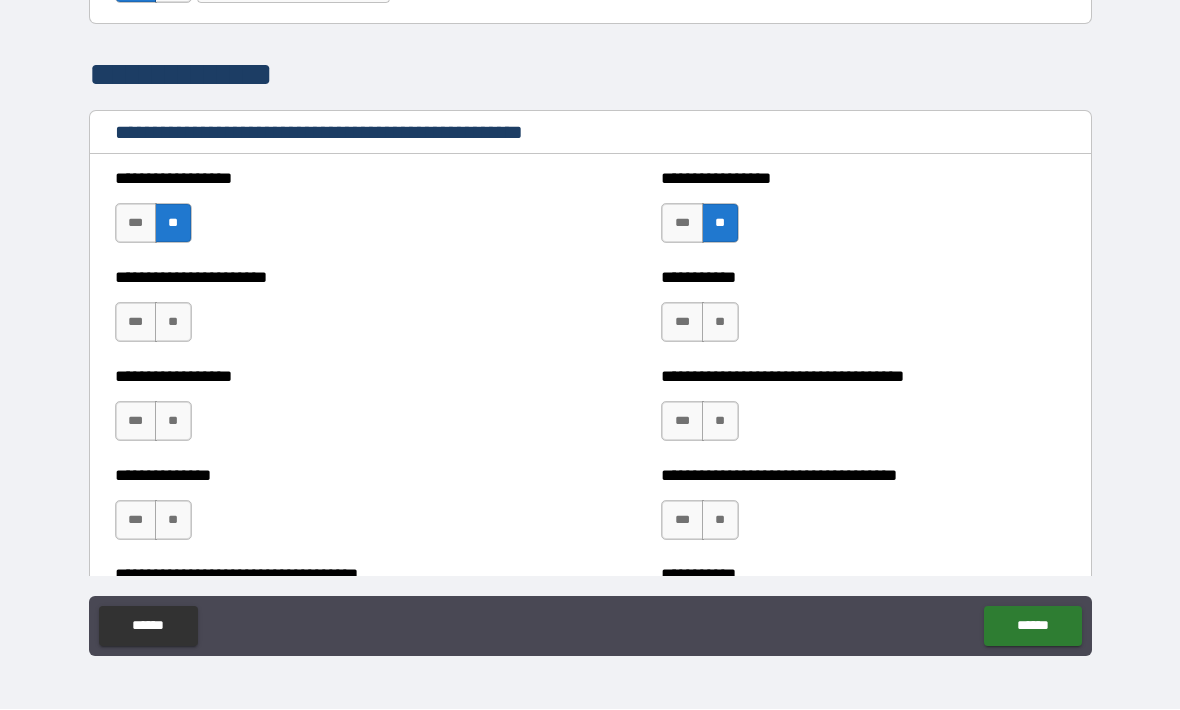 click on "**" at bounding box center (720, 323) 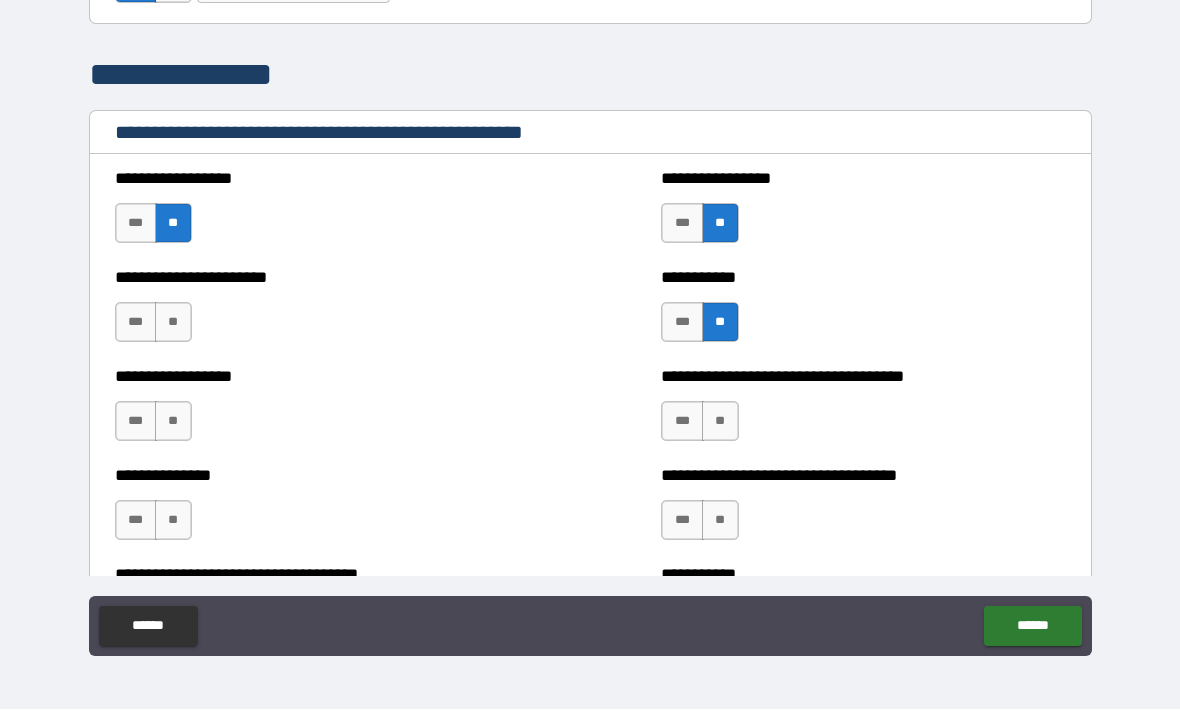 click on "**" at bounding box center (173, 323) 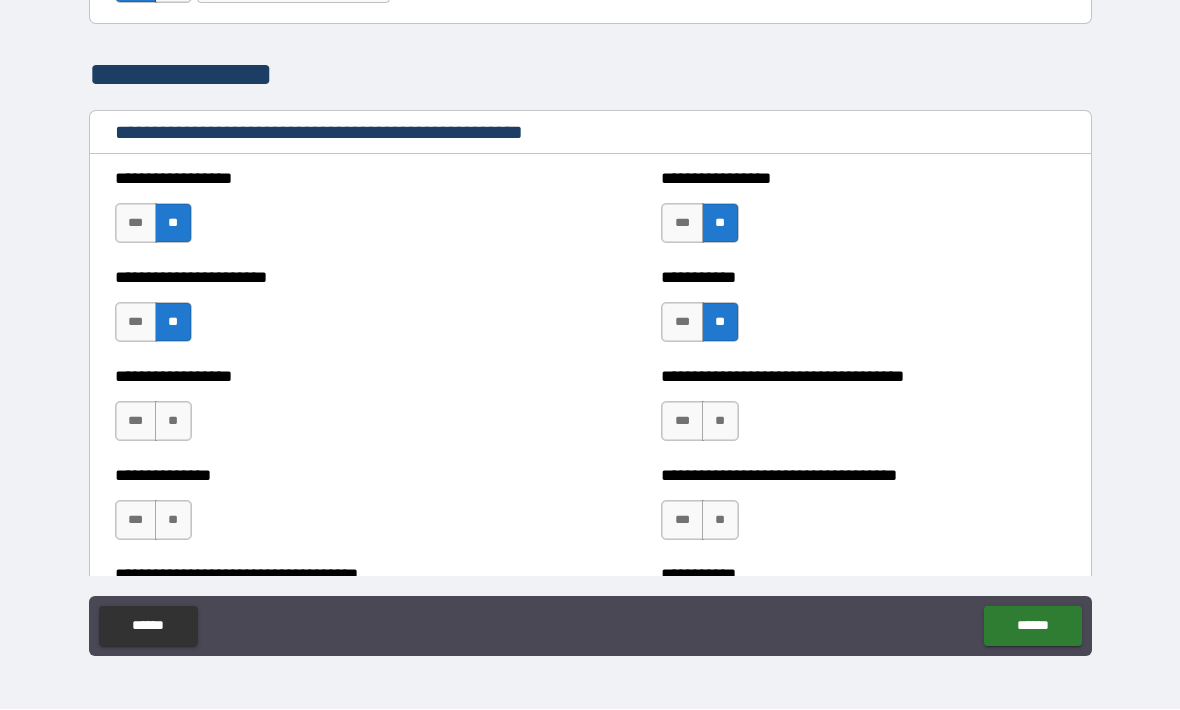click on "**" at bounding box center [173, 422] 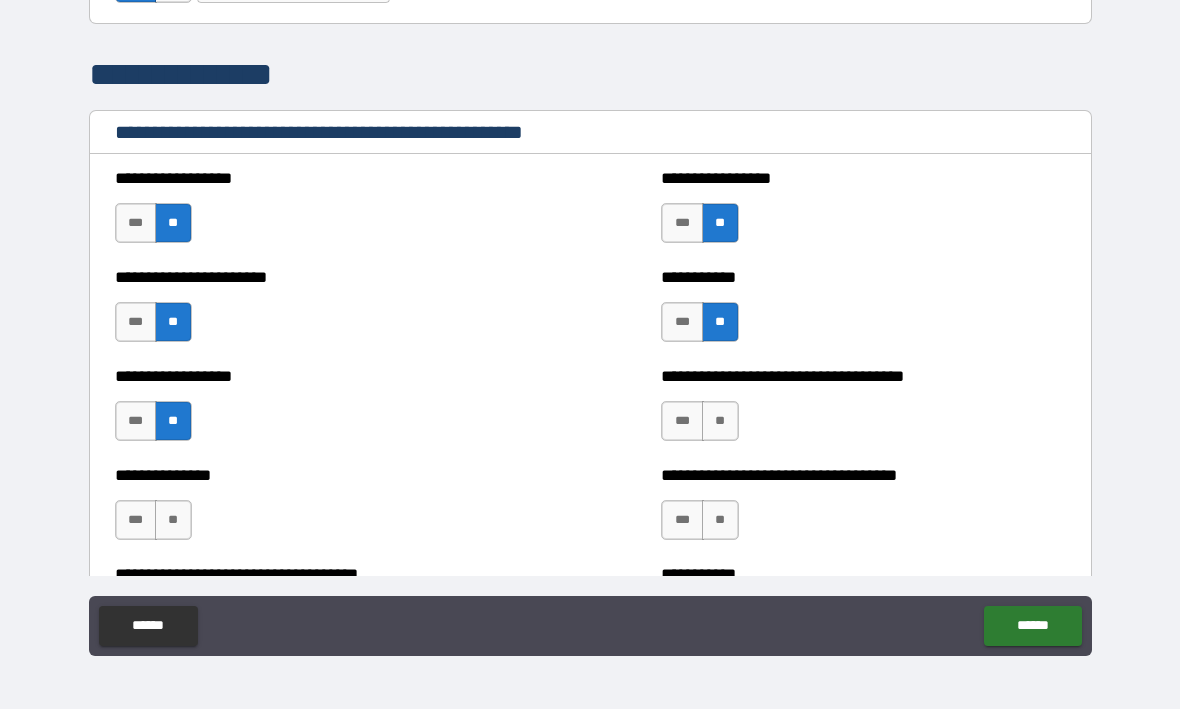 click on "**" at bounding box center [720, 422] 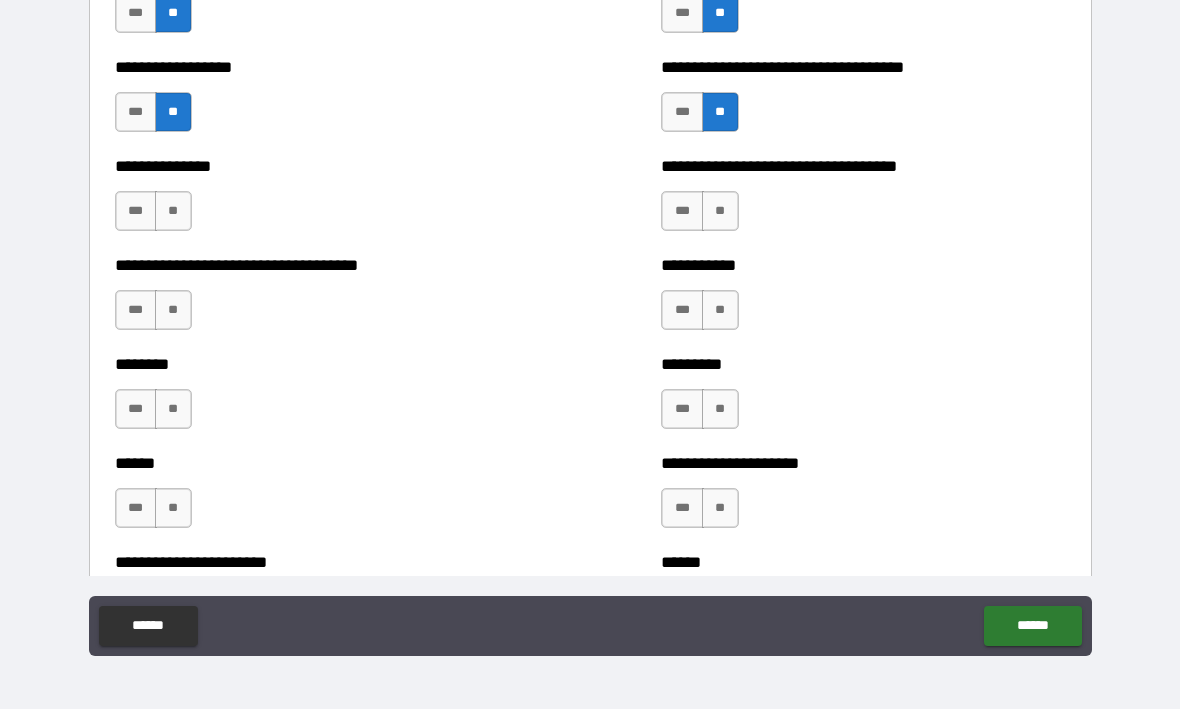 scroll, scrollTop: 3056, scrollLeft: 0, axis: vertical 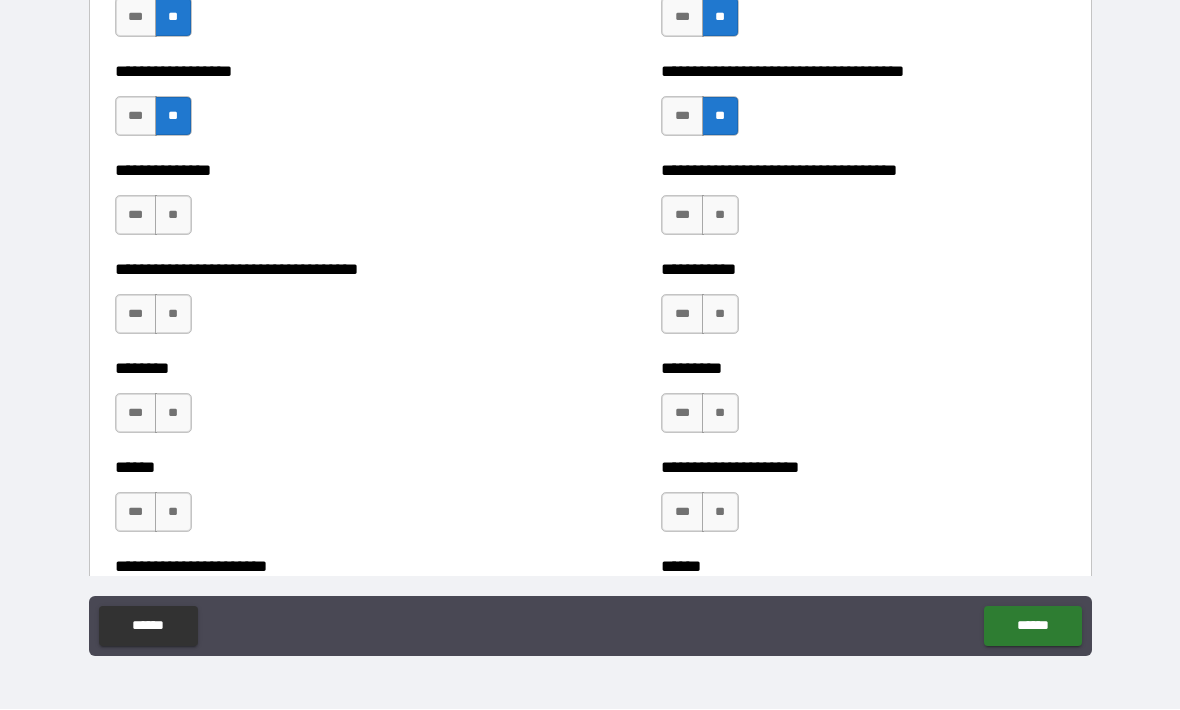 click on "**" at bounding box center (720, 216) 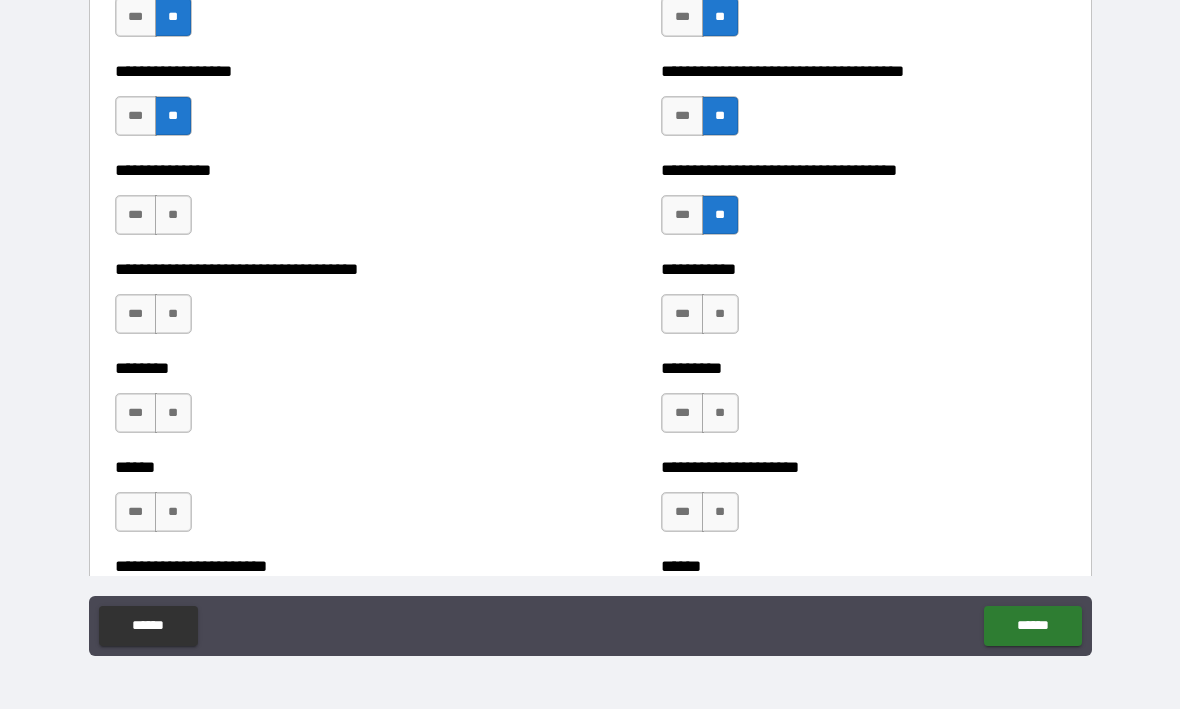 click on "**" at bounding box center [720, 315] 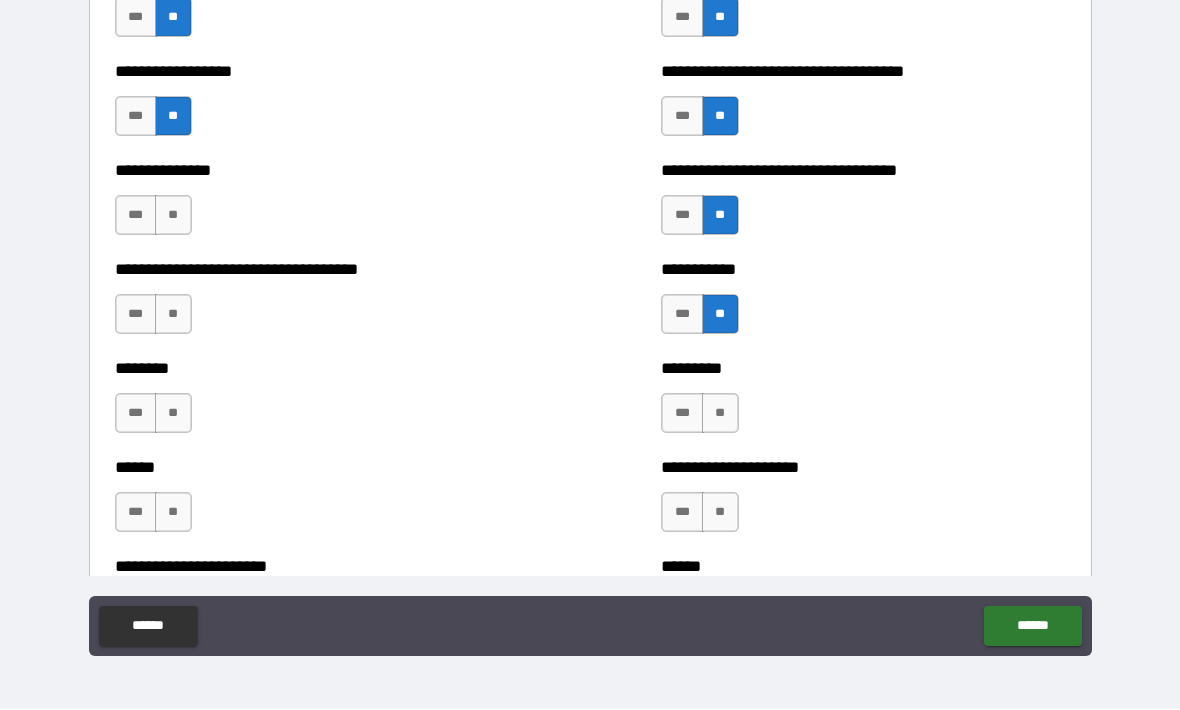 click on "**" at bounding box center [720, 414] 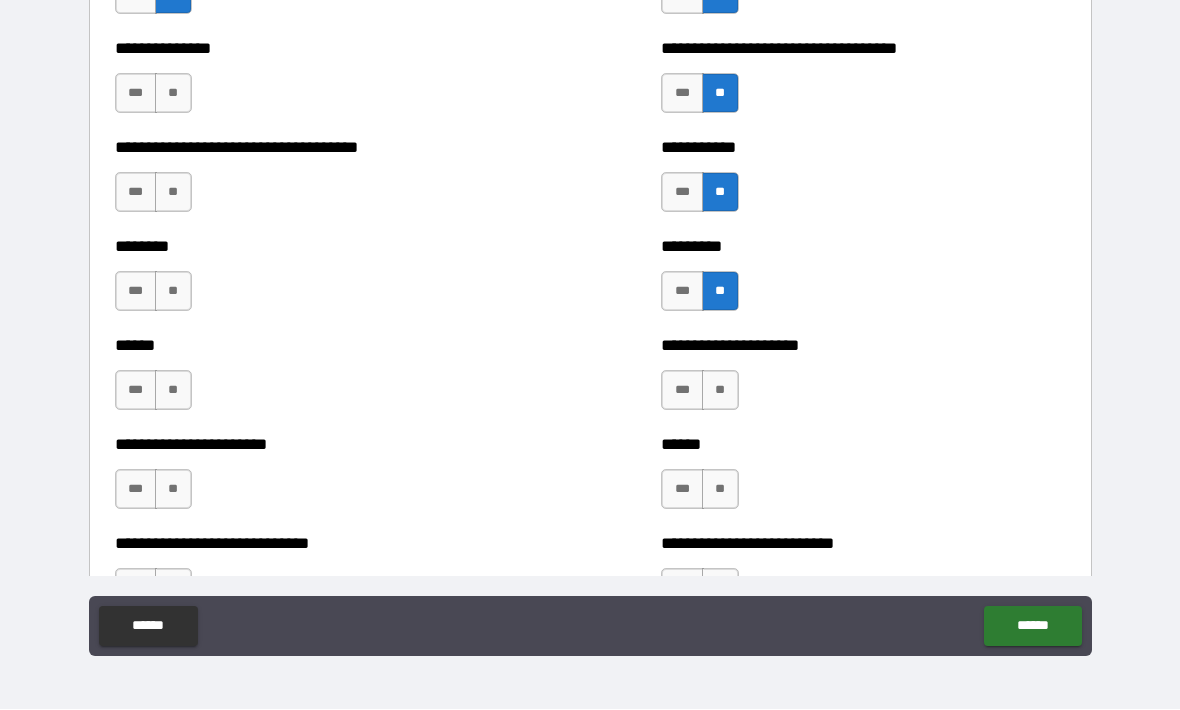 scroll, scrollTop: 3177, scrollLeft: 0, axis: vertical 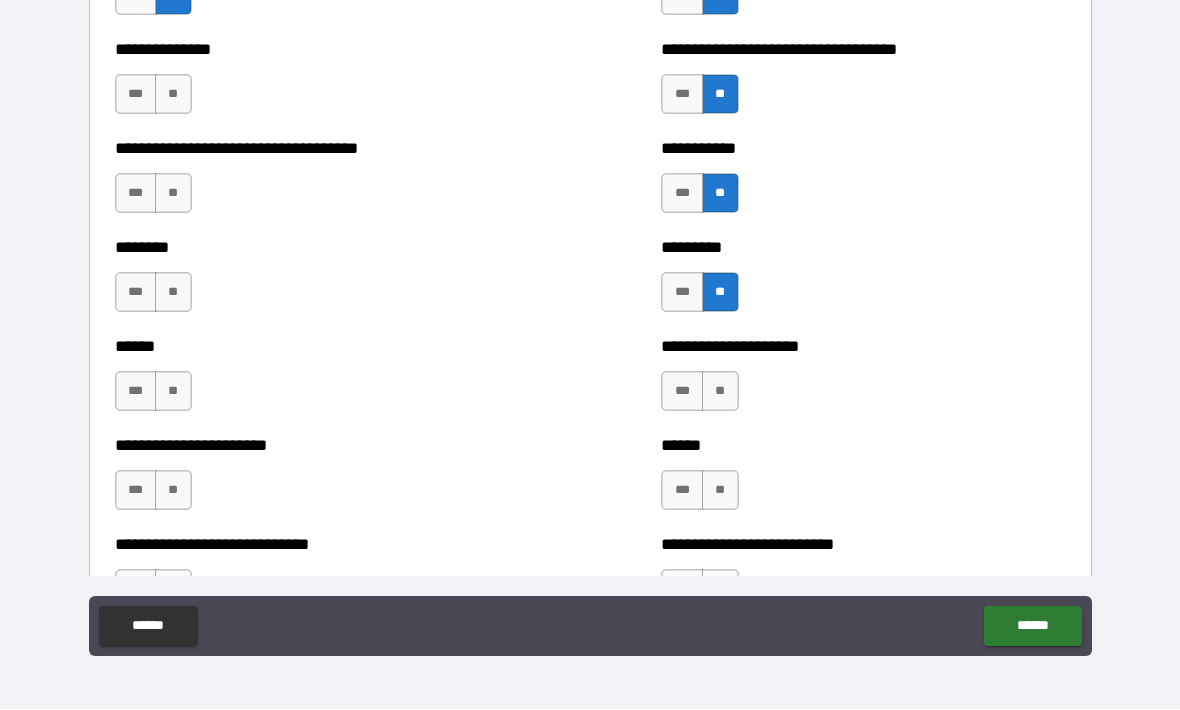 click on "***" at bounding box center (682, 392) 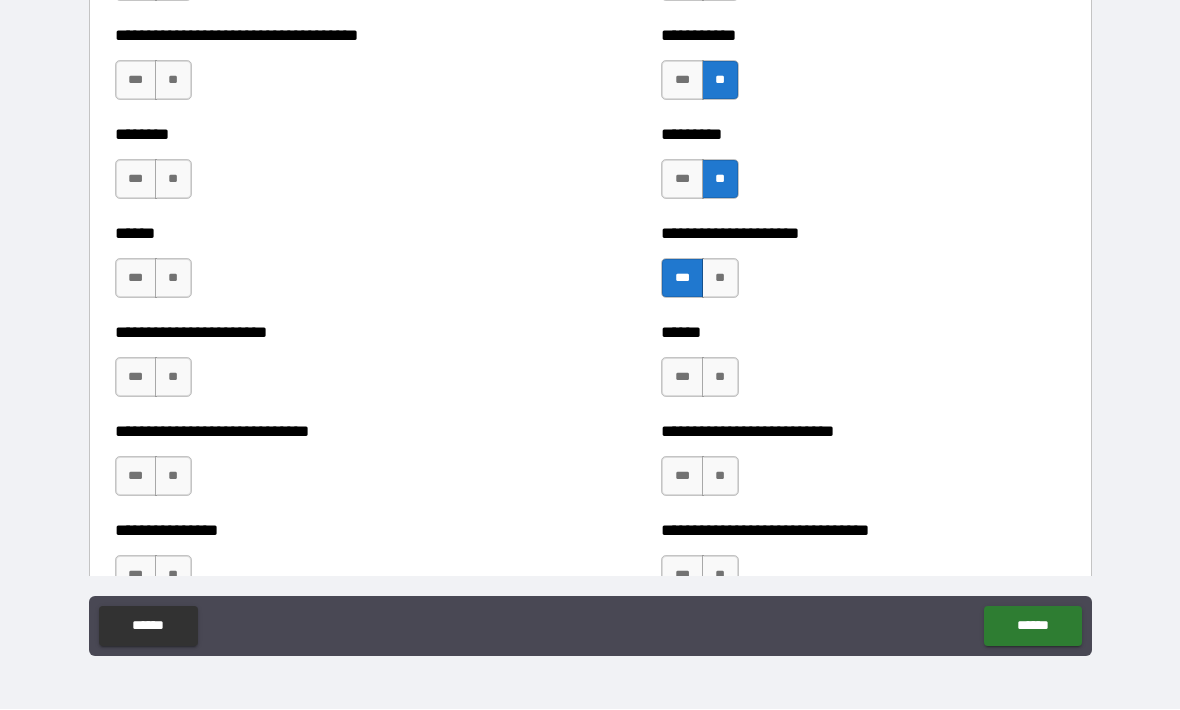 scroll, scrollTop: 3288, scrollLeft: 0, axis: vertical 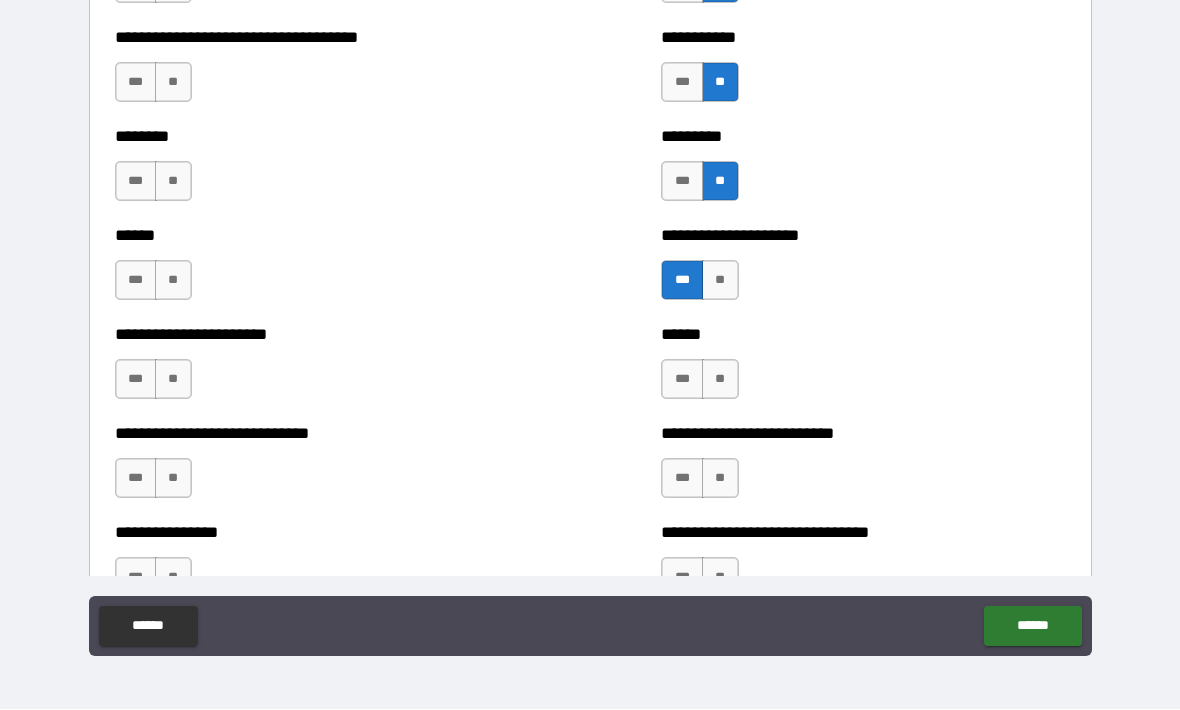 click on "**" at bounding box center (720, 380) 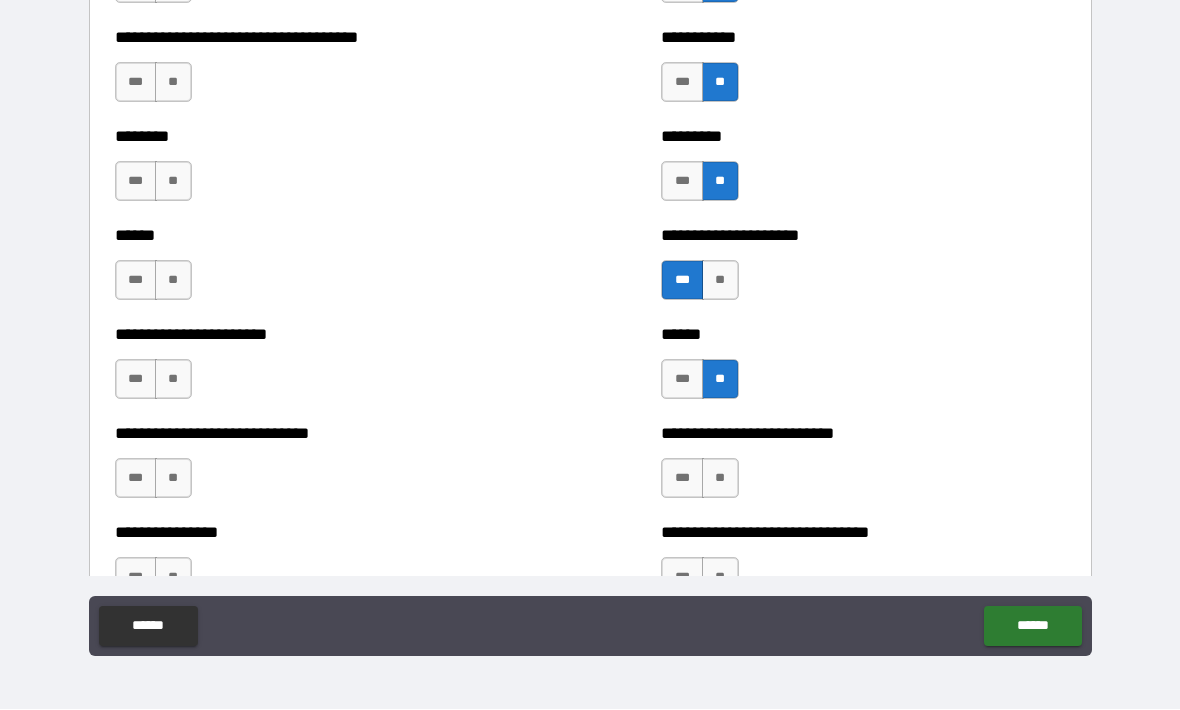 click on "**" at bounding box center [720, 479] 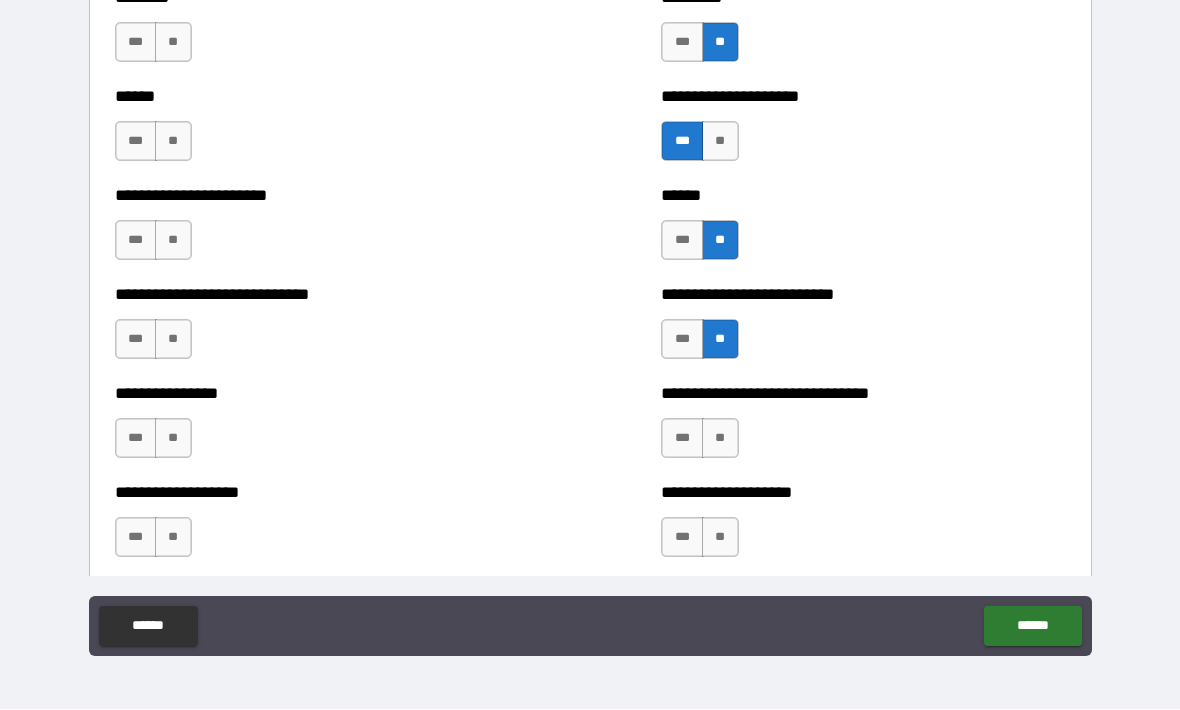 scroll, scrollTop: 3426, scrollLeft: 0, axis: vertical 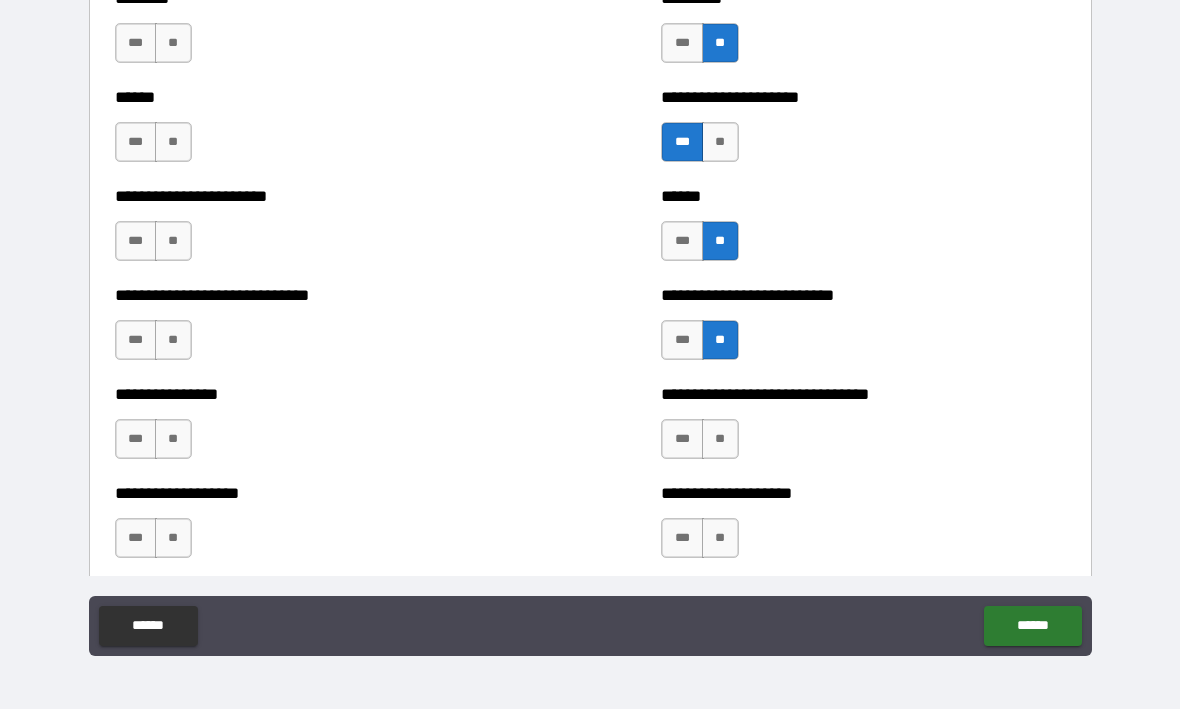 click on "**" at bounding box center [720, 440] 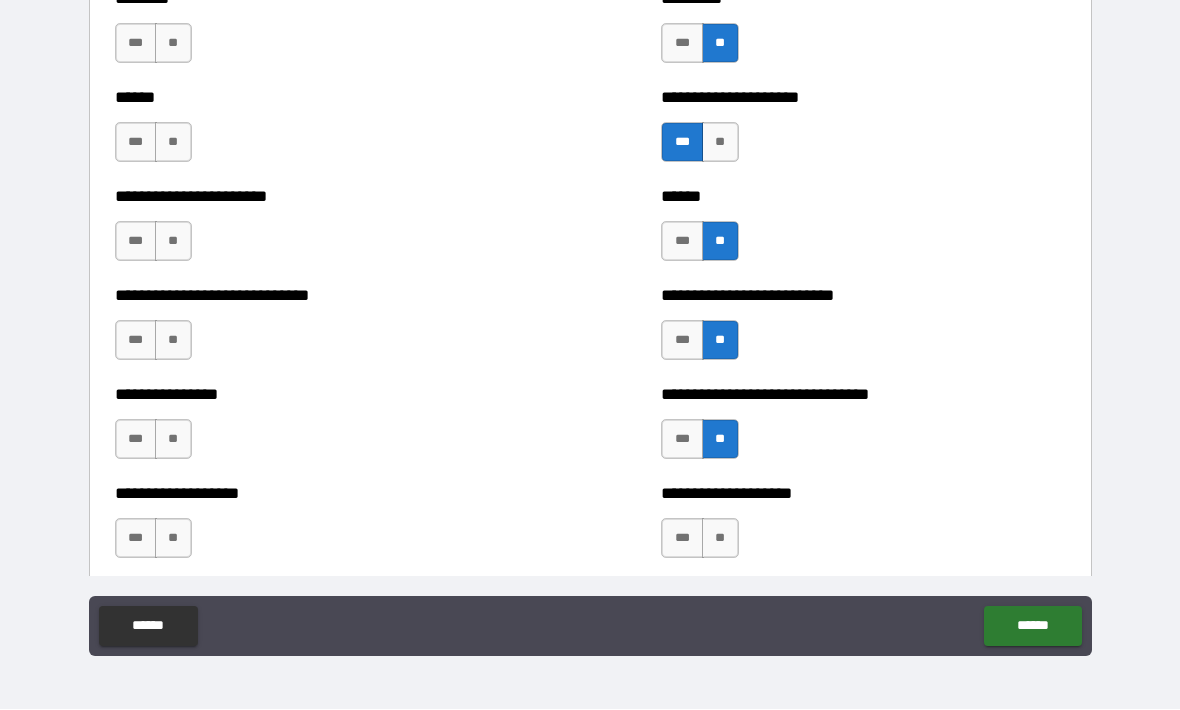 click on "**" at bounding box center [720, 539] 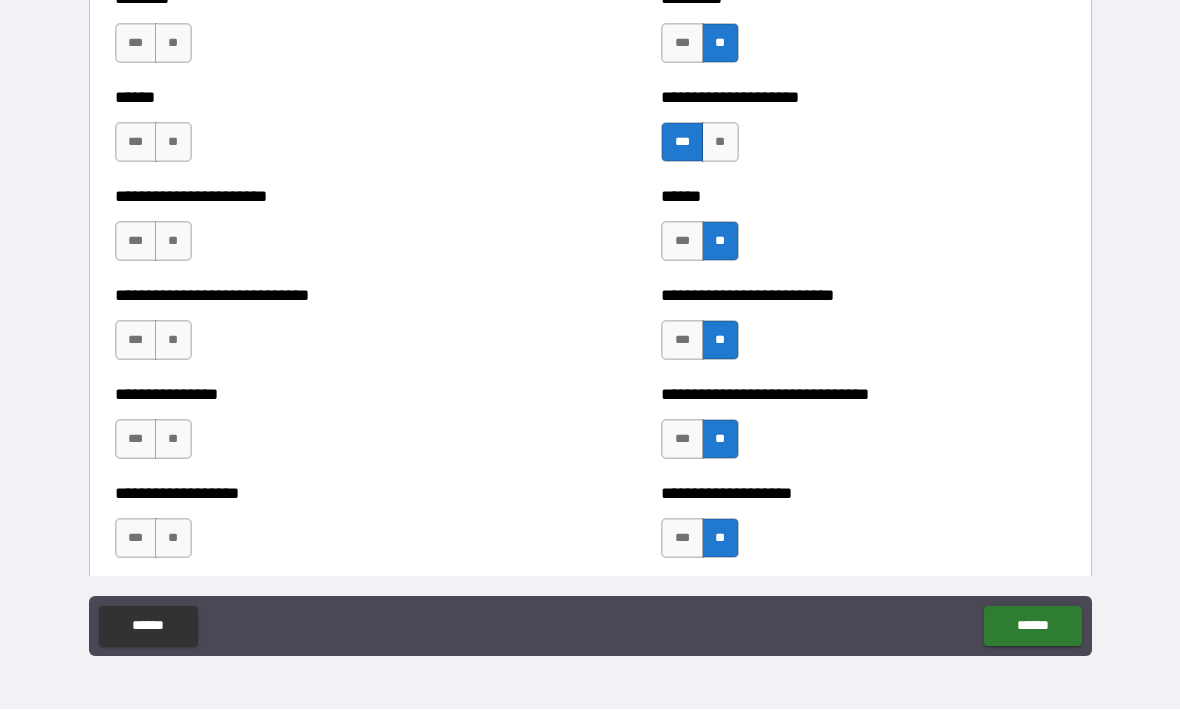 click on "**" at bounding box center (173, 539) 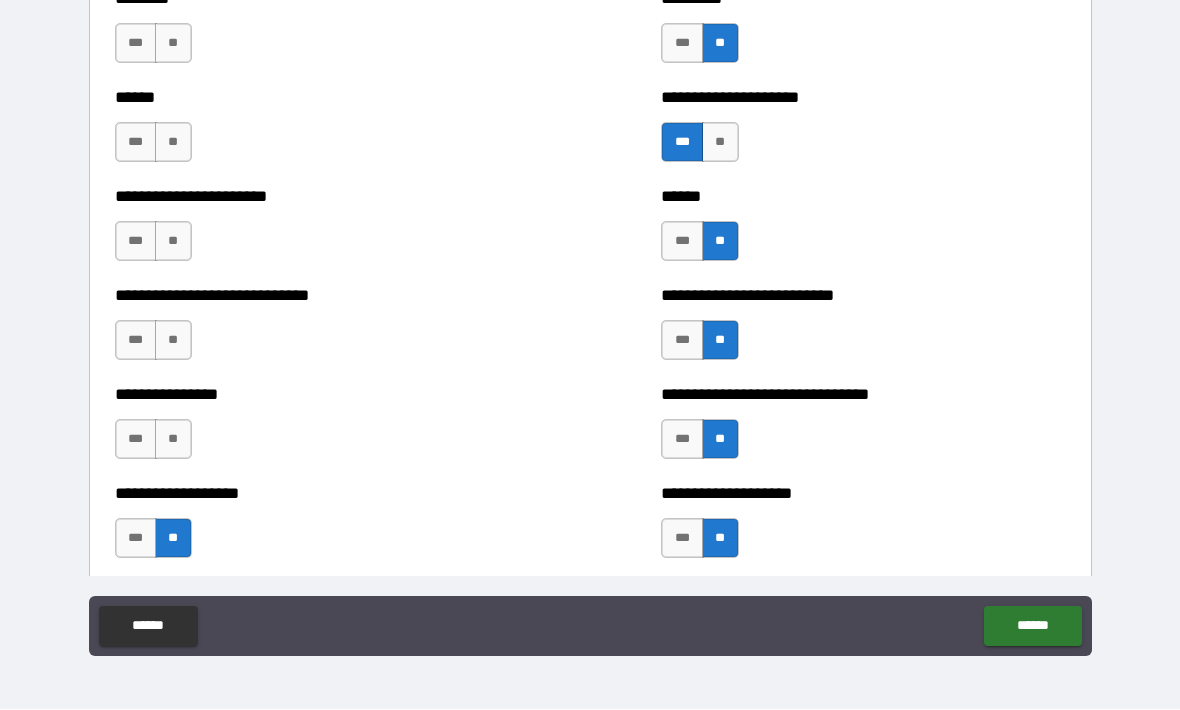 click on "**" at bounding box center (173, 440) 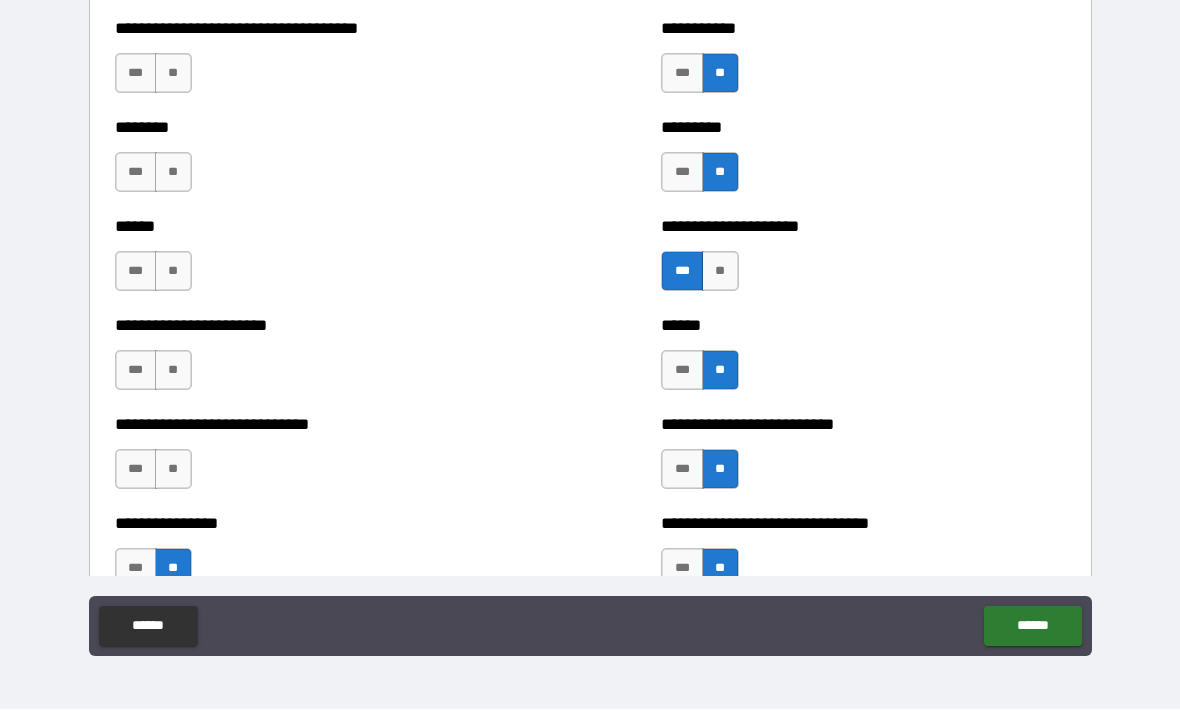 scroll, scrollTop: 3282, scrollLeft: 0, axis: vertical 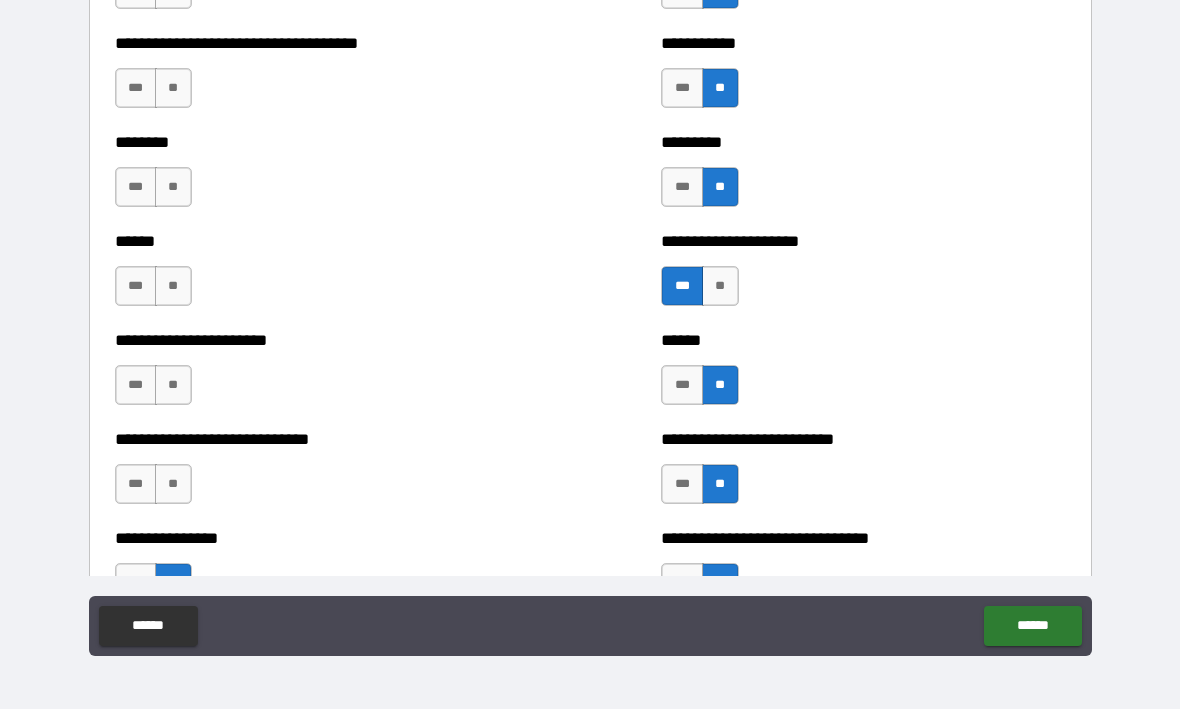 click on "**" at bounding box center [173, 287] 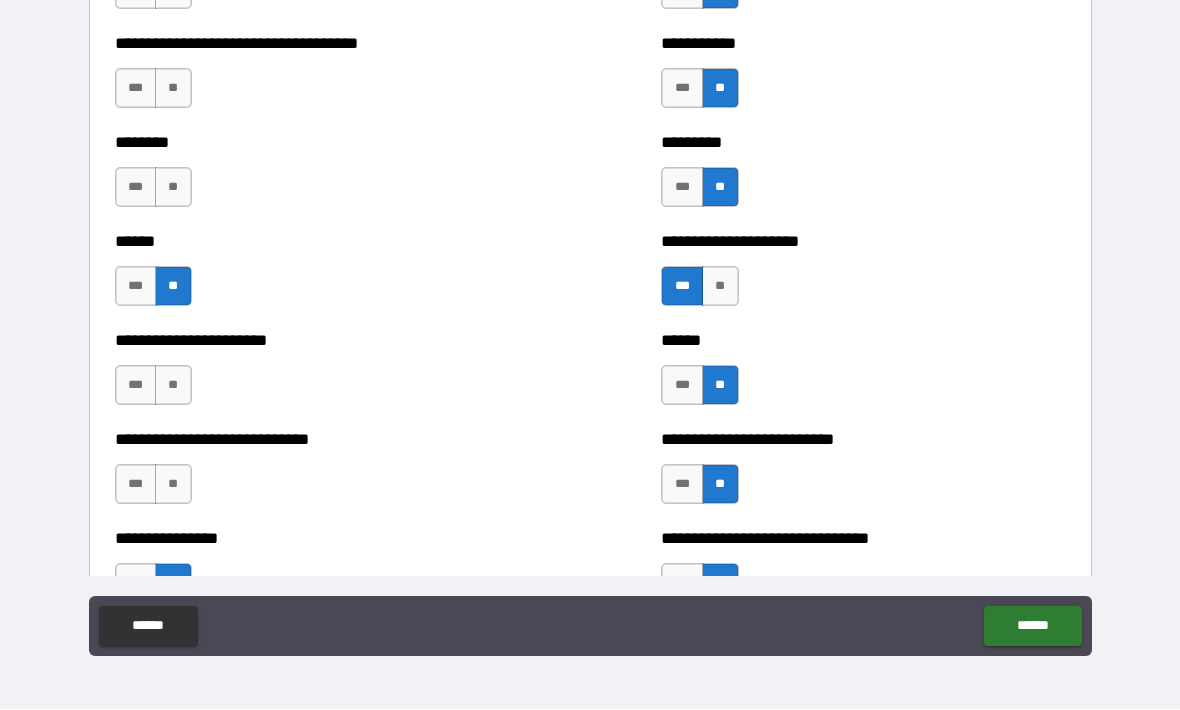 click on "**" at bounding box center [173, 188] 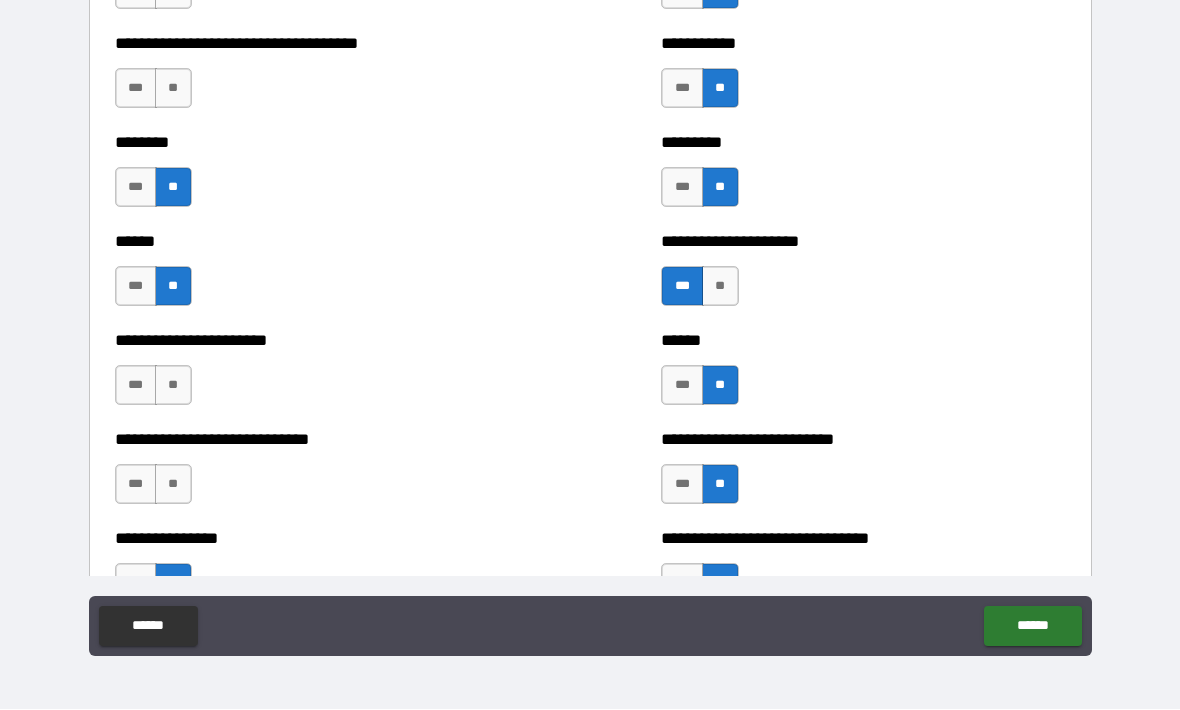 click on "**" at bounding box center [173, 89] 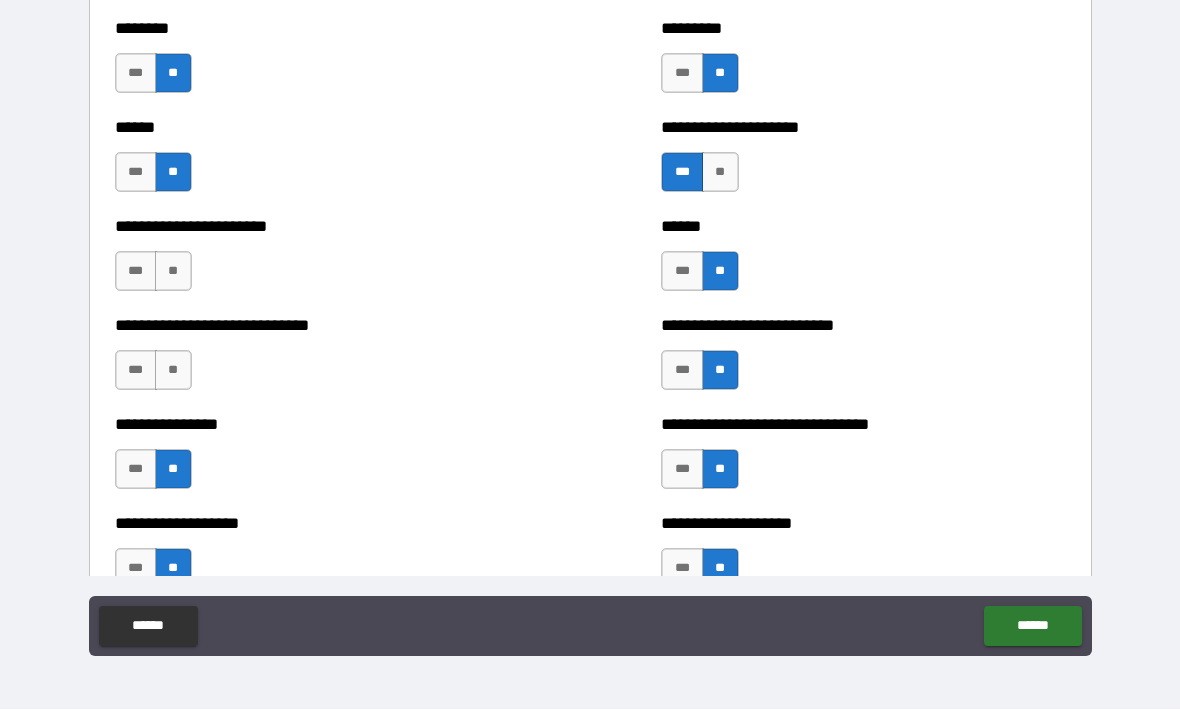 scroll, scrollTop: 3395, scrollLeft: 0, axis: vertical 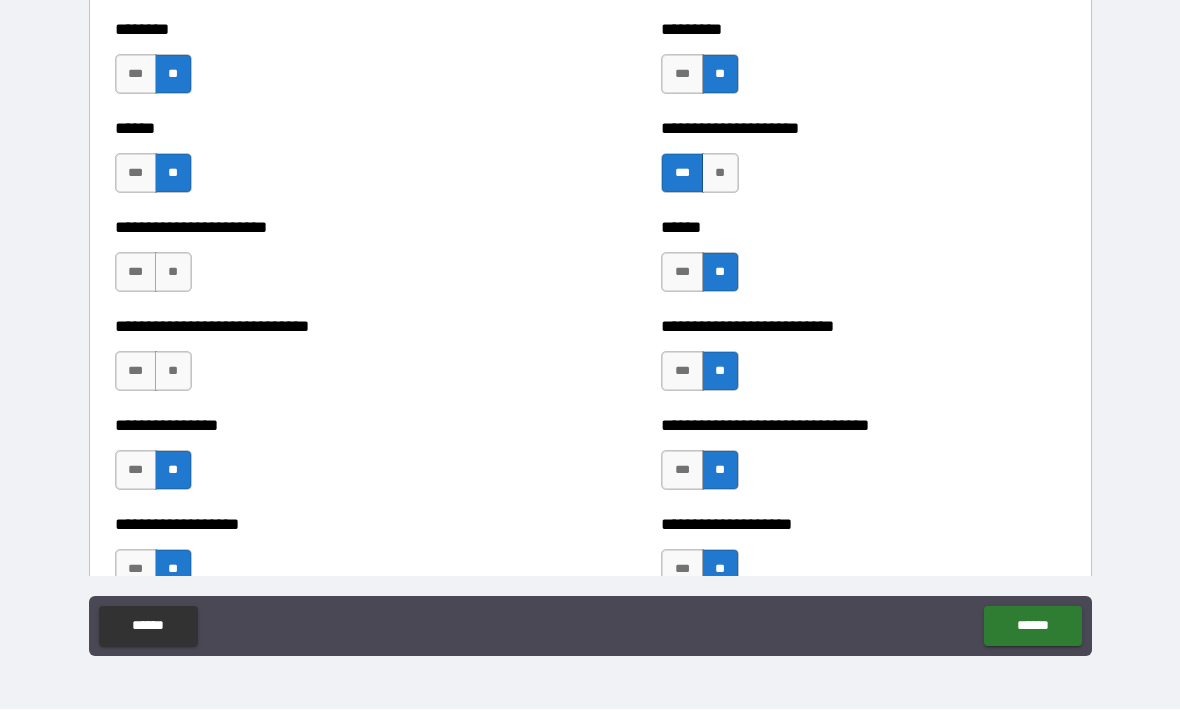 click on "***" at bounding box center [136, 372] 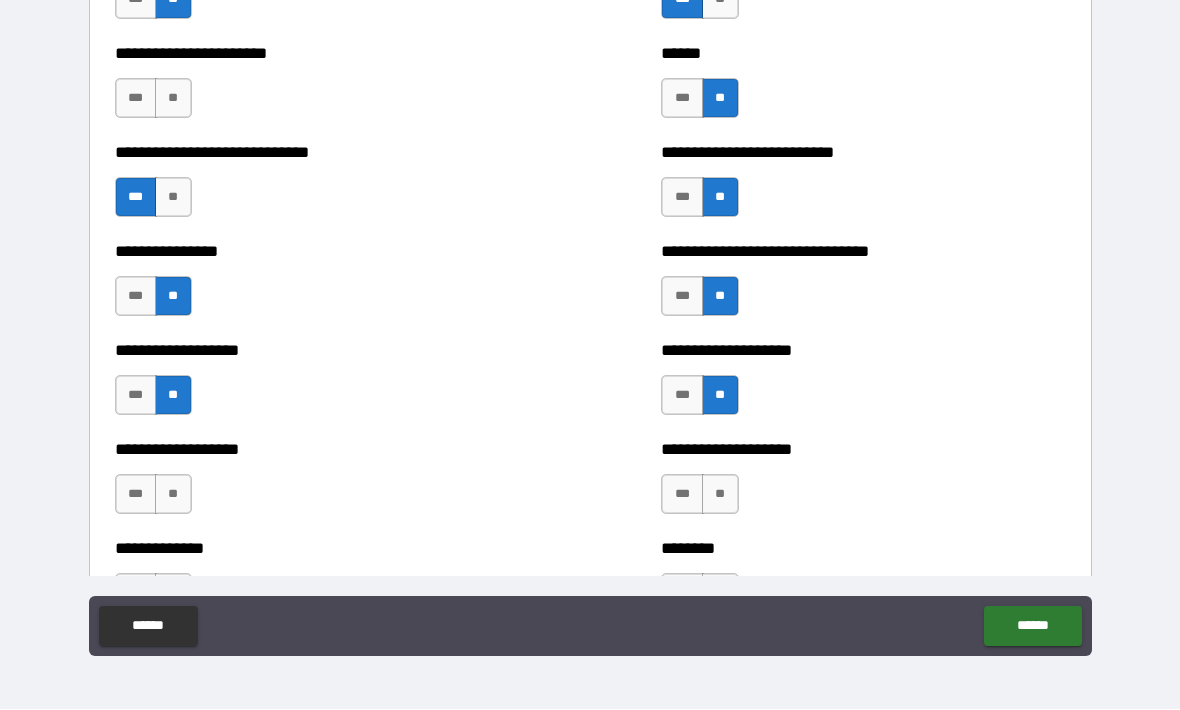 scroll, scrollTop: 3570, scrollLeft: 0, axis: vertical 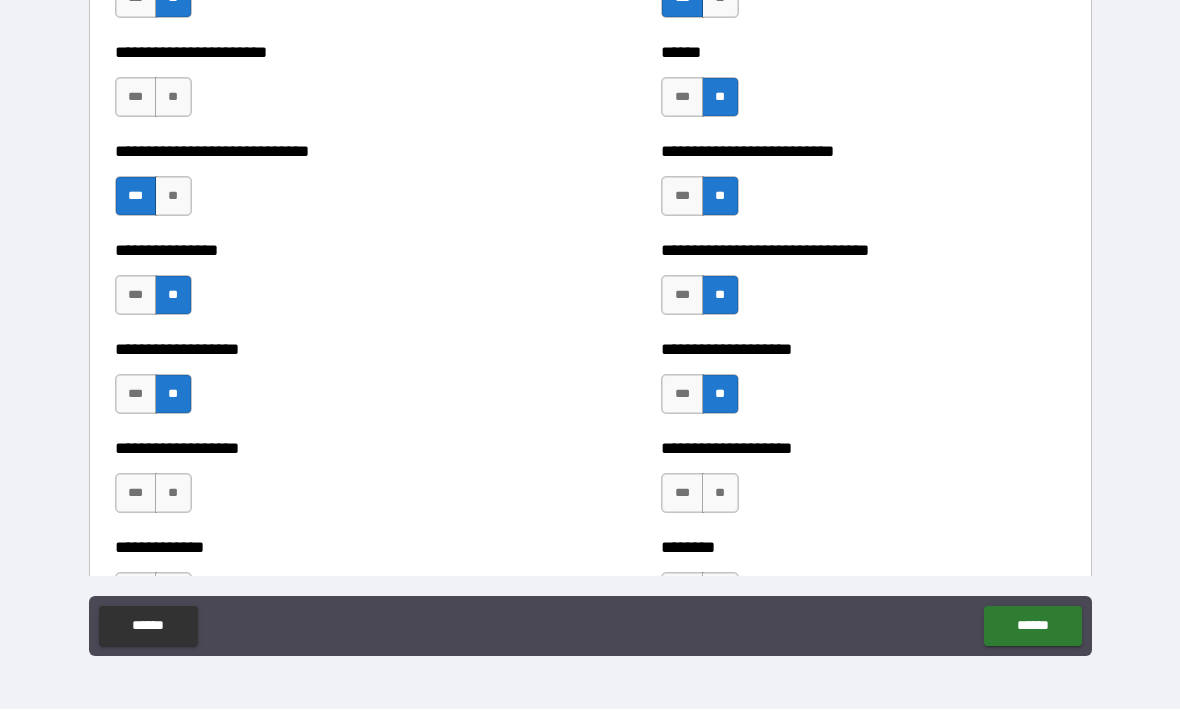 click on "***" at bounding box center [136, 395] 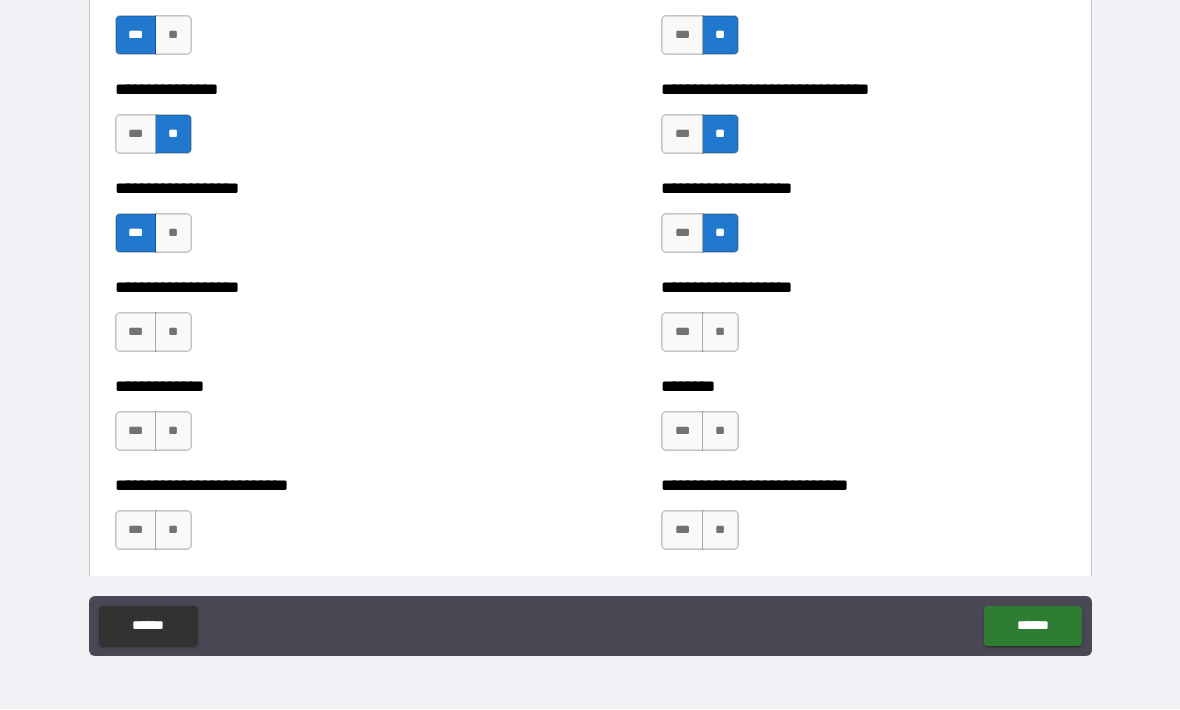 scroll, scrollTop: 3729, scrollLeft: 0, axis: vertical 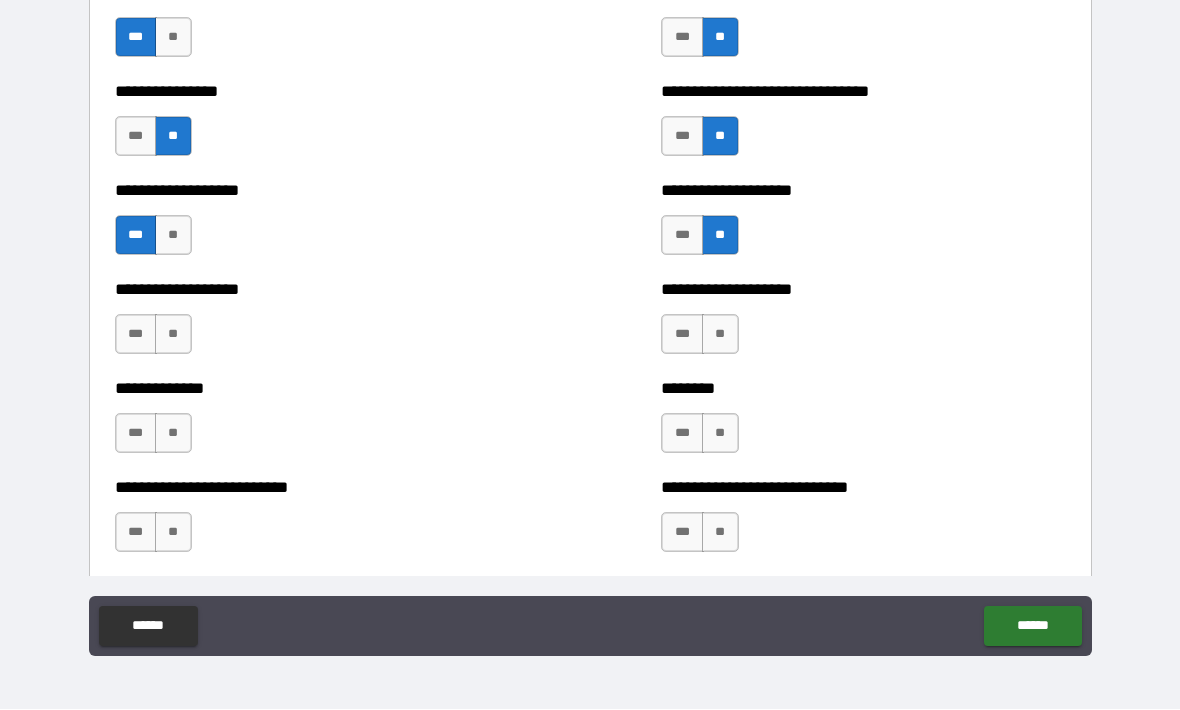 click on "**" at bounding box center [173, 335] 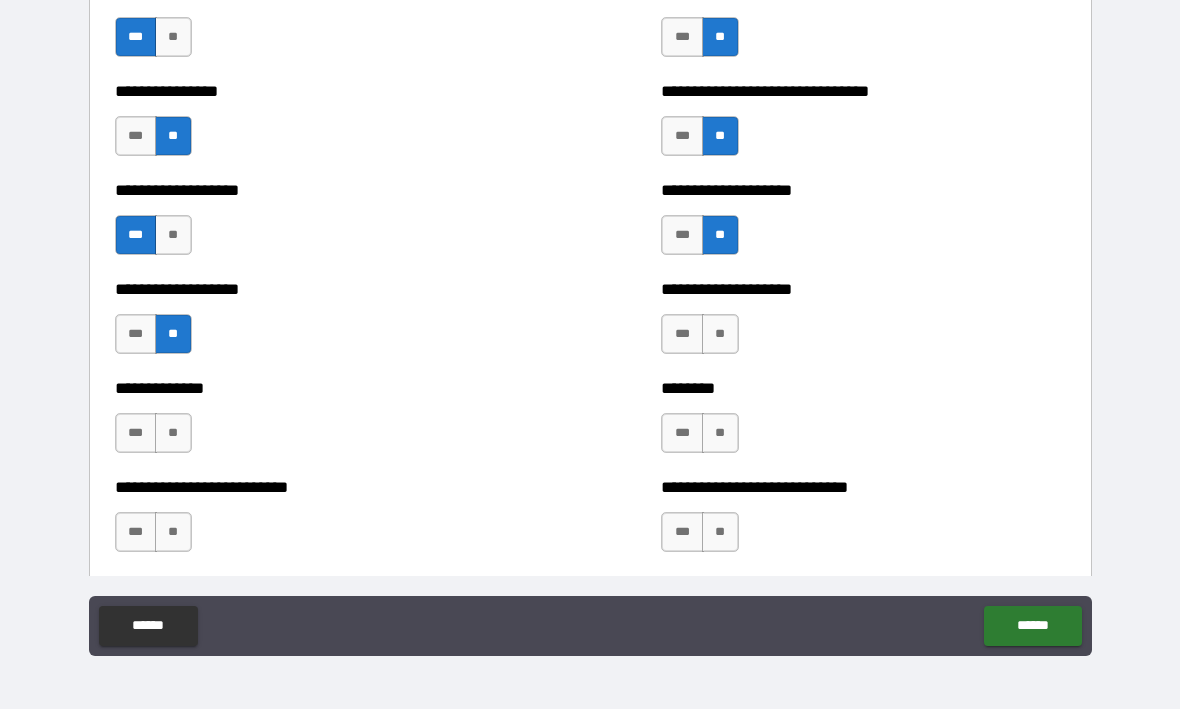 click on "**" at bounding box center (173, 434) 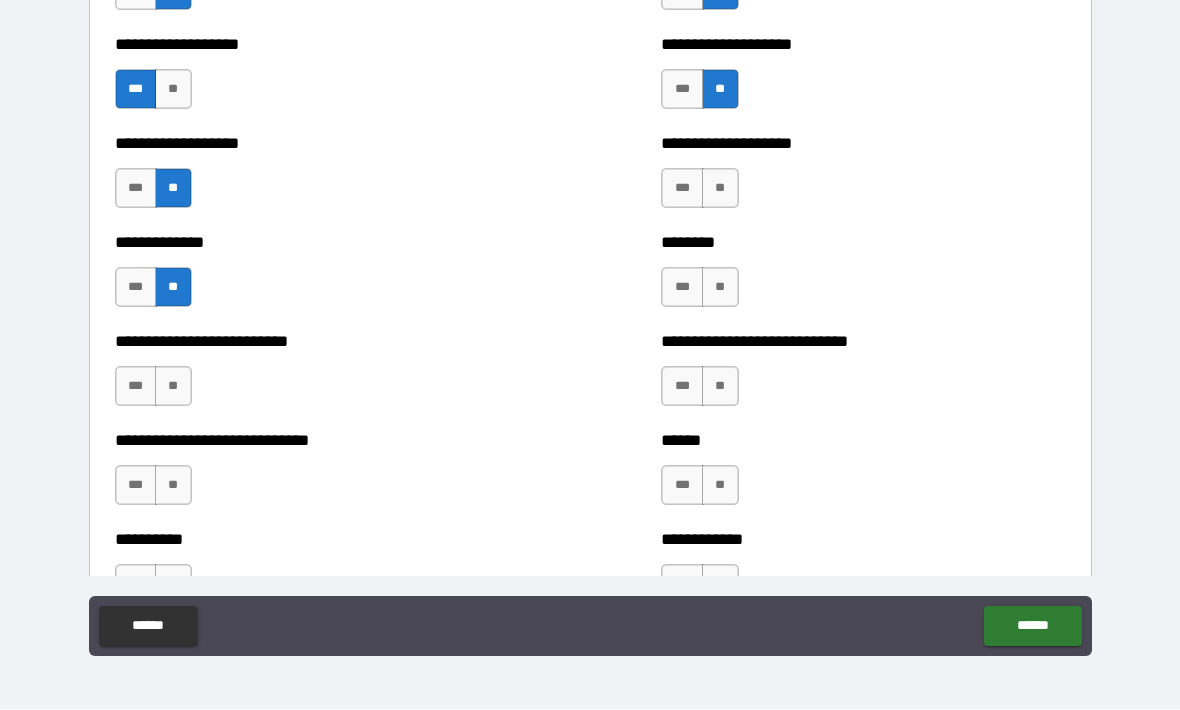 scroll, scrollTop: 3898, scrollLeft: 0, axis: vertical 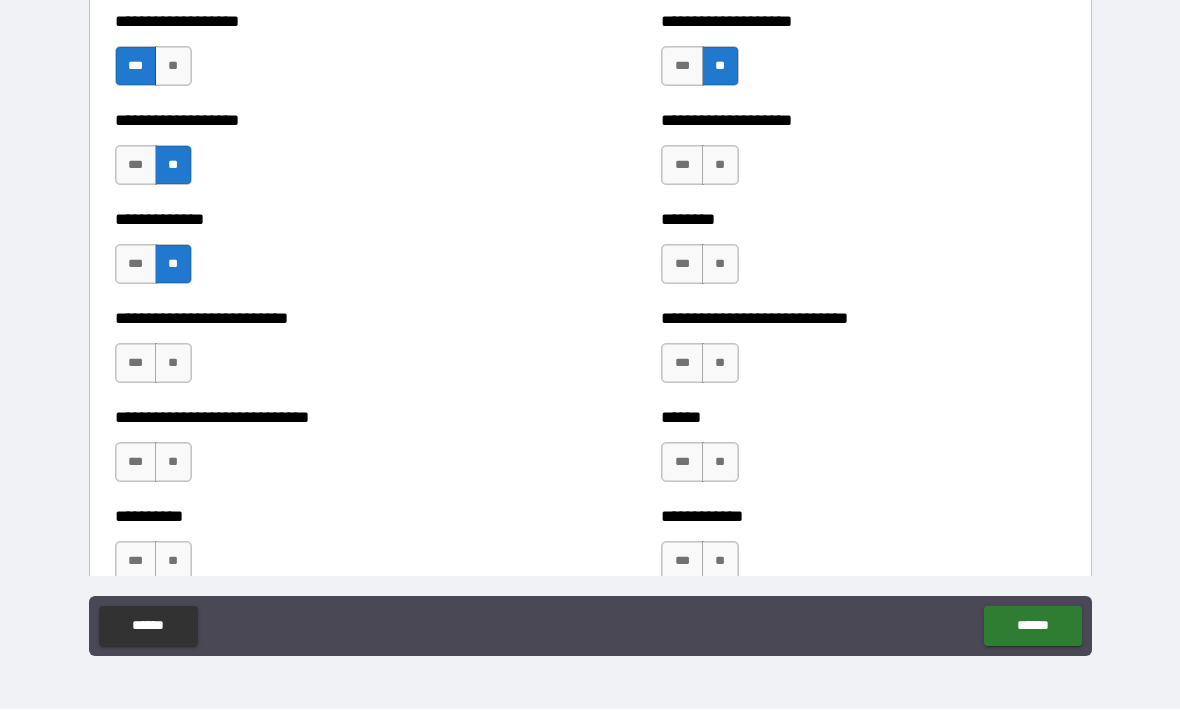 click on "**" at bounding box center (720, 364) 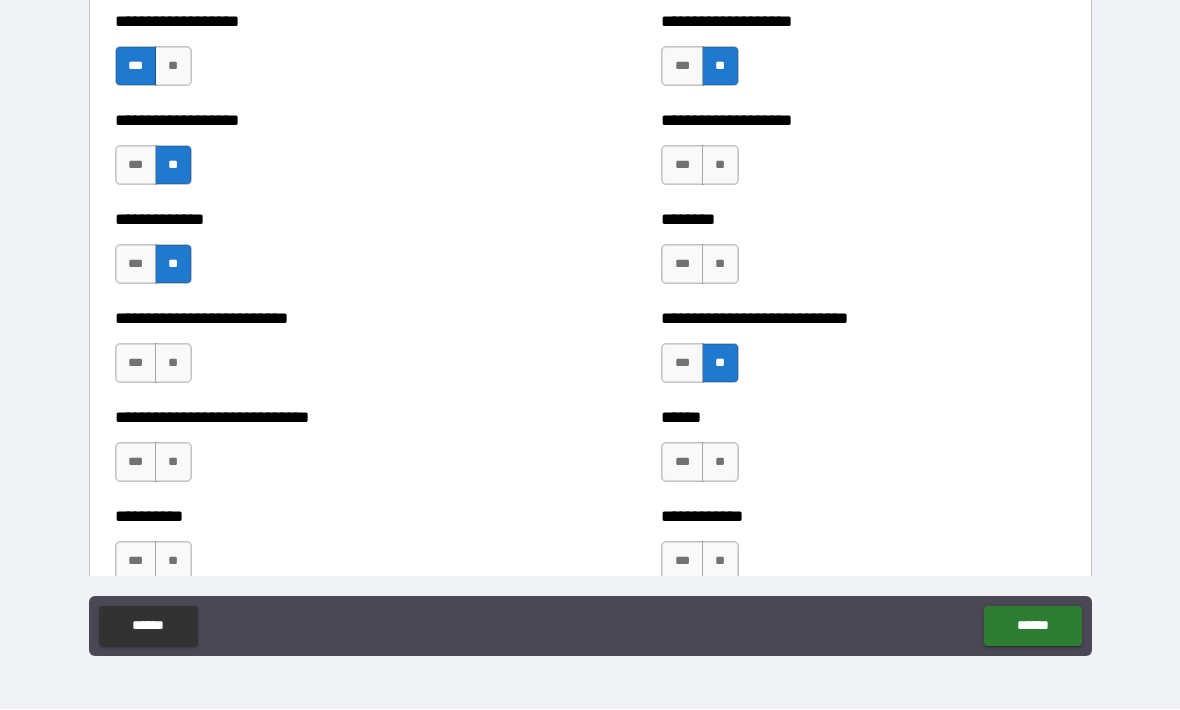 click on "**" at bounding box center [720, 265] 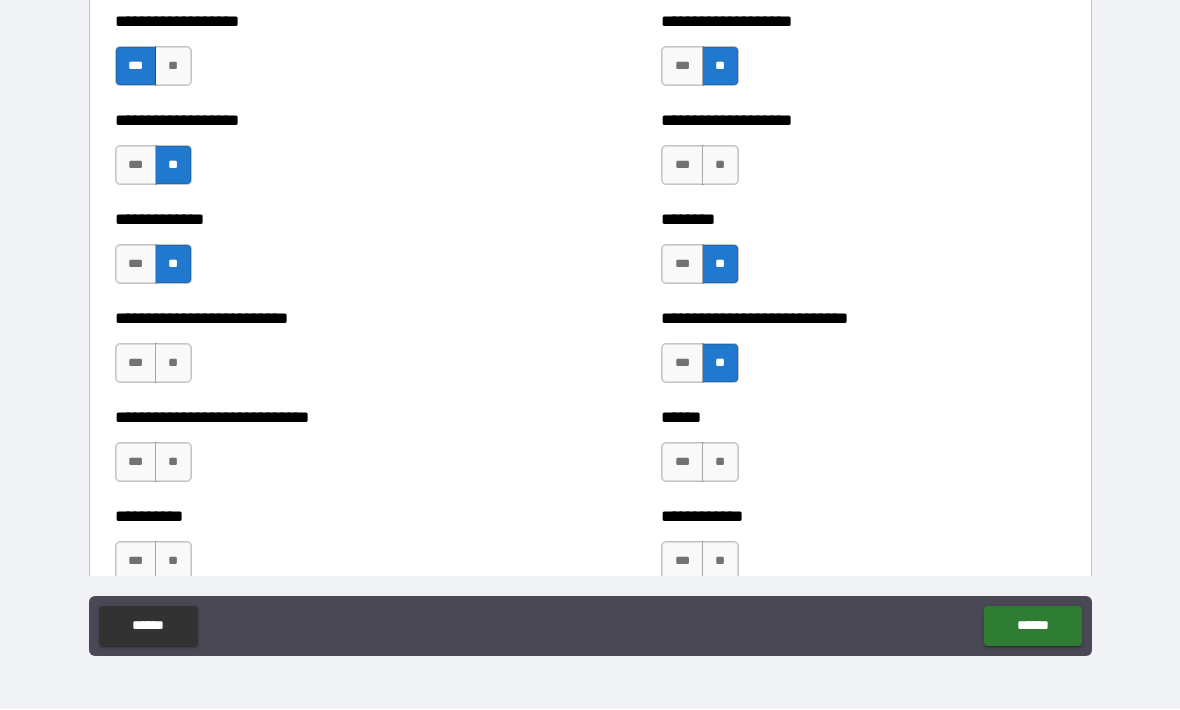 click on "**" at bounding box center (720, 166) 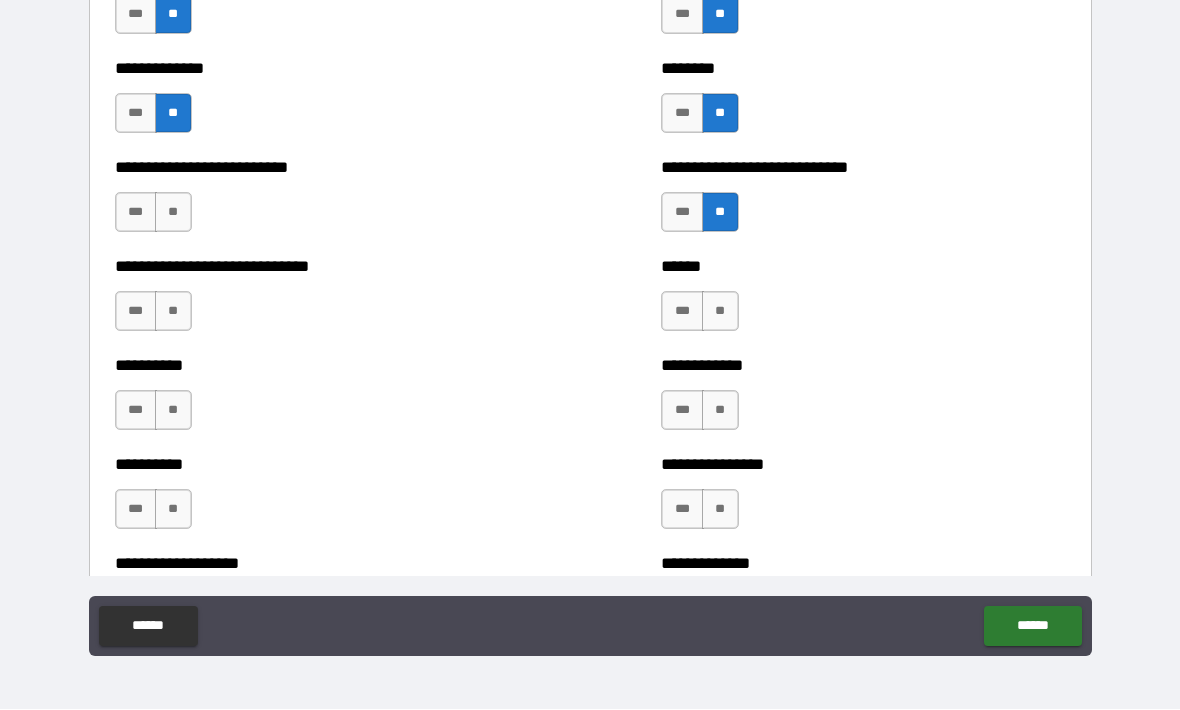 scroll, scrollTop: 4048, scrollLeft: 0, axis: vertical 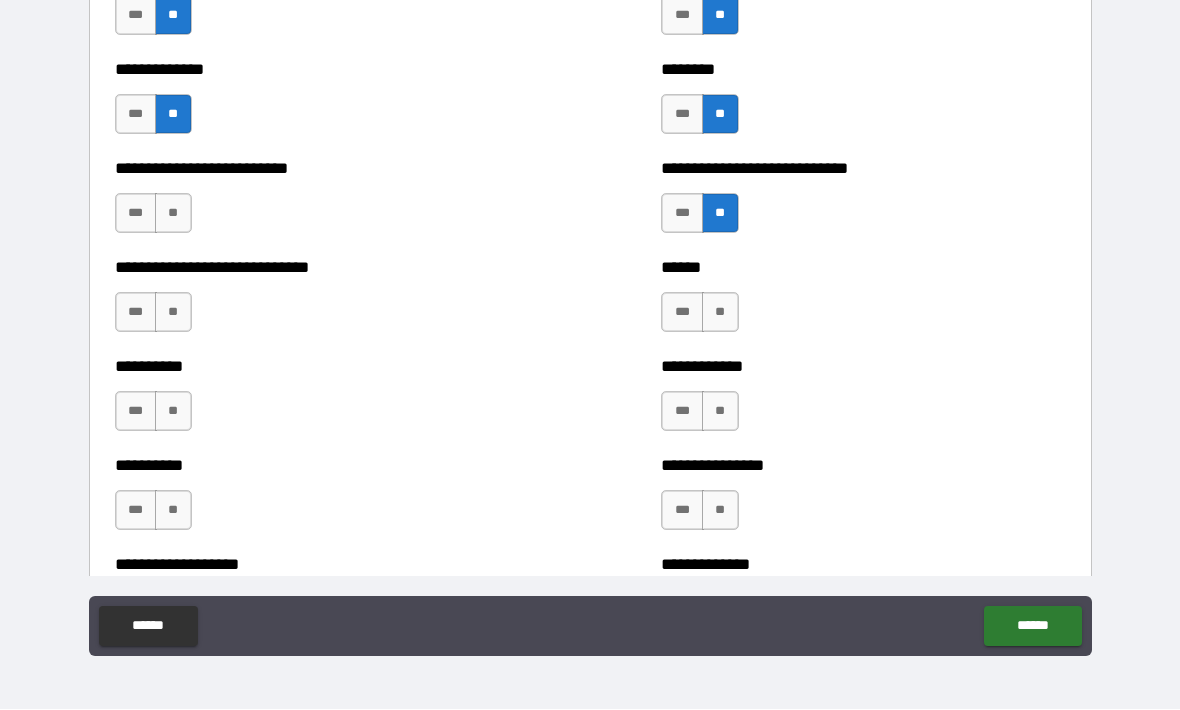 click on "******" at bounding box center [863, 268] 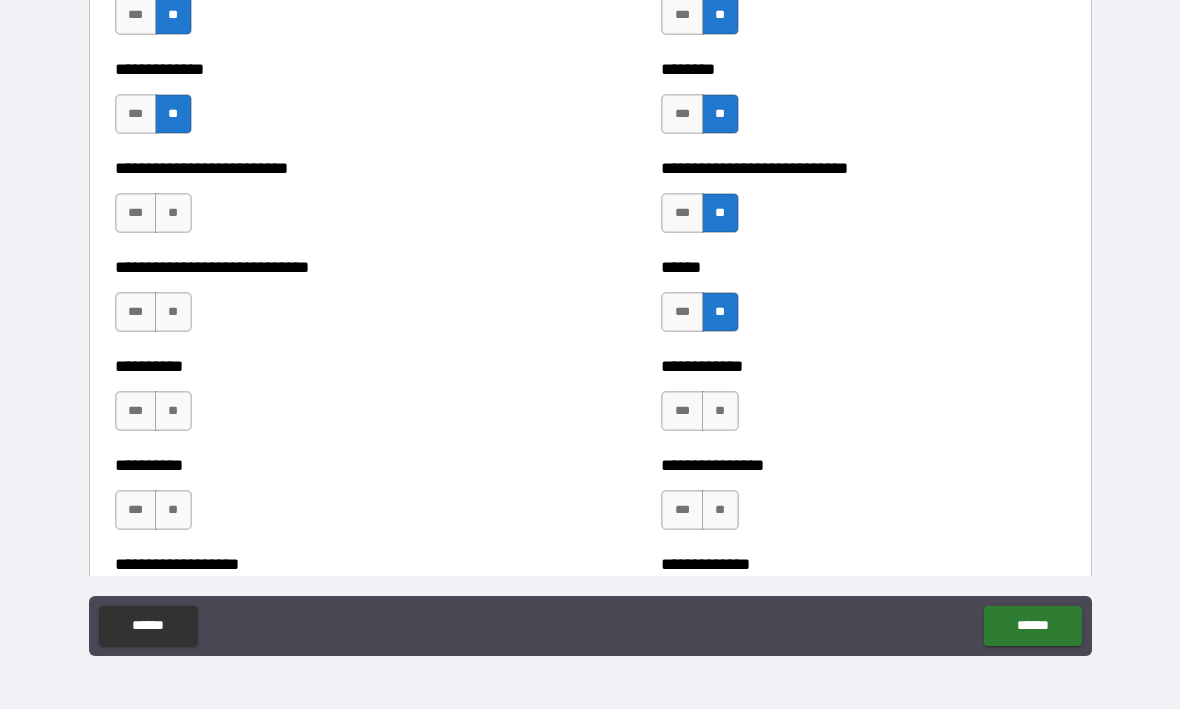 click on "**" at bounding box center [720, 412] 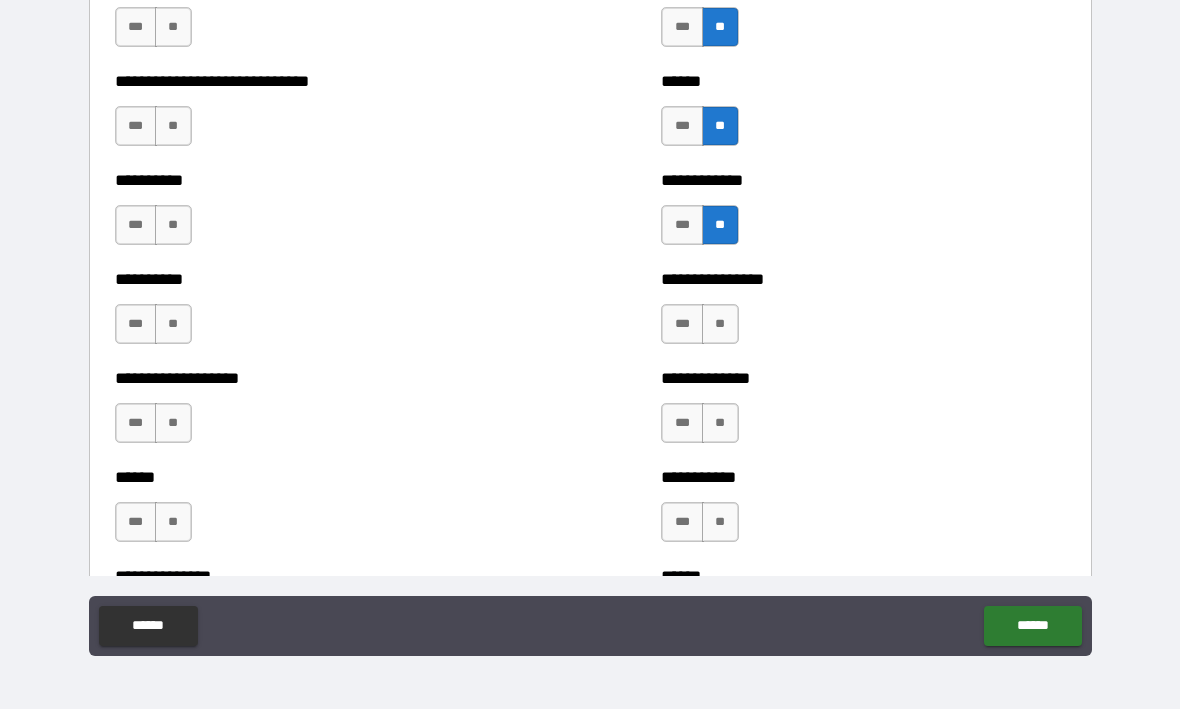 scroll, scrollTop: 4231, scrollLeft: 0, axis: vertical 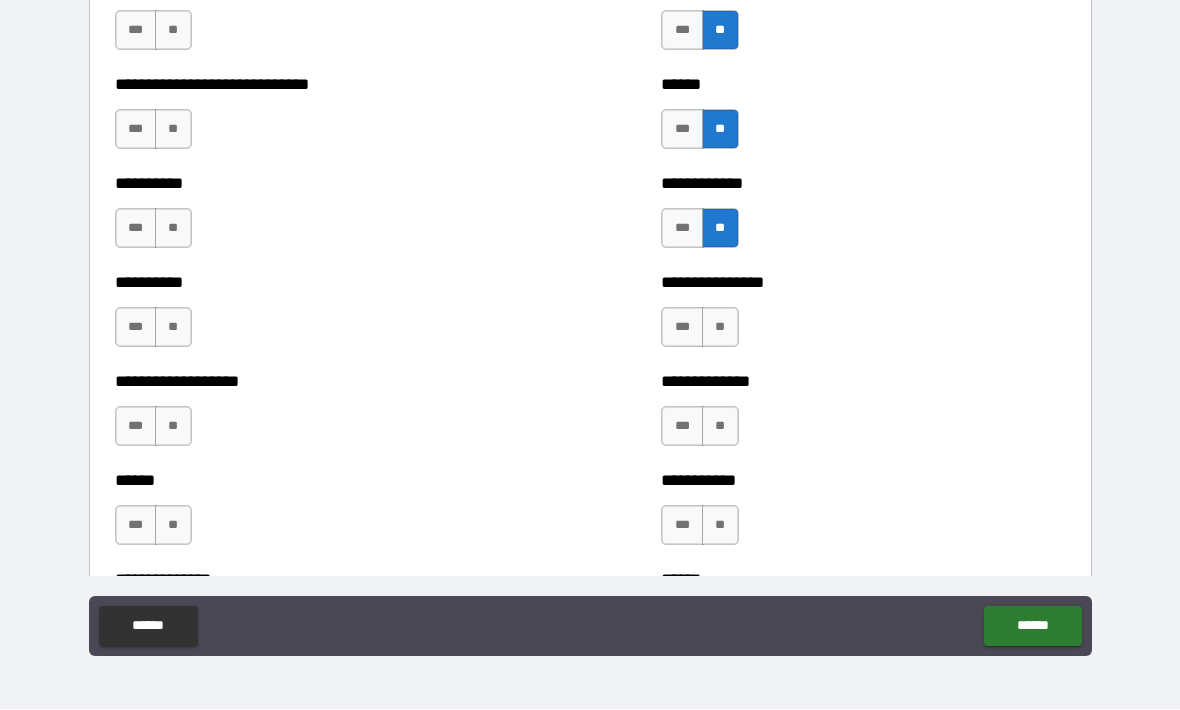 click on "**" at bounding box center (720, 328) 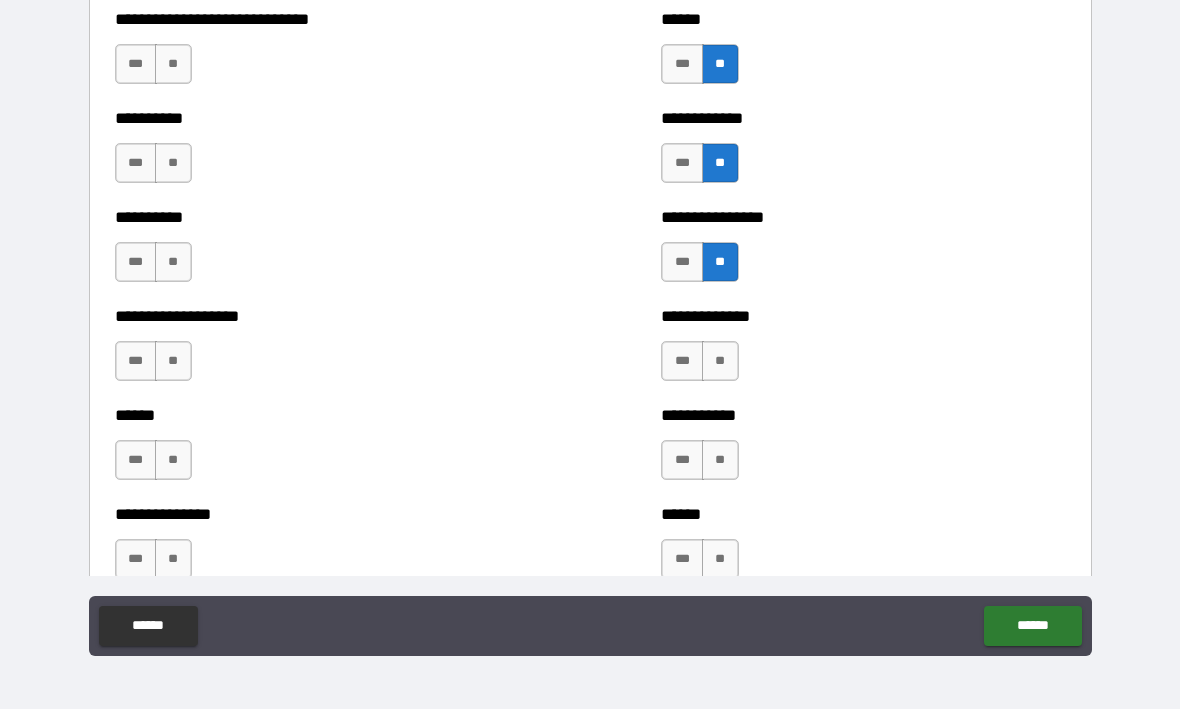 scroll, scrollTop: 4328, scrollLeft: 0, axis: vertical 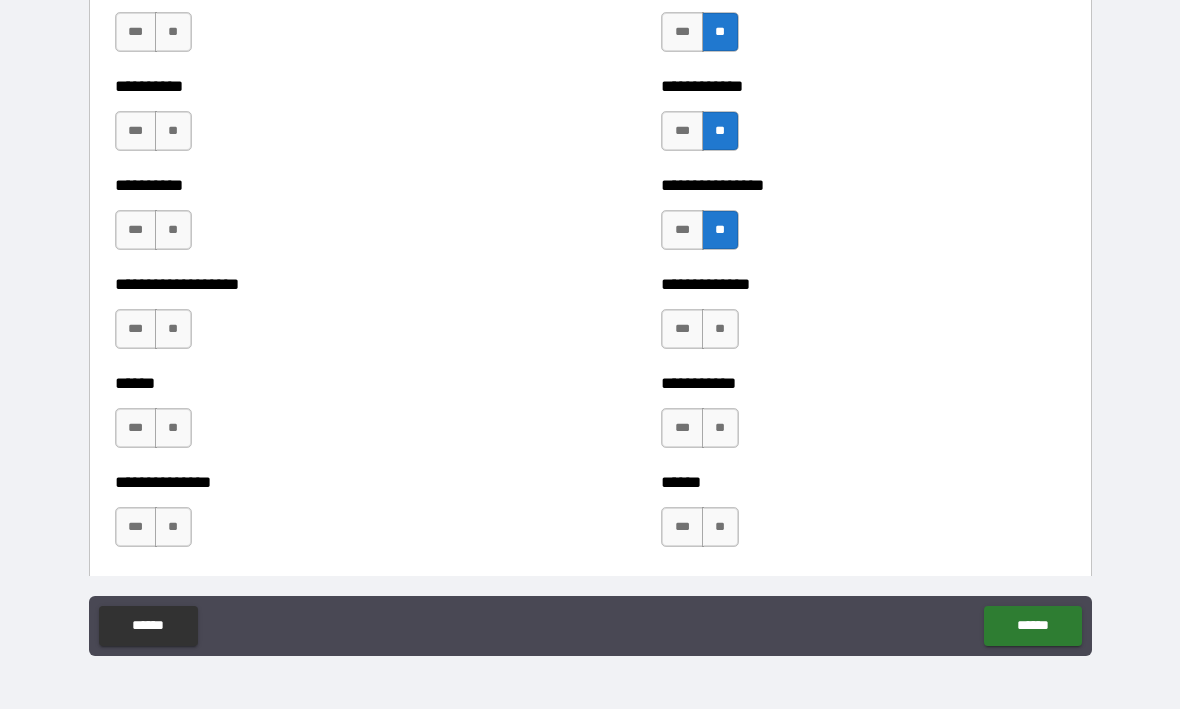 click on "**" at bounding box center [720, 330] 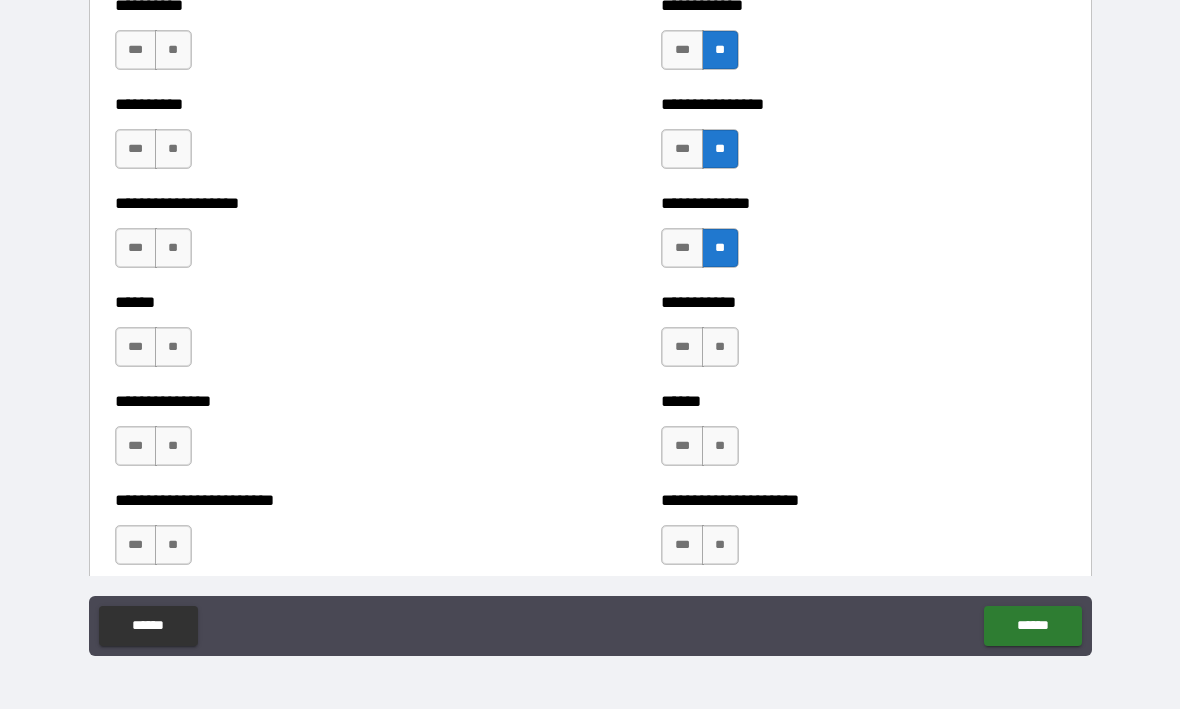 scroll, scrollTop: 4442, scrollLeft: 0, axis: vertical 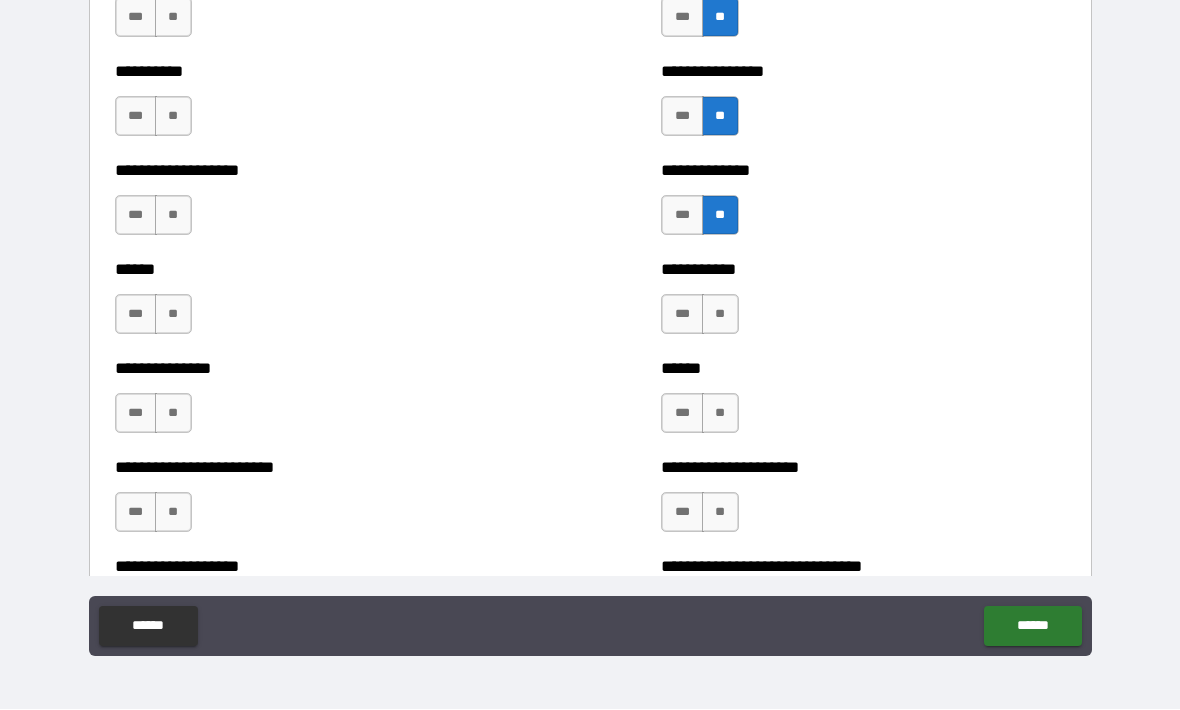 click on "**" at bounding box center (720, 315) 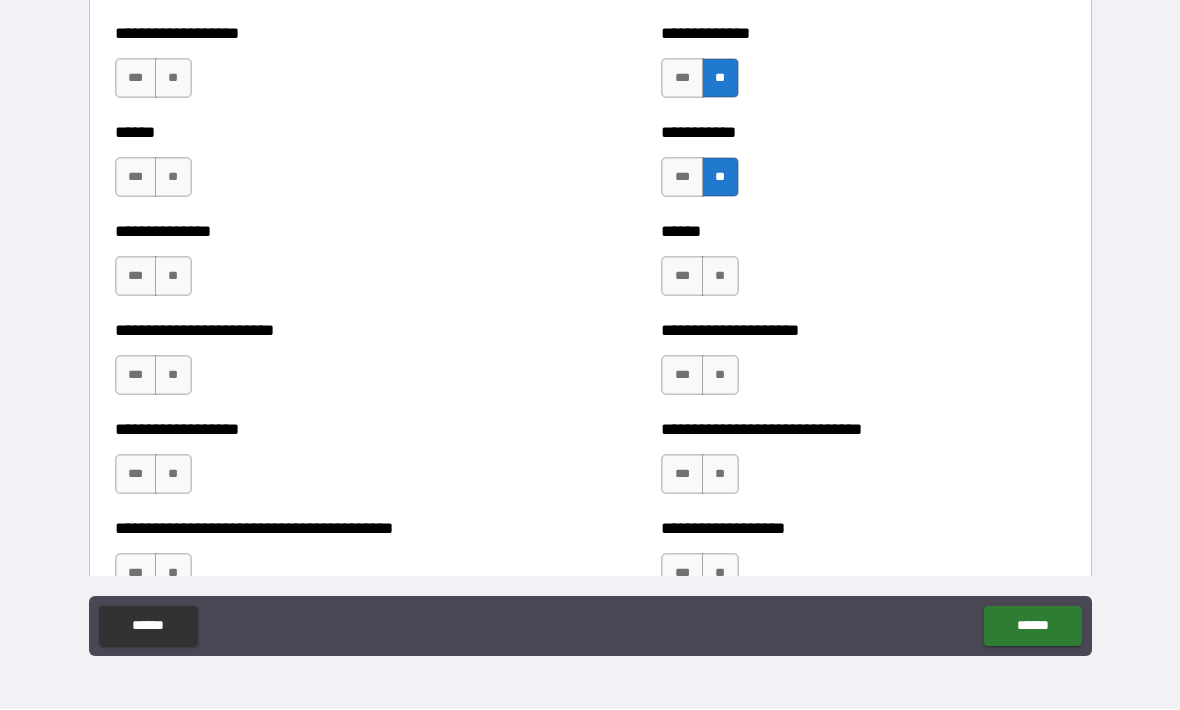 scroll, scrollTop: 4606, scrollLeft: 0, axis: vertical 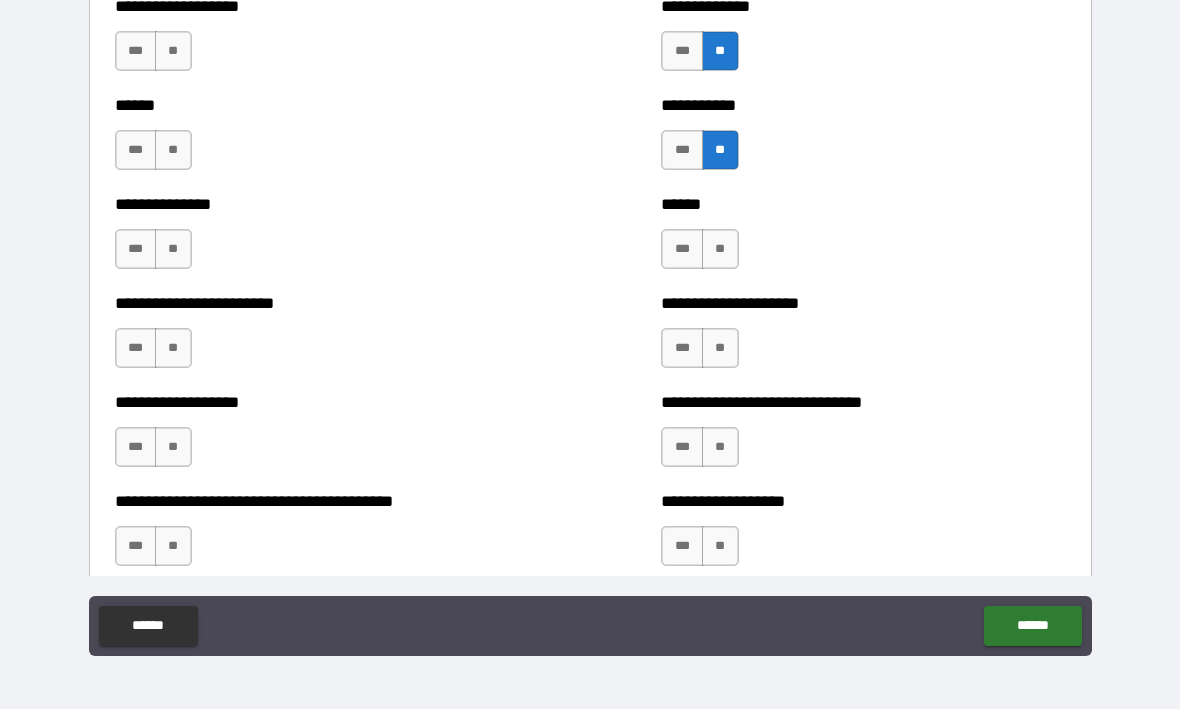 click on "**" at bounding box center (720, 250) 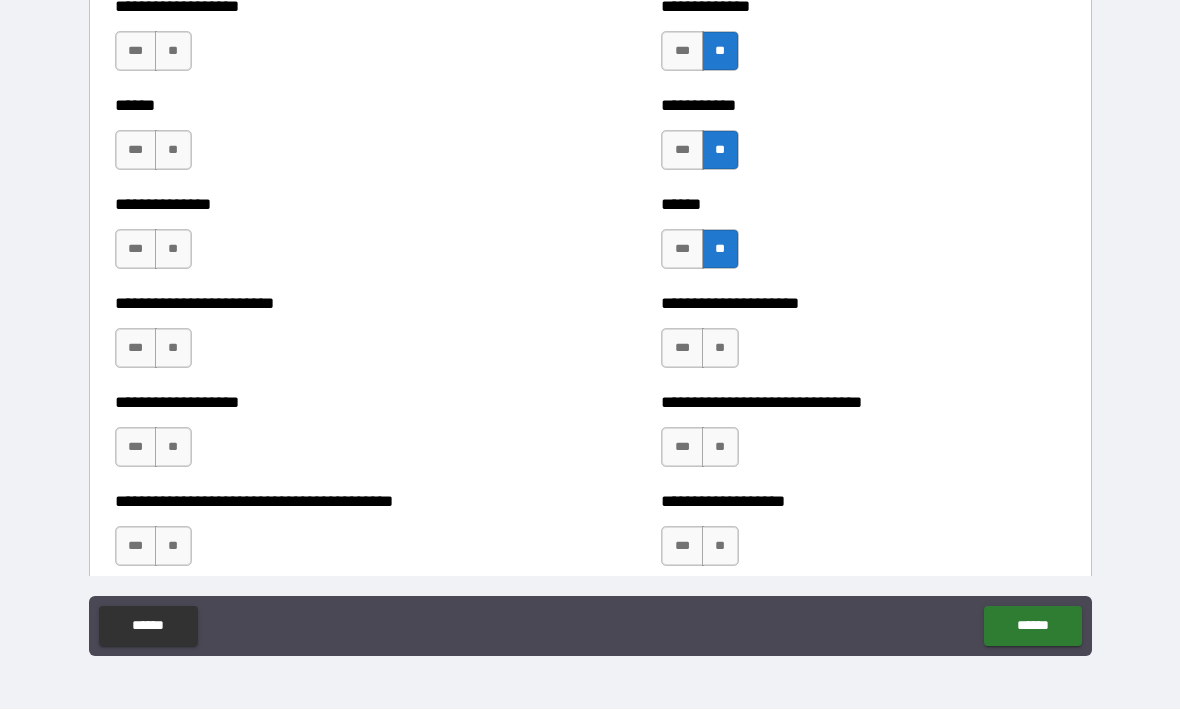 click on "**" at bounding box center (720, 349) 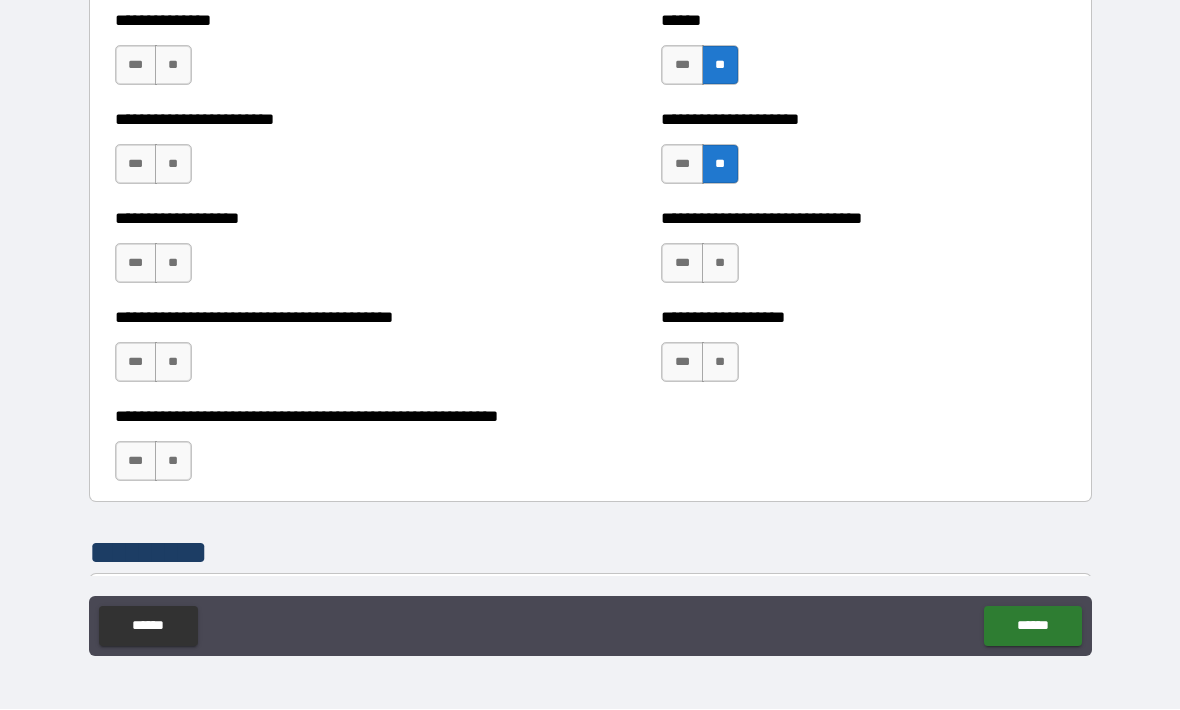 scroll, scrollTop: 4789, scrollLeft: 0, axis: vertical 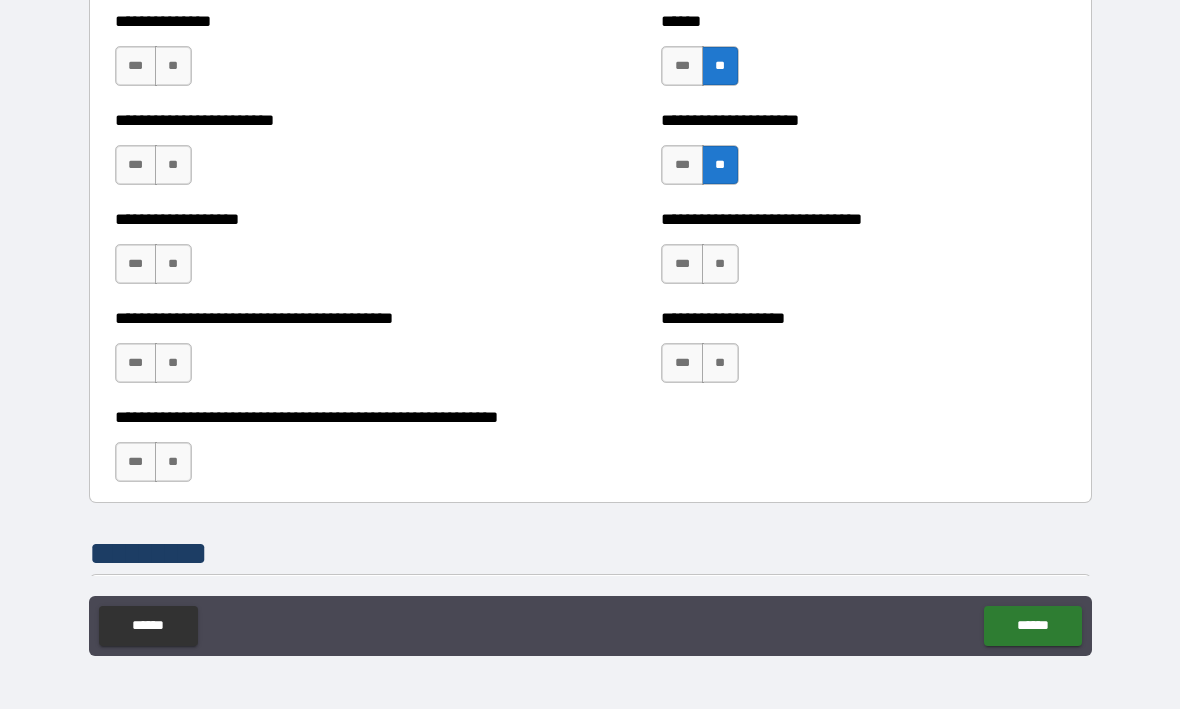 click on "**" at bounding box center [720, 265] 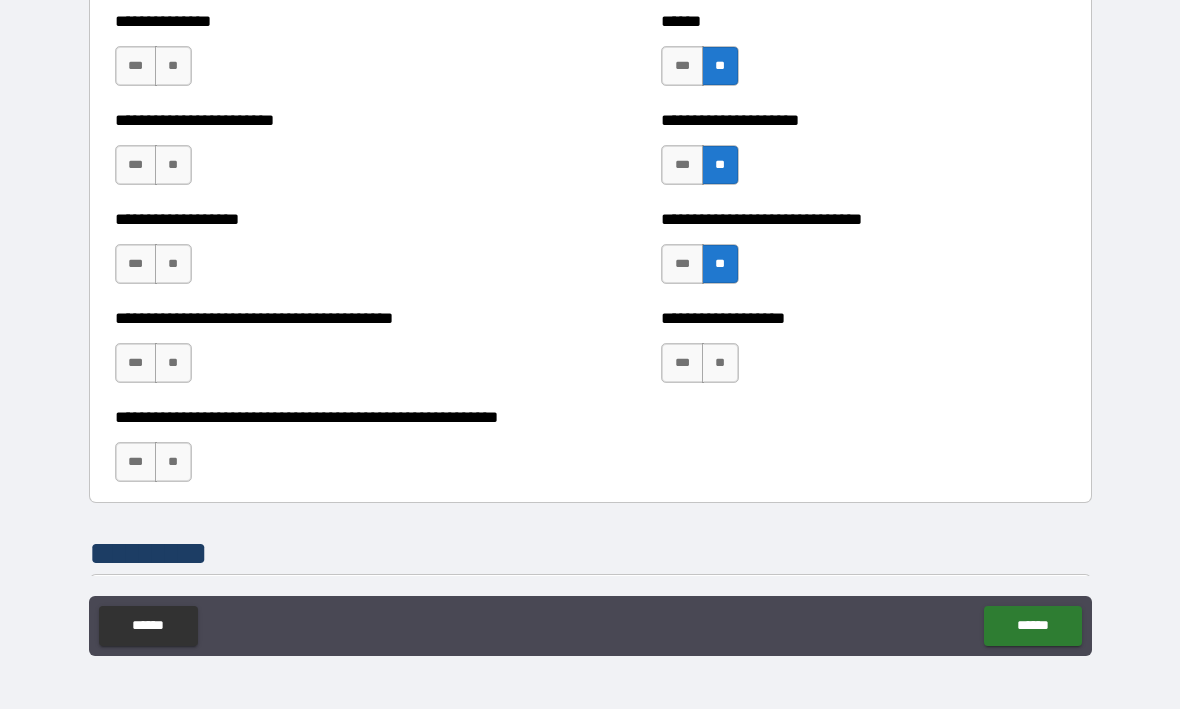 click on "**" at bounding box center [720, 364] 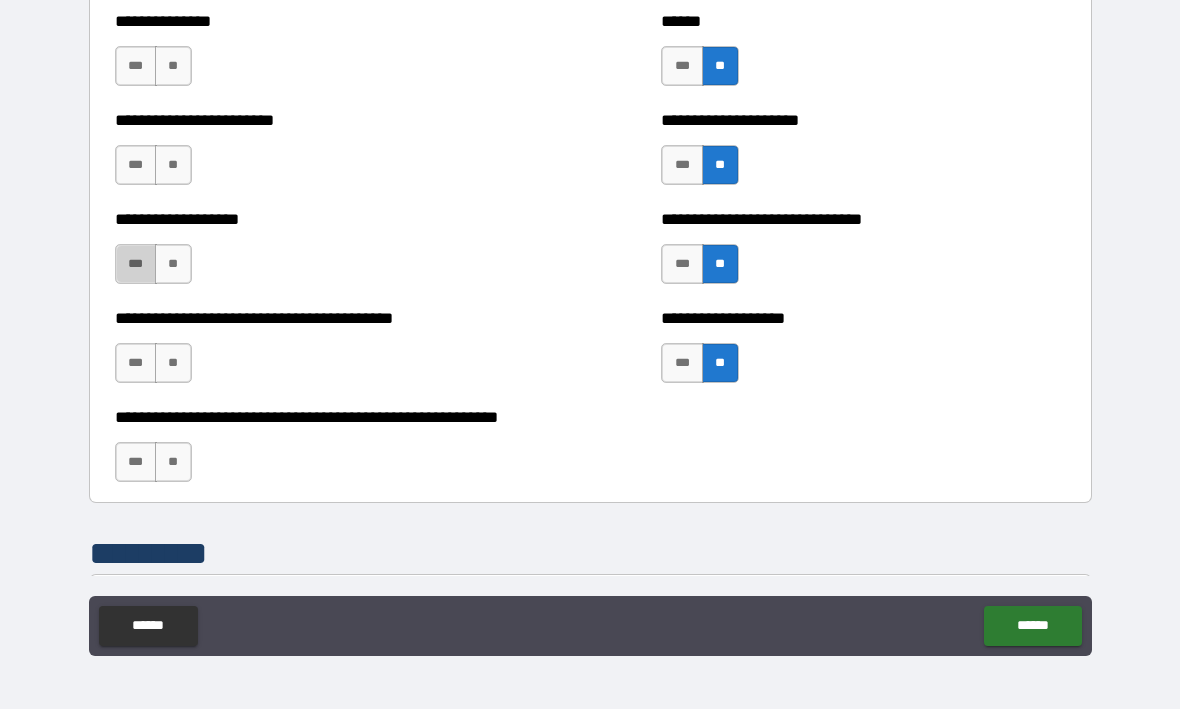 click on "***" at bounding box center (136, 265) 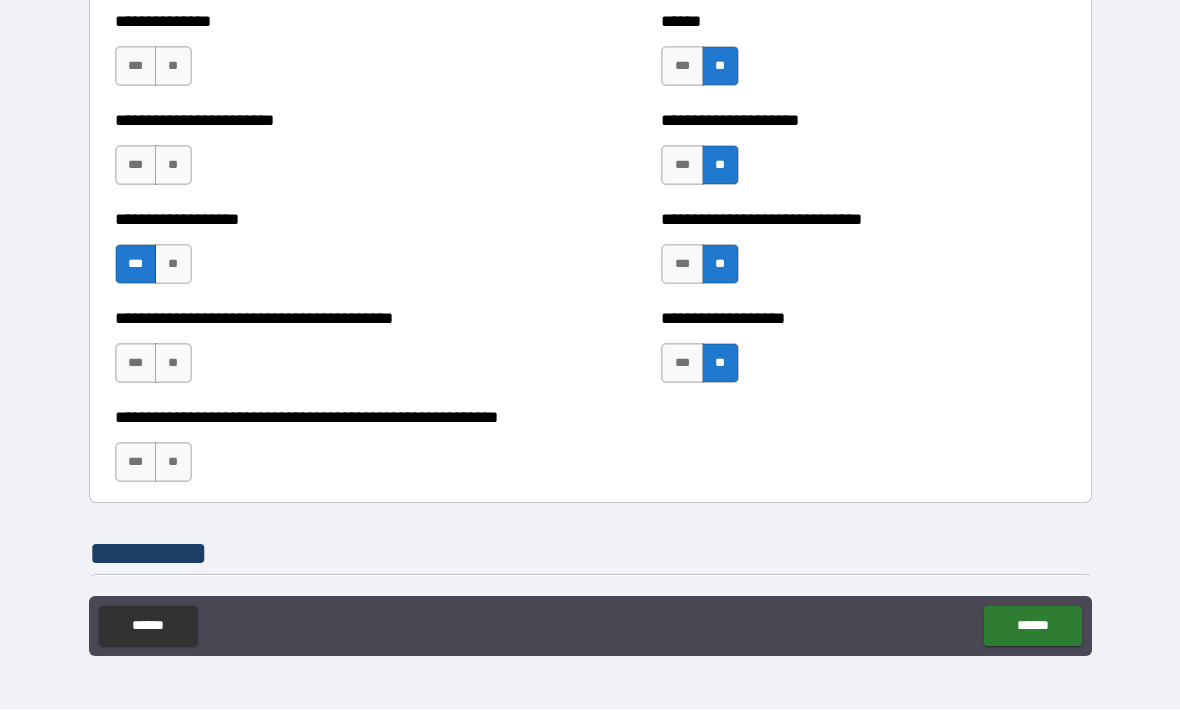 click on "**" at bounding box center [173, 463] 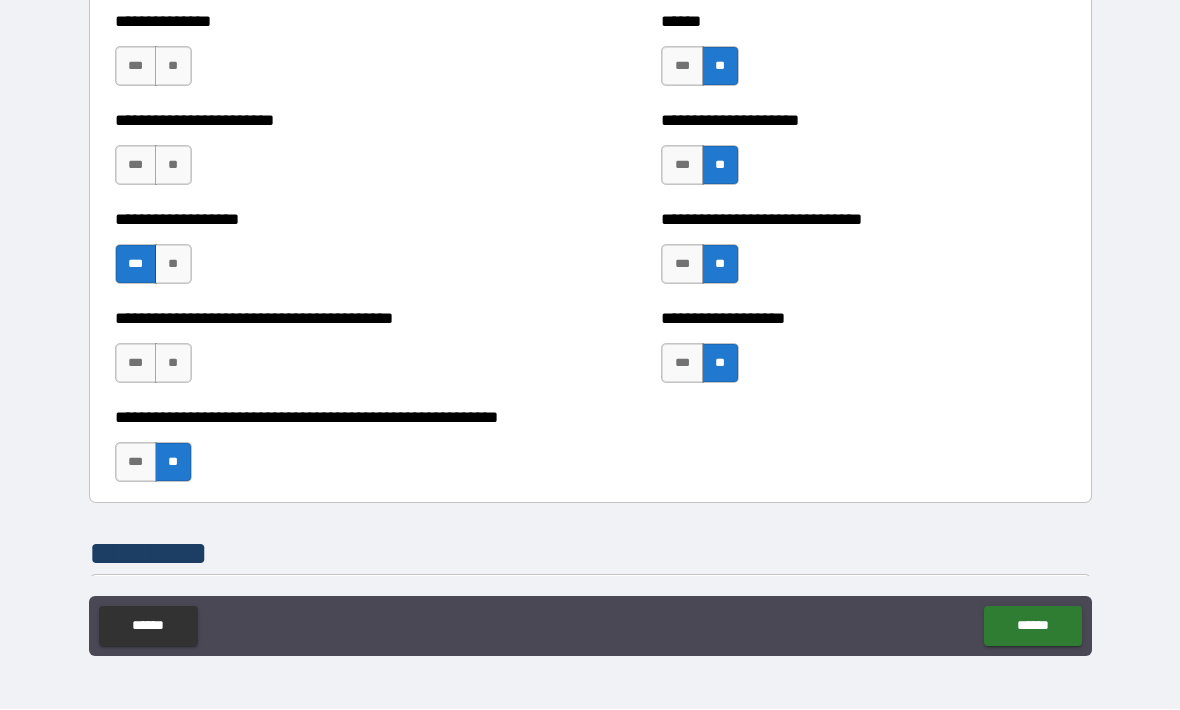 click on "**" at bounding box center (173, 364) 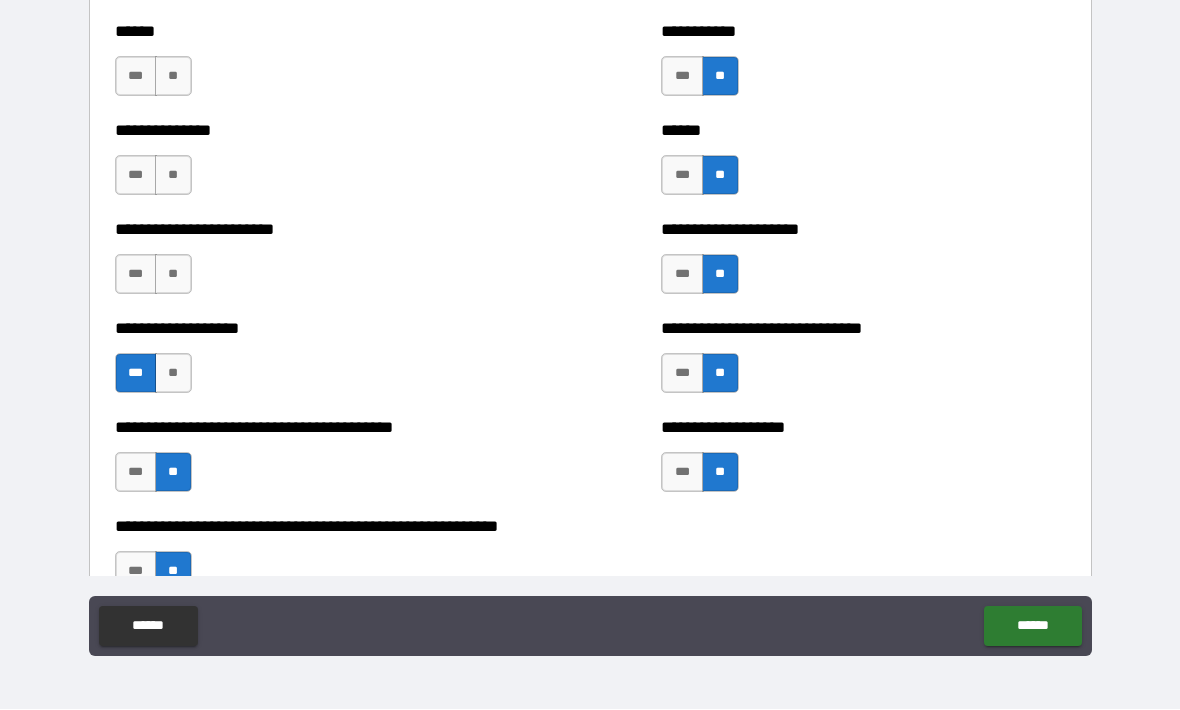scroll, scrollTop: 4666, scrollLeft: 0, axis: vertical 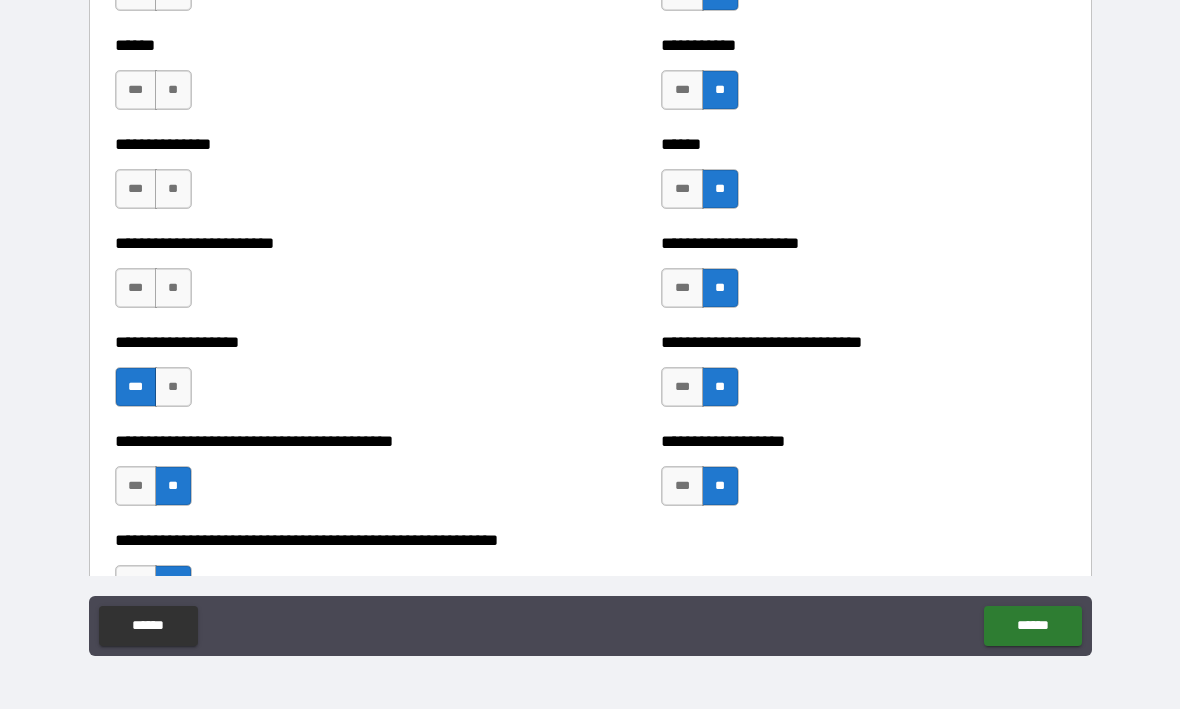 click on "**" at bounding box center [173, 289] 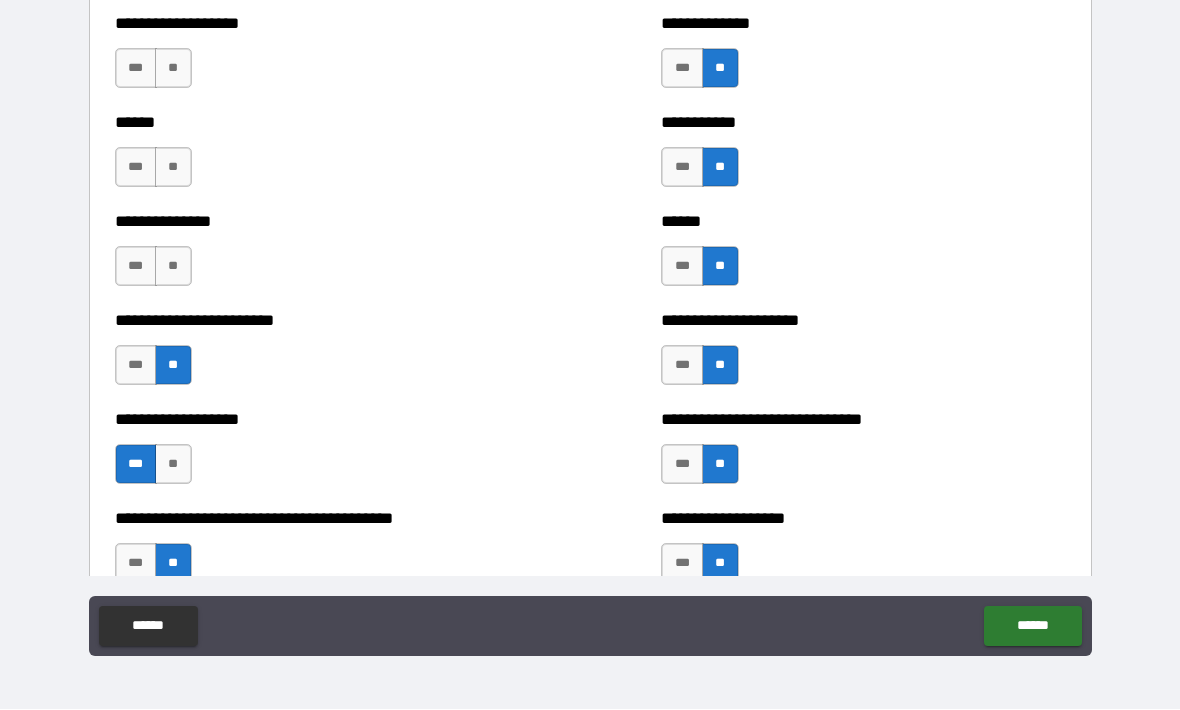 scroll, scrollTop: 4566, scrollLeft: 0, axis: vertical 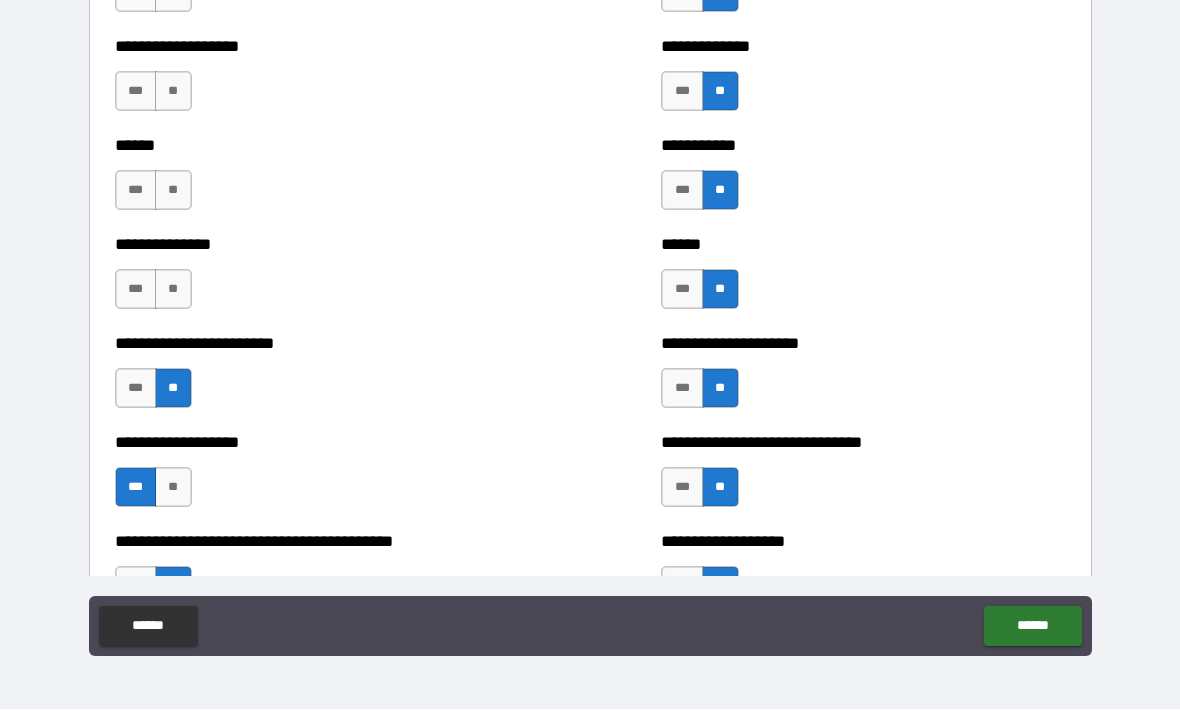 click on "**" at bounding box center [173, 290] 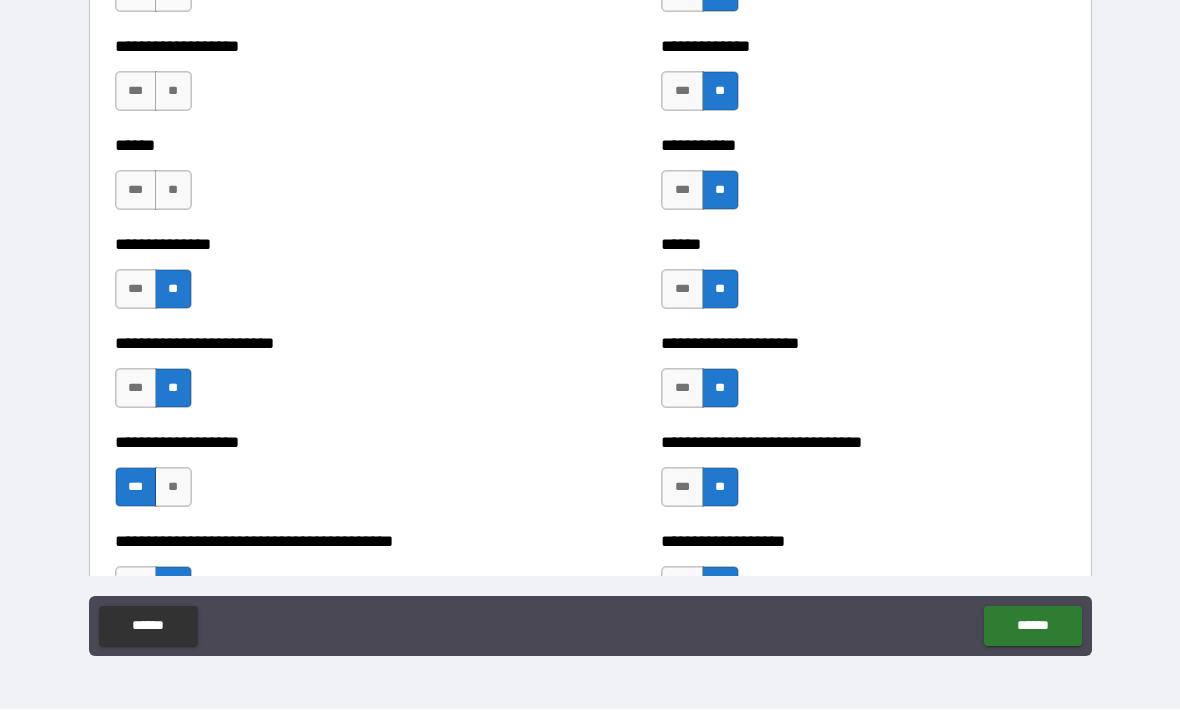 click on "****** *** **" at bounding box center [317, 181] 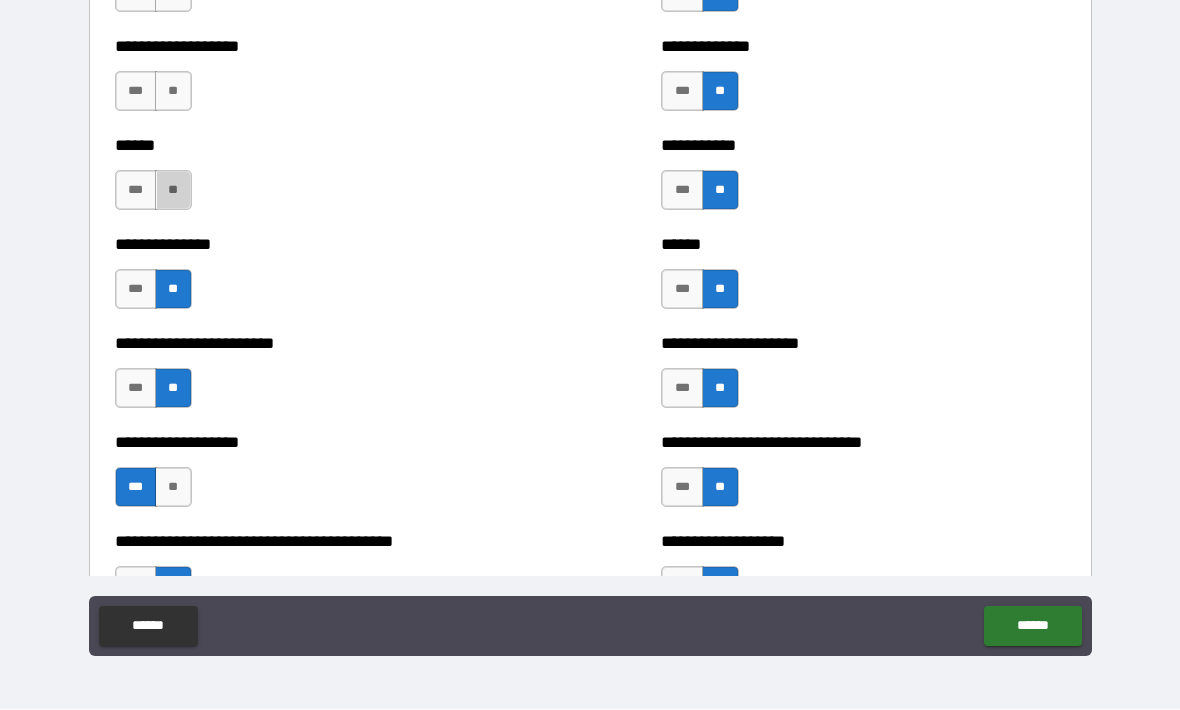 click on "**" at bounding box center [173, 191] 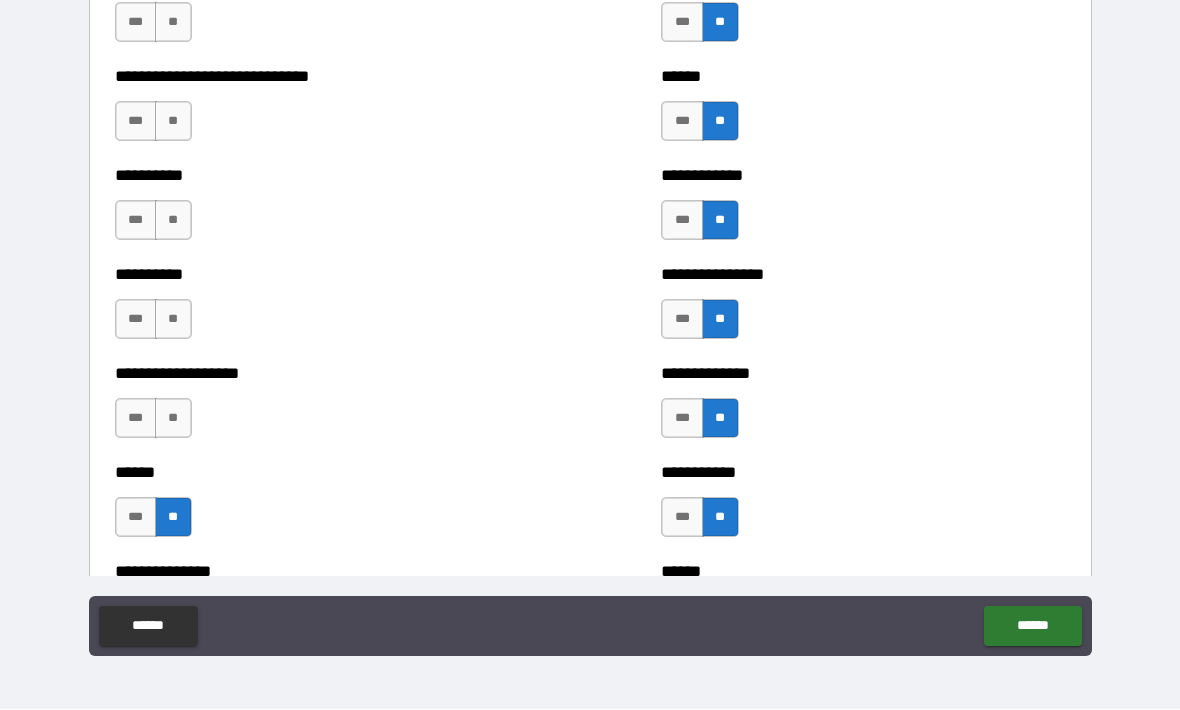 scroll, scrollTop: 4238, scrollLeft: 0, axis: vertical 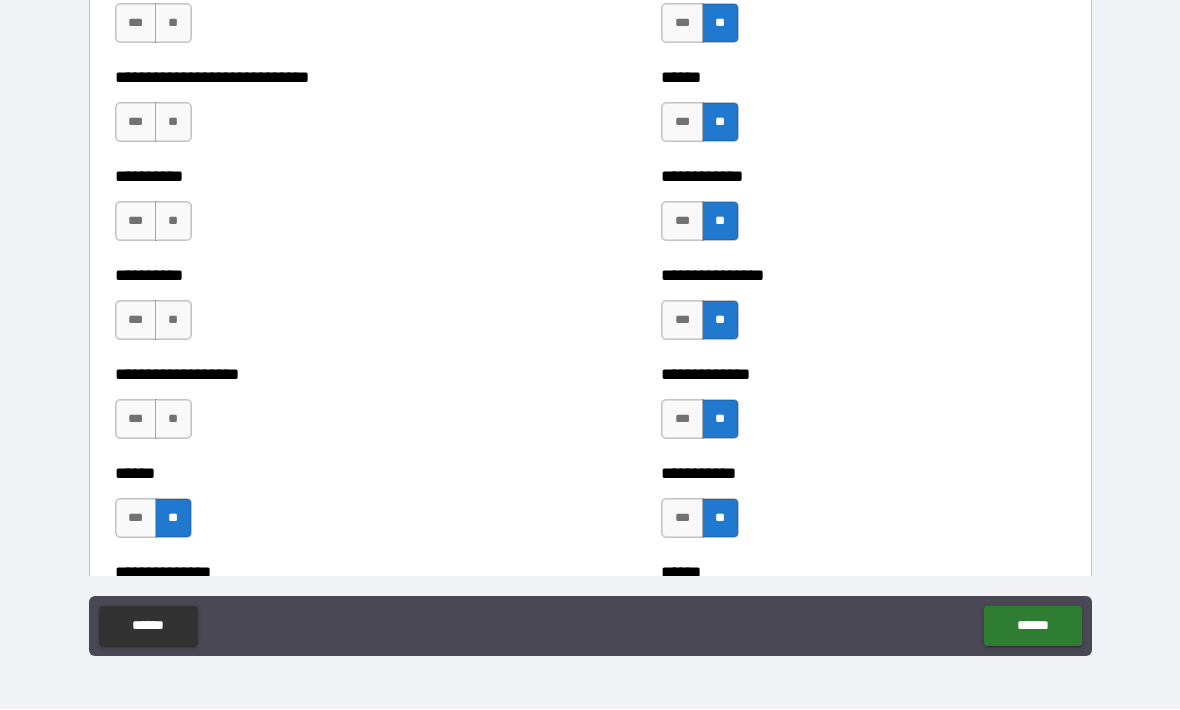 click on "***" at bounding box center (136, 420) 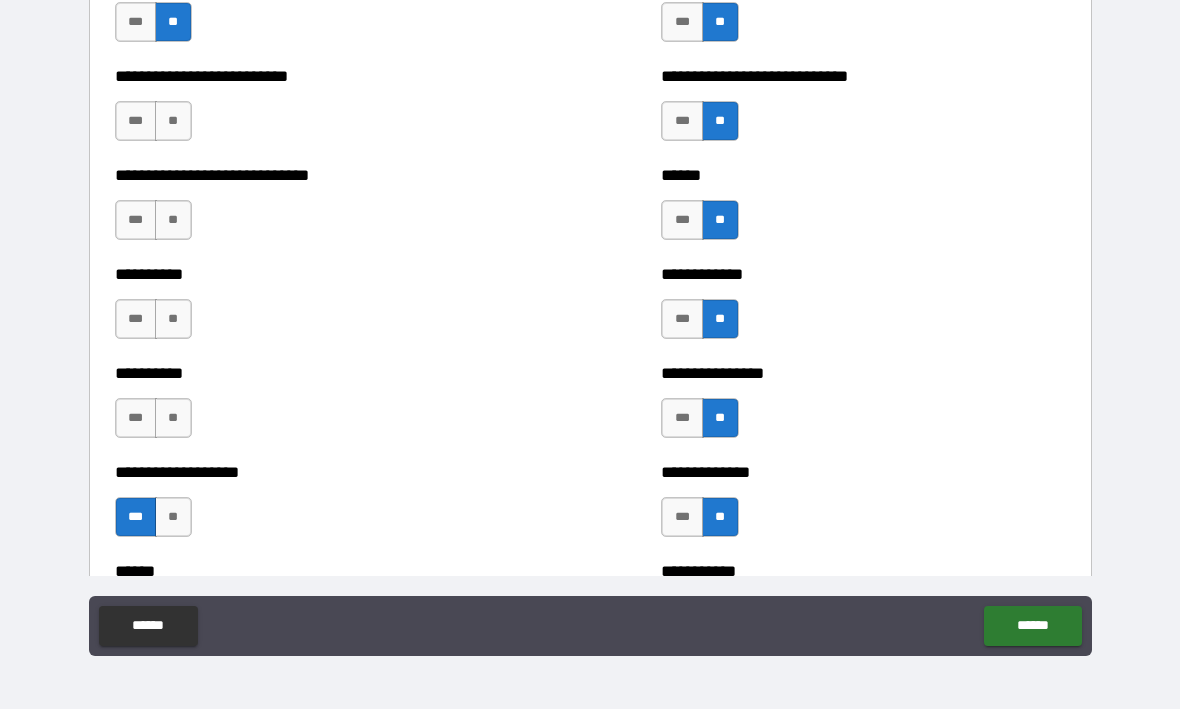 scroll, scrollTop: 4138, scrollLeft: 0, axis: vertical 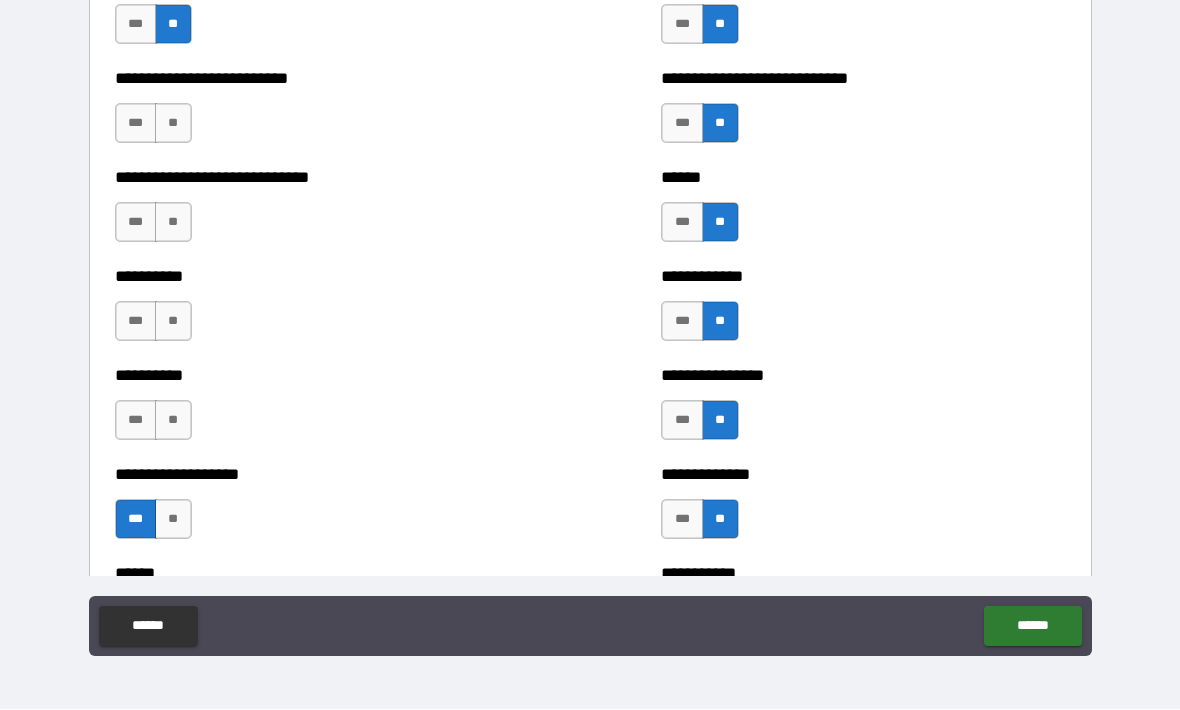 click on "**" at bounding box center (173, 421) 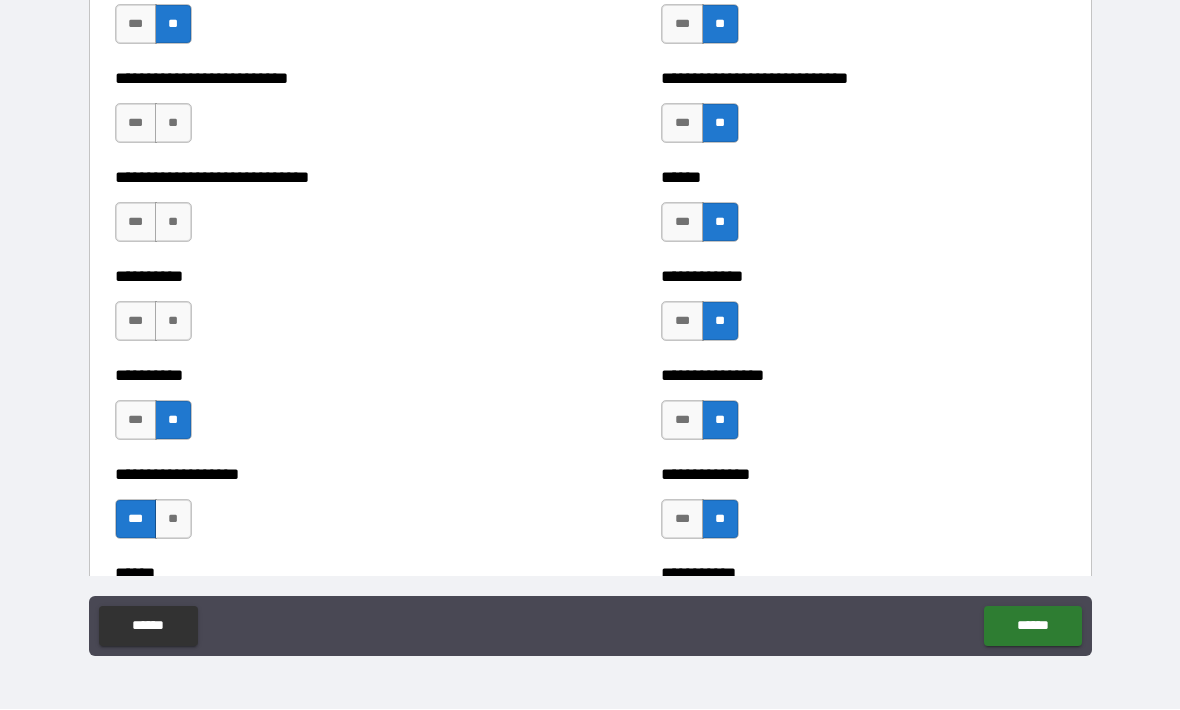 click on "**" at bounding box center (173, 223) 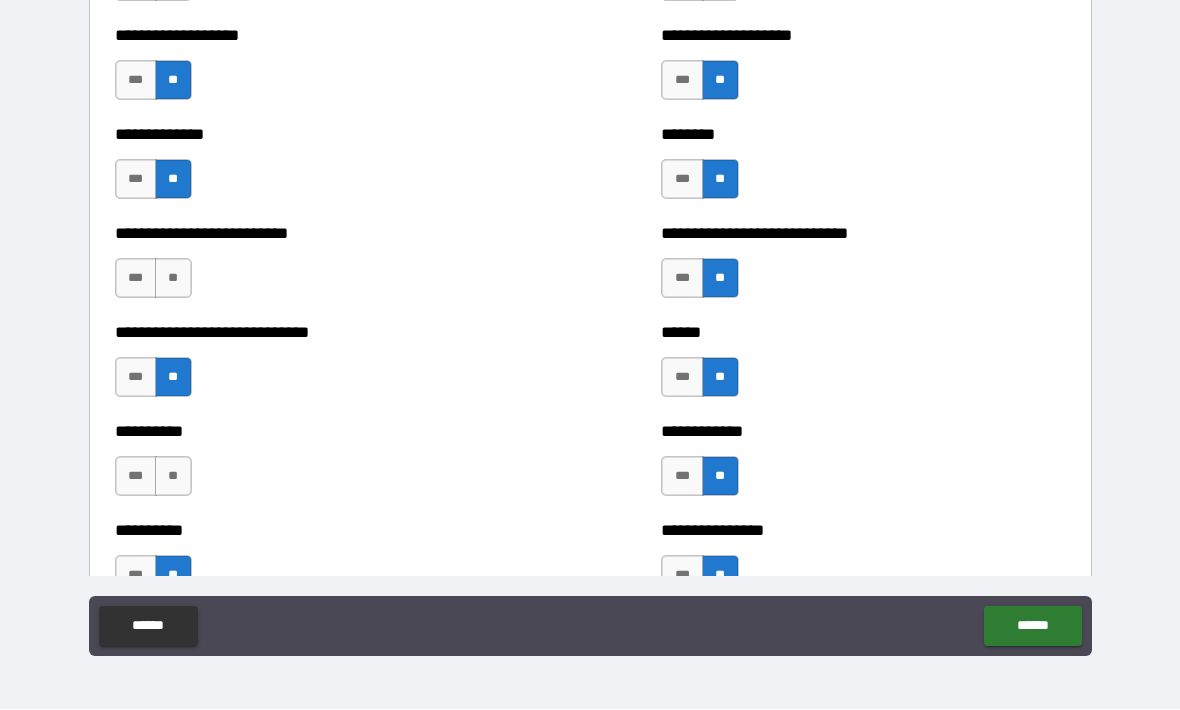 scroll, scrollTop: 3947, scrollLeft: 0, axis: vertical 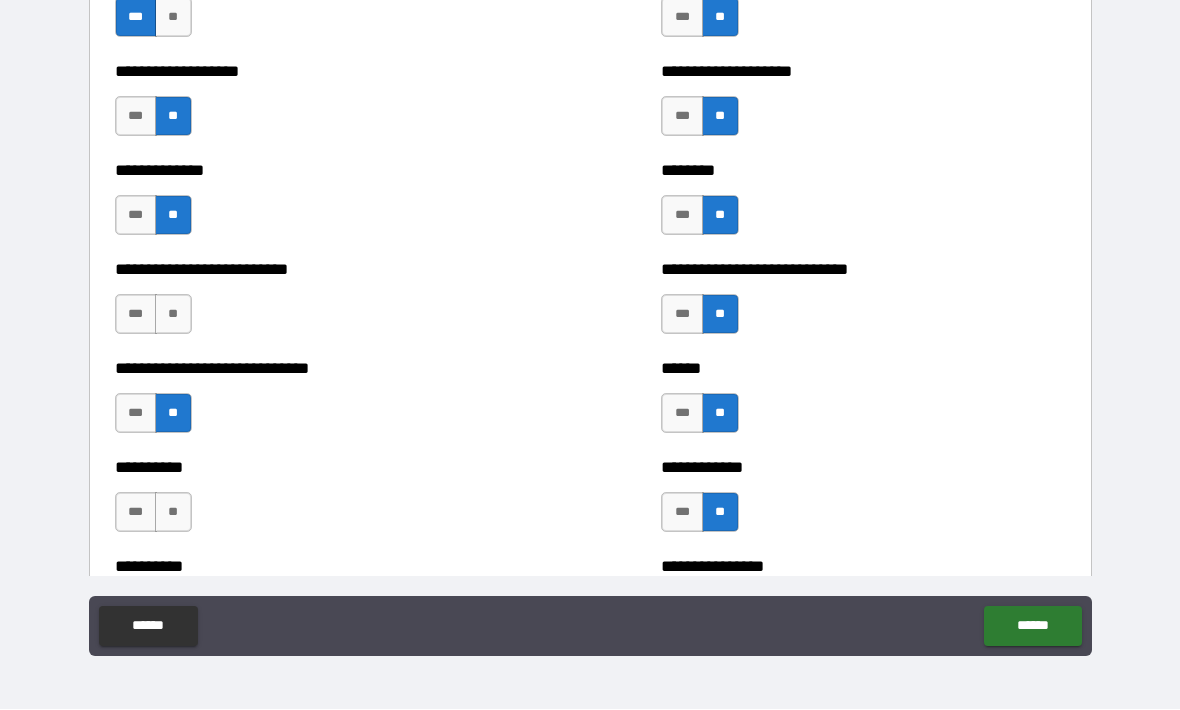 click on "**" at bounding box center [173, 315] 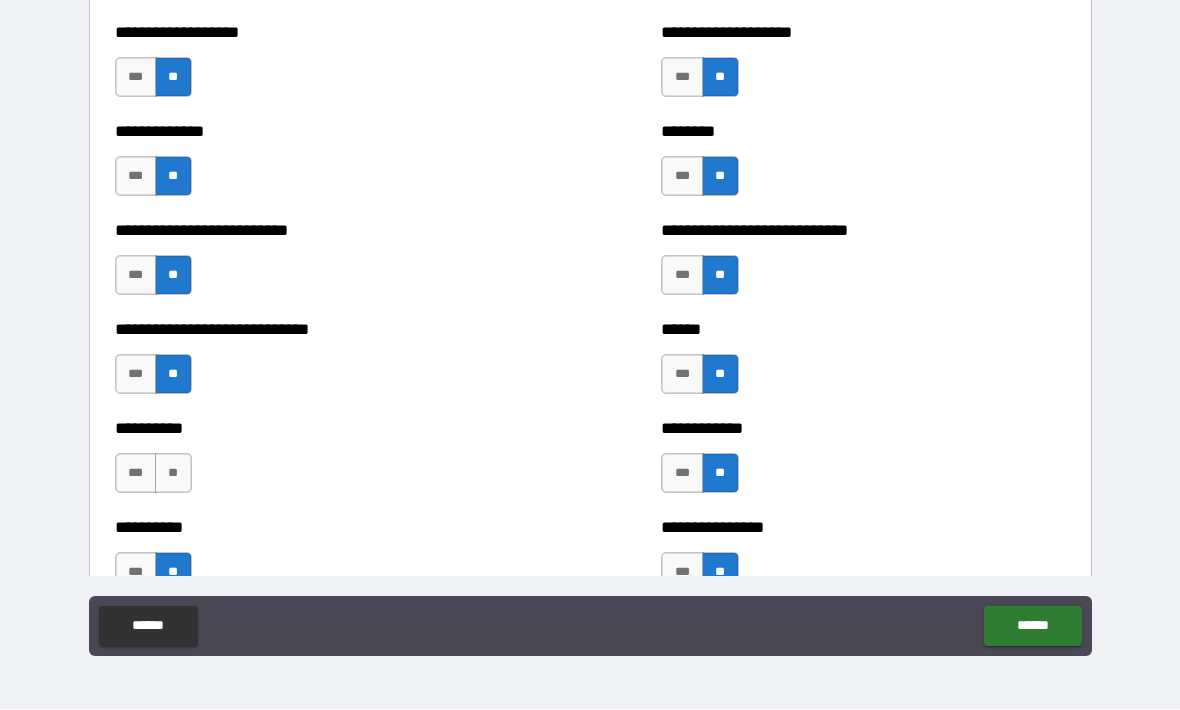 scroll, scrollTop: 3991, scrollLeft: 0, axis: vertical 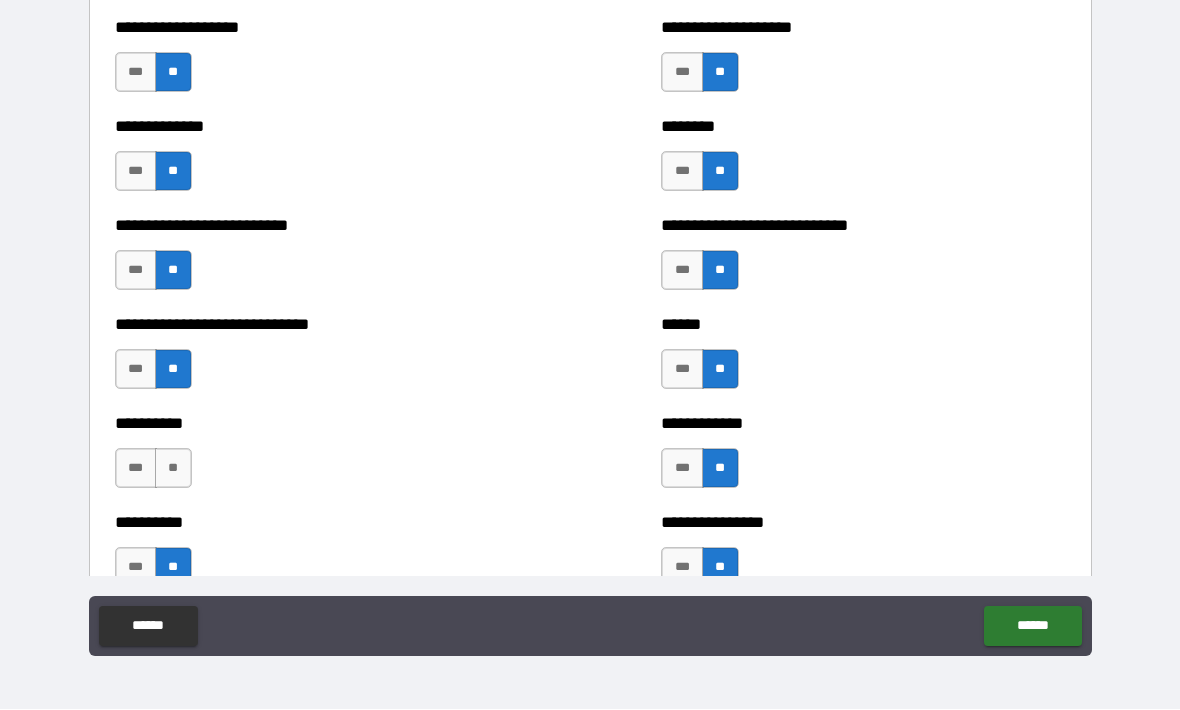 click on "**" at bounding box center (173, 469) 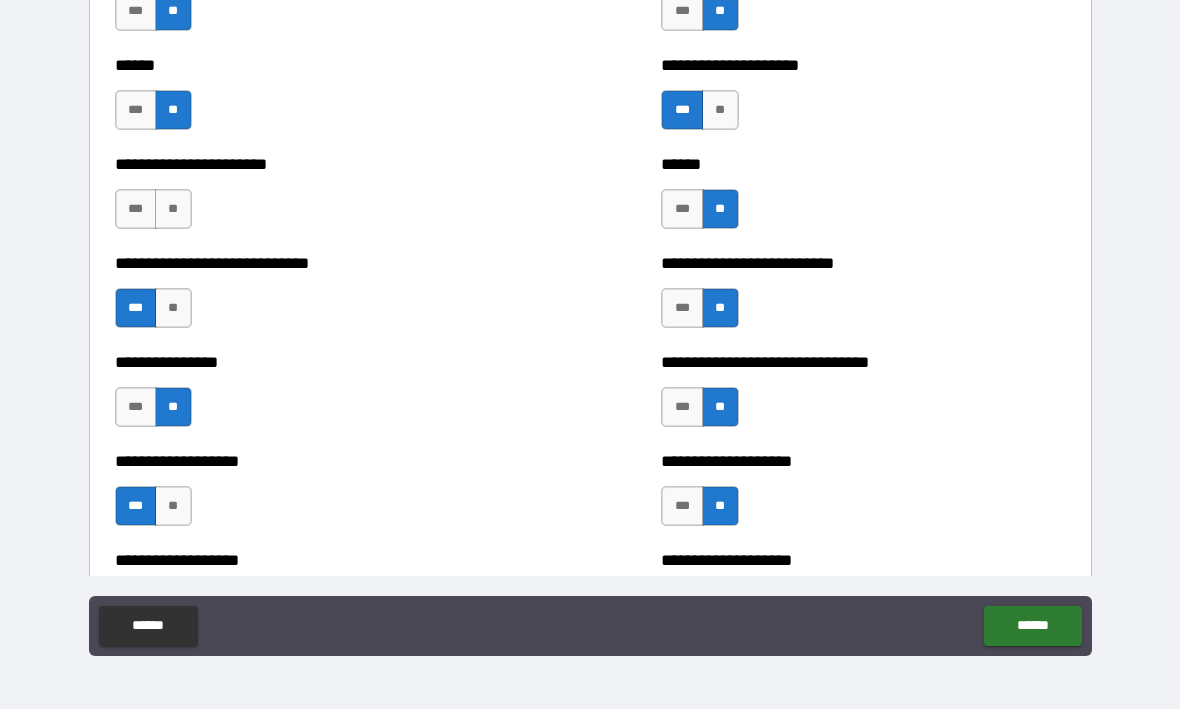 scroll, scrollTop: 3459, scrollLeft: 0, axis: vertical 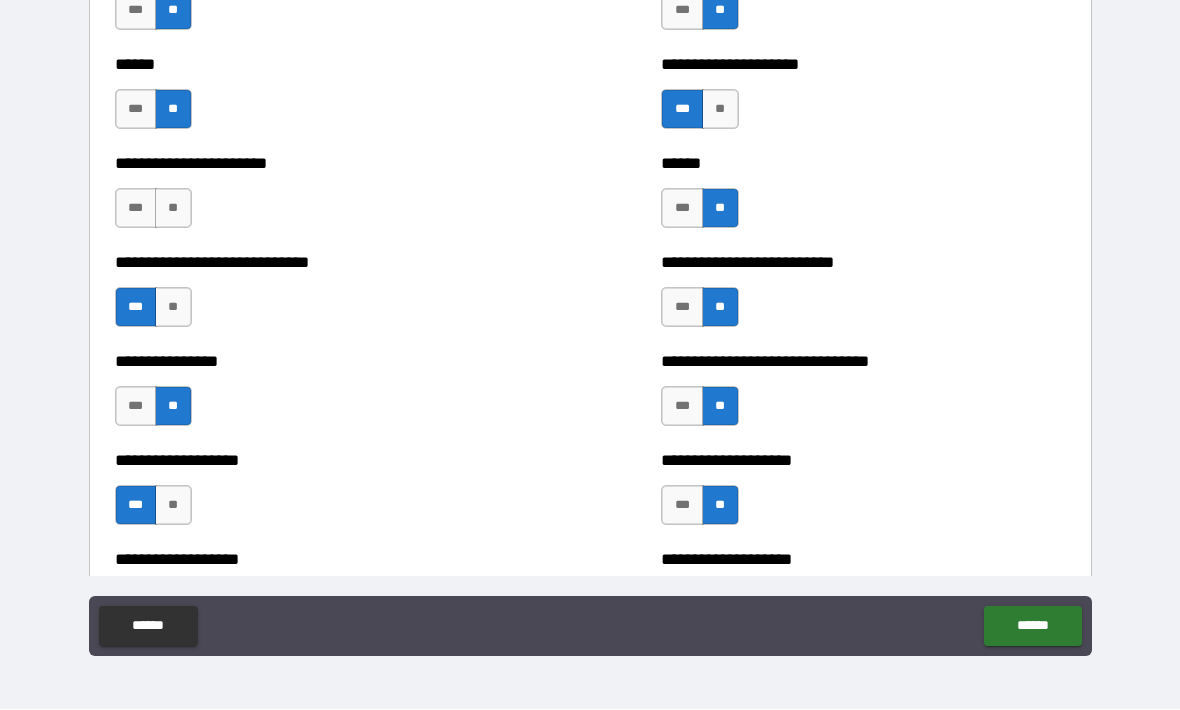 click on "**" at bounding box center [173, 209] 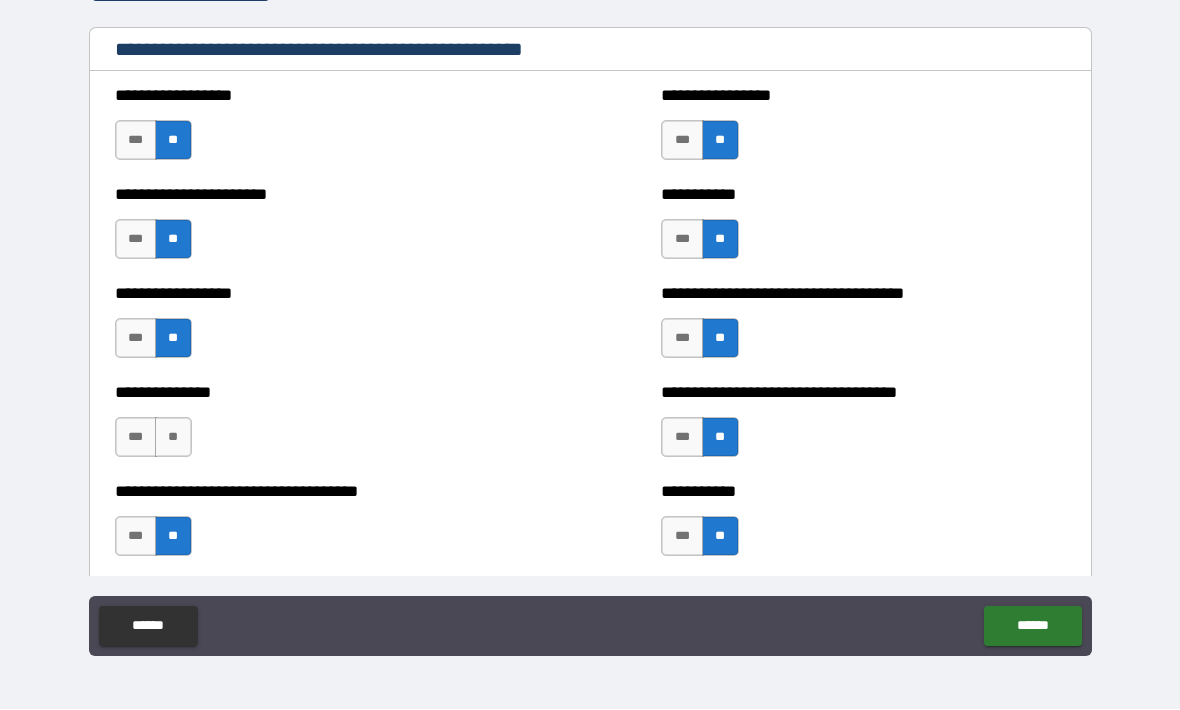 scroll, scrollTop: 2804, scrollLeft: 0, axis: vertical 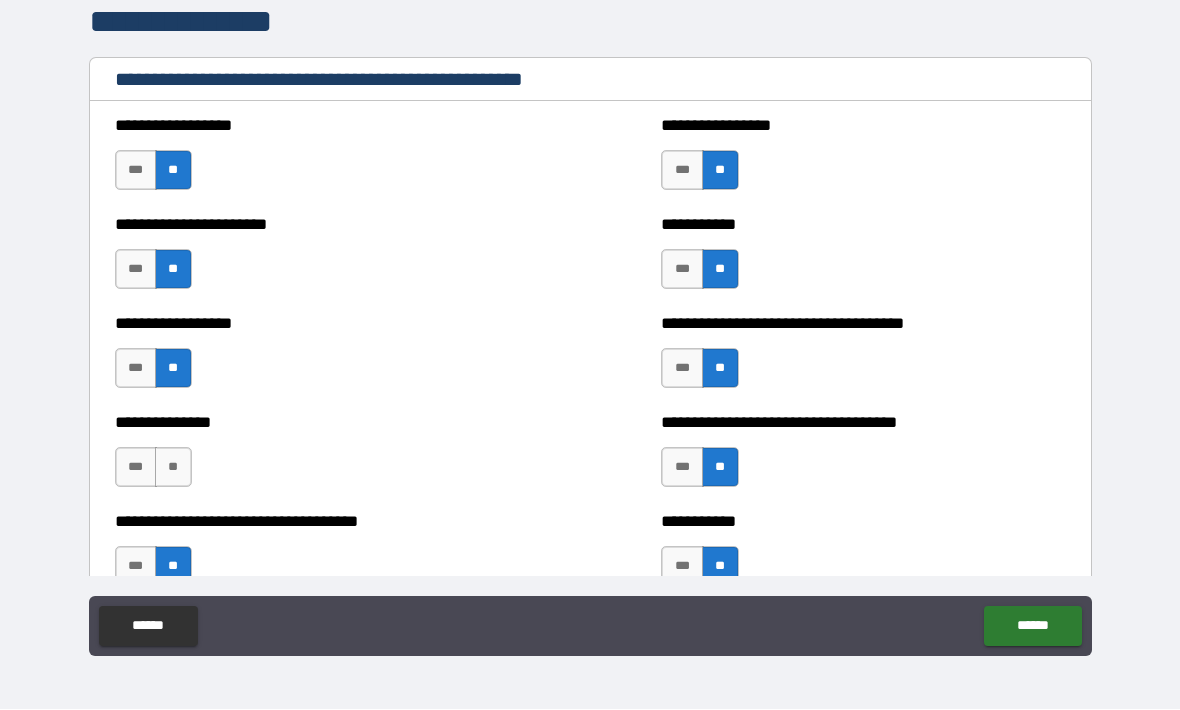 click on "**" at bounding box center (173, 468) 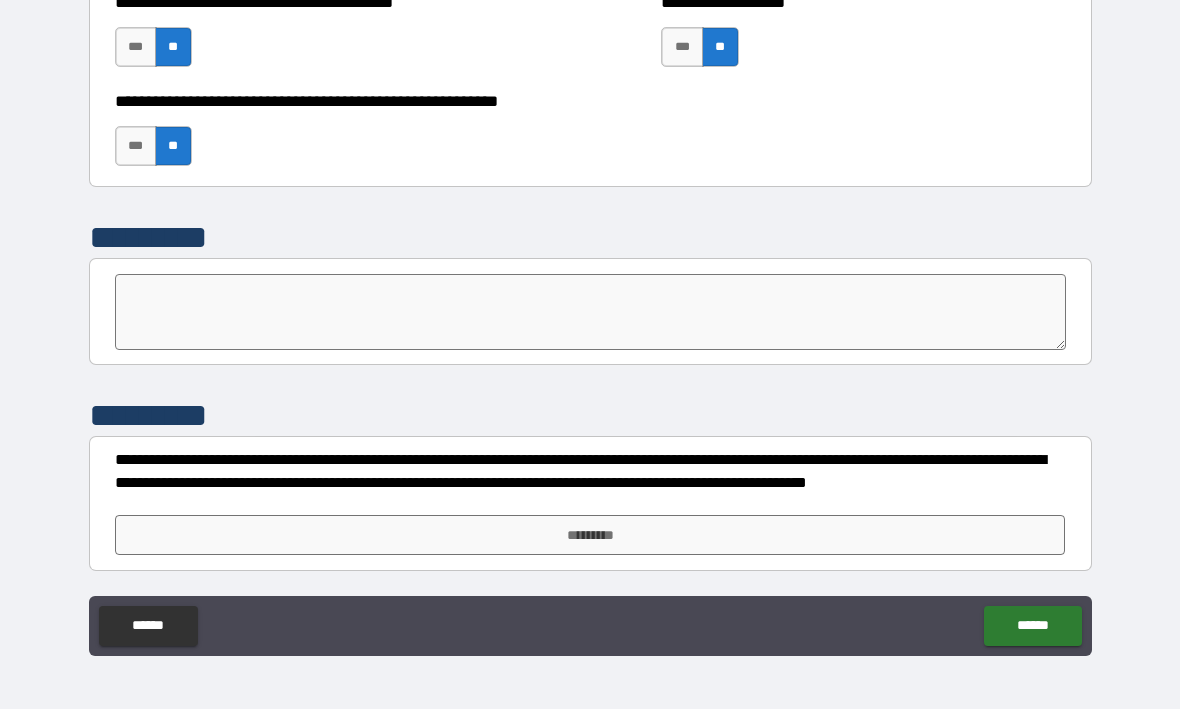 scroll, scrollTop: 5105, scrollLeft: 0, axis: vertical 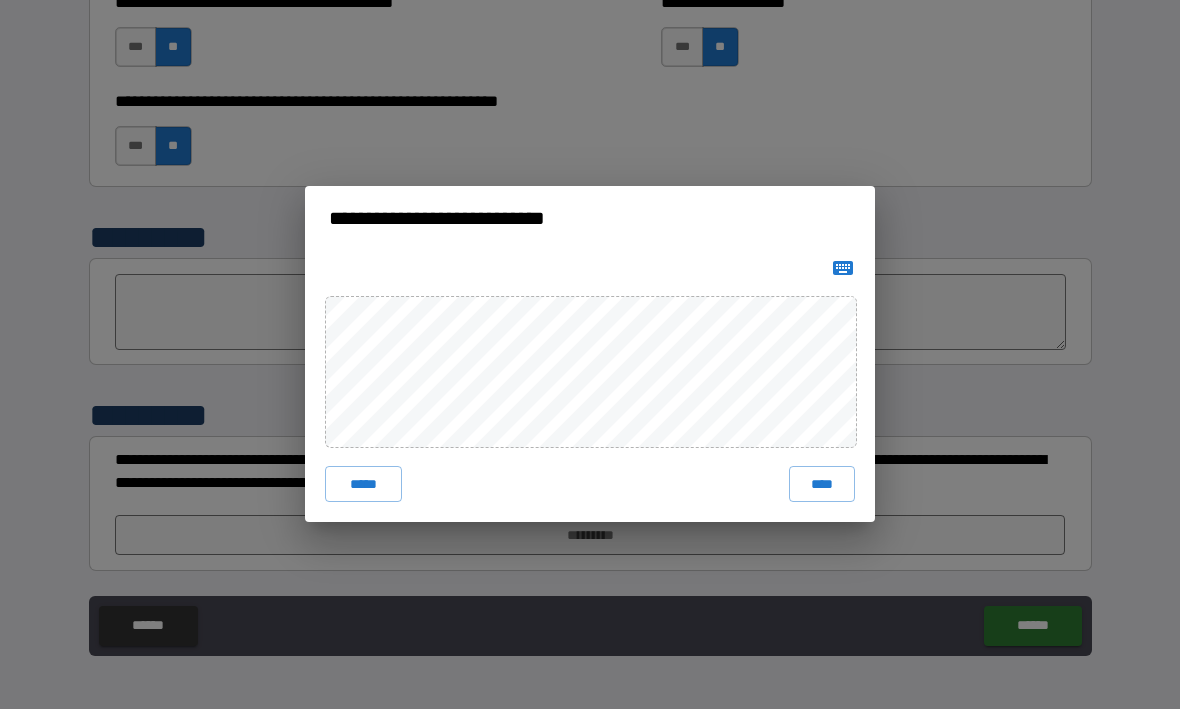 click on "****" at bounding box center [822, 485] 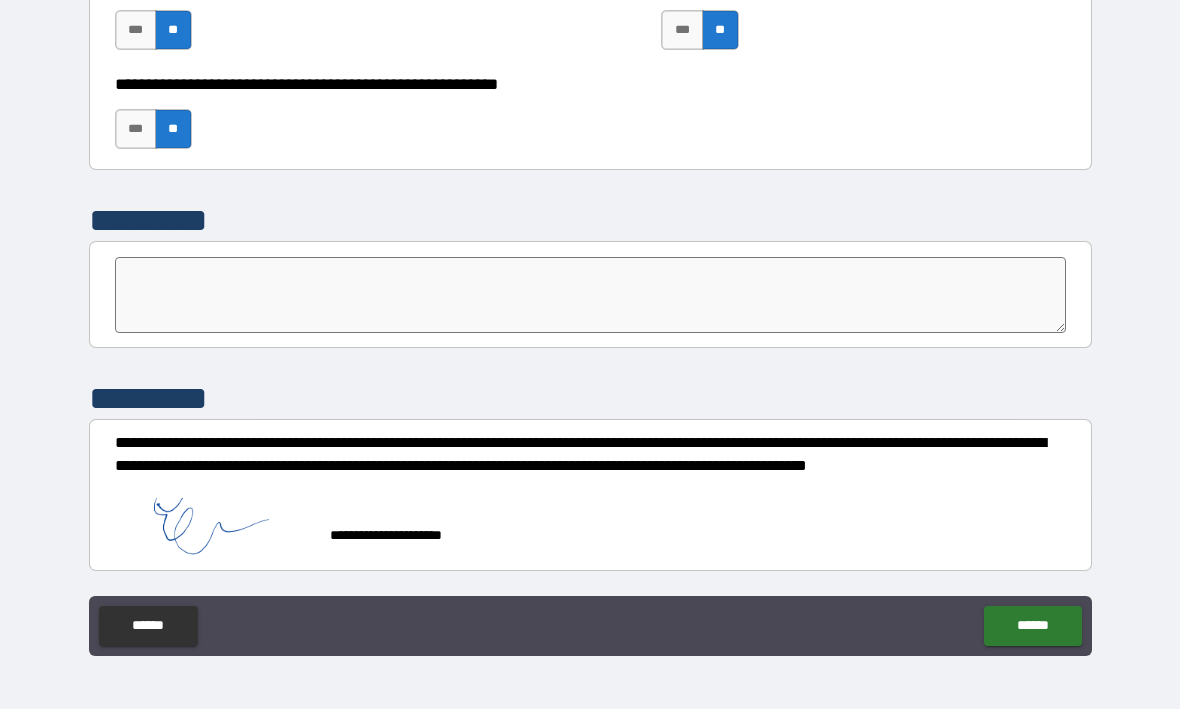 scroll, scrollTop: 5124, scrollLeft: 0, axis: vertical 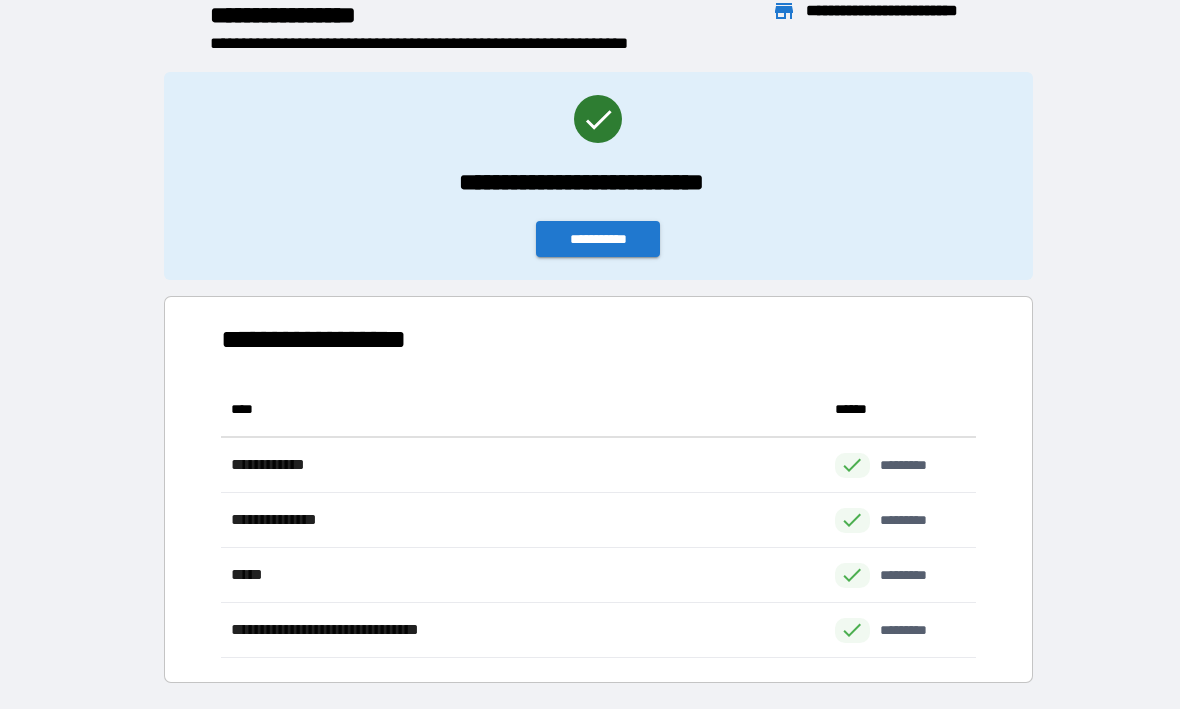 click on "**********" at bounding box center [598, 240] 